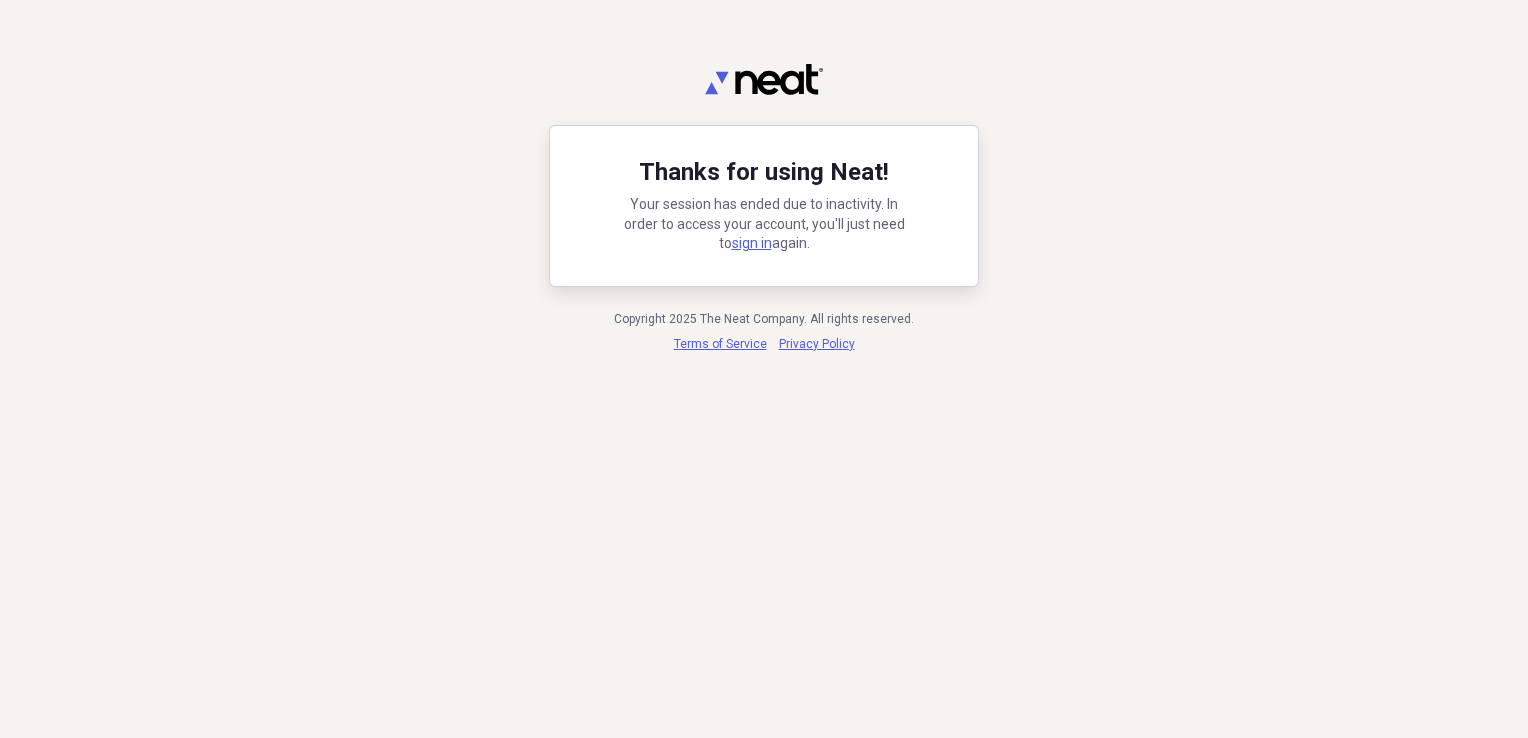 scroll, scrollTop: 0, scrollLeft: 0, axis: both 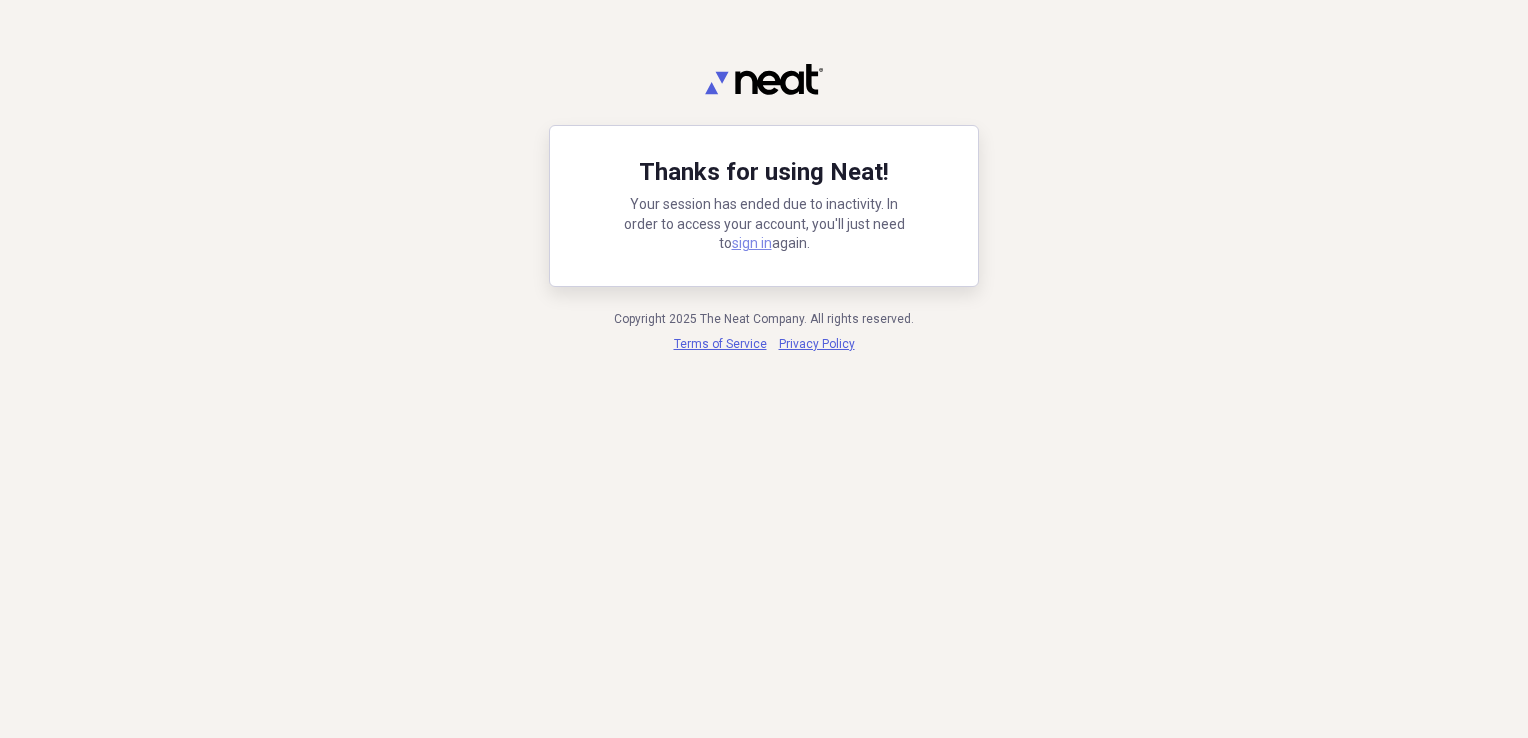click on "sign in" at bounding box center [752, 243] 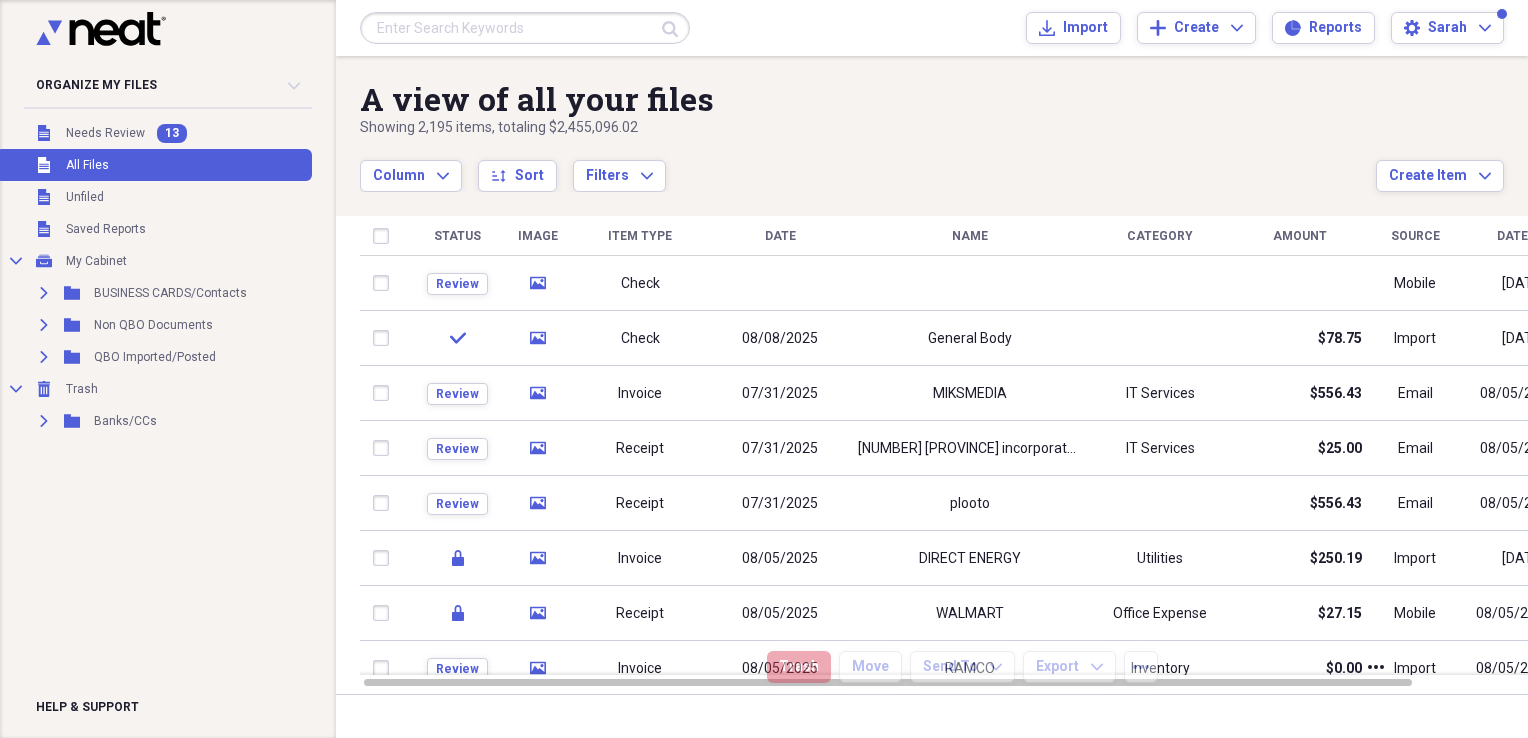 scroll, scrollTop: 0, scrollLeft: 0, axis: both 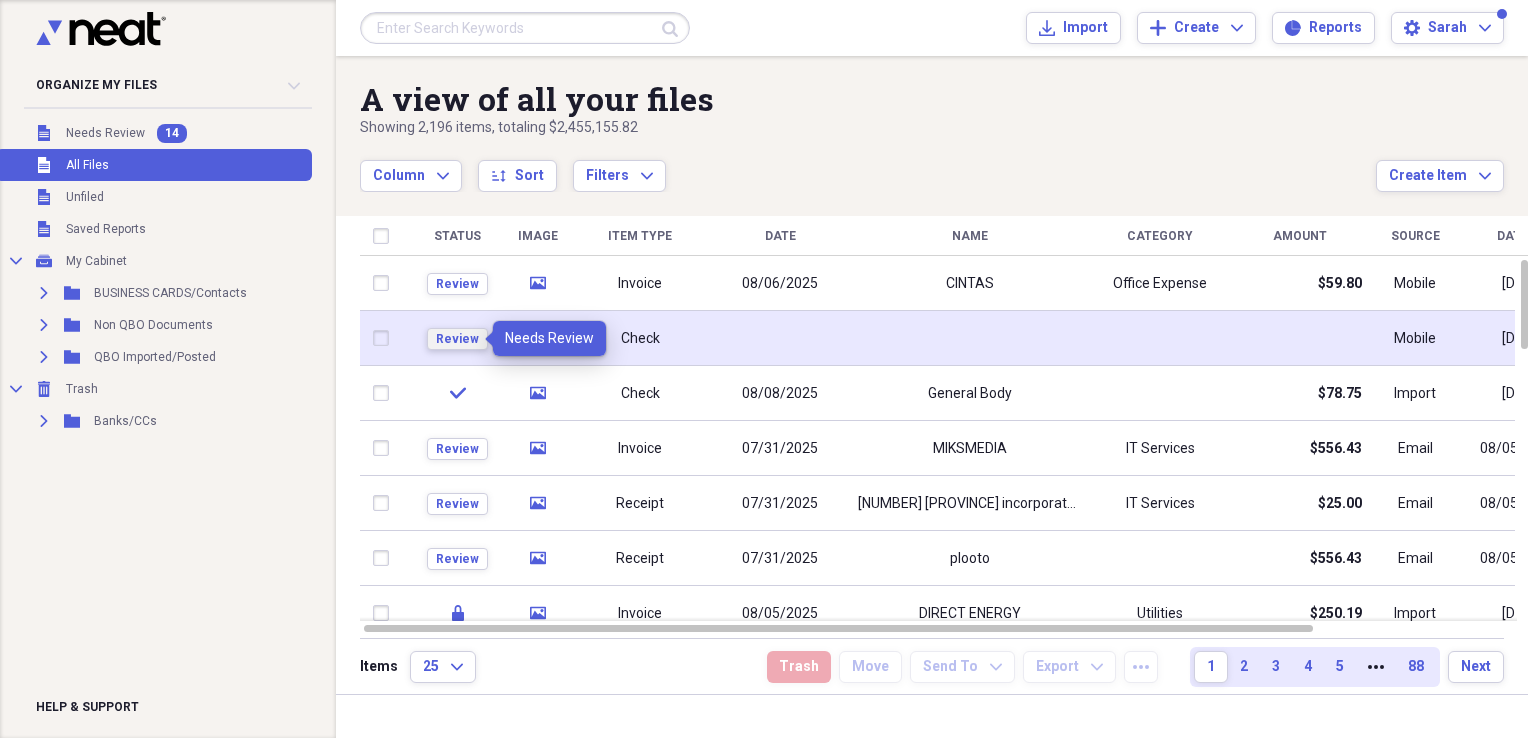 click on "Review" at bounding box center (457, 339) 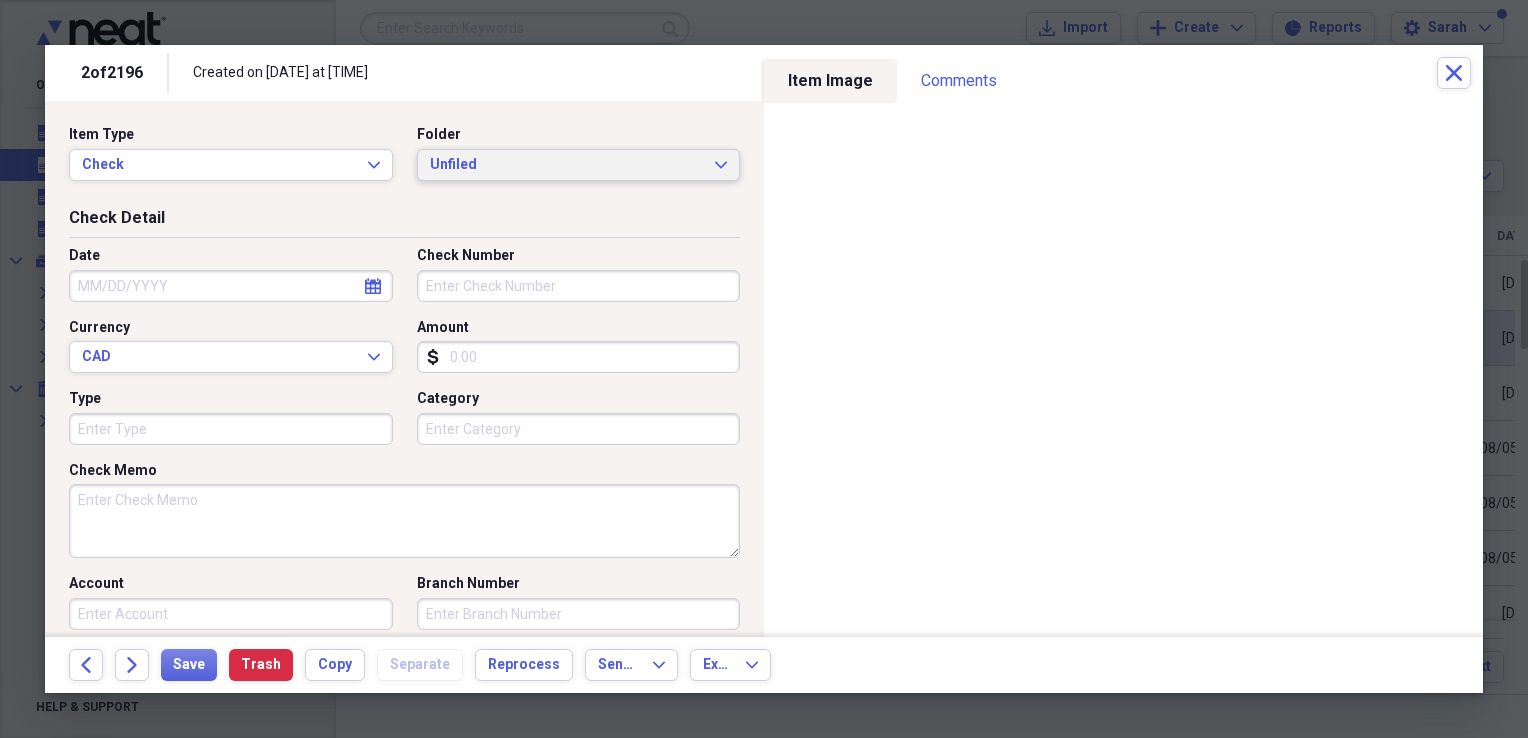 click on "Unfiled" at bounding box center [567, 165] 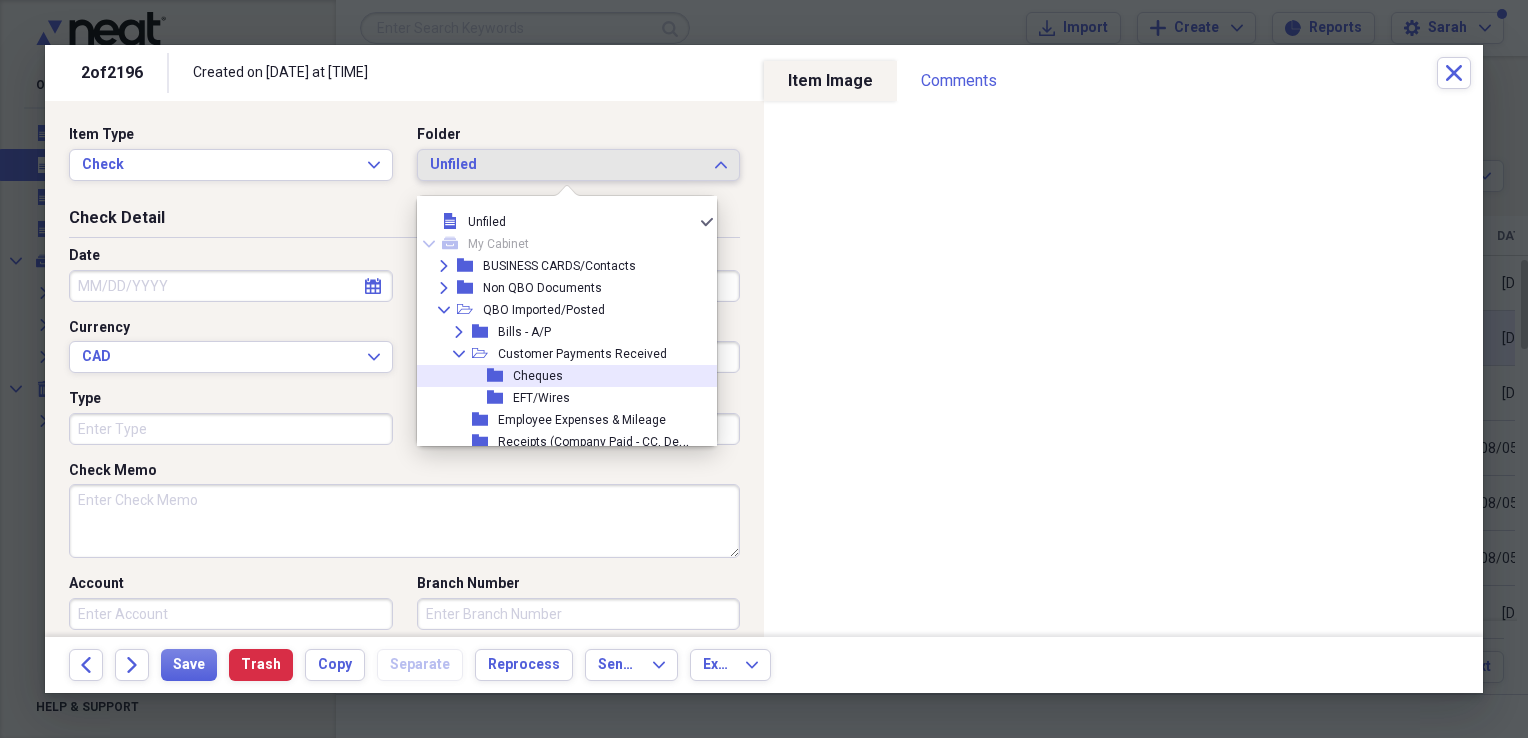 click on "folder" 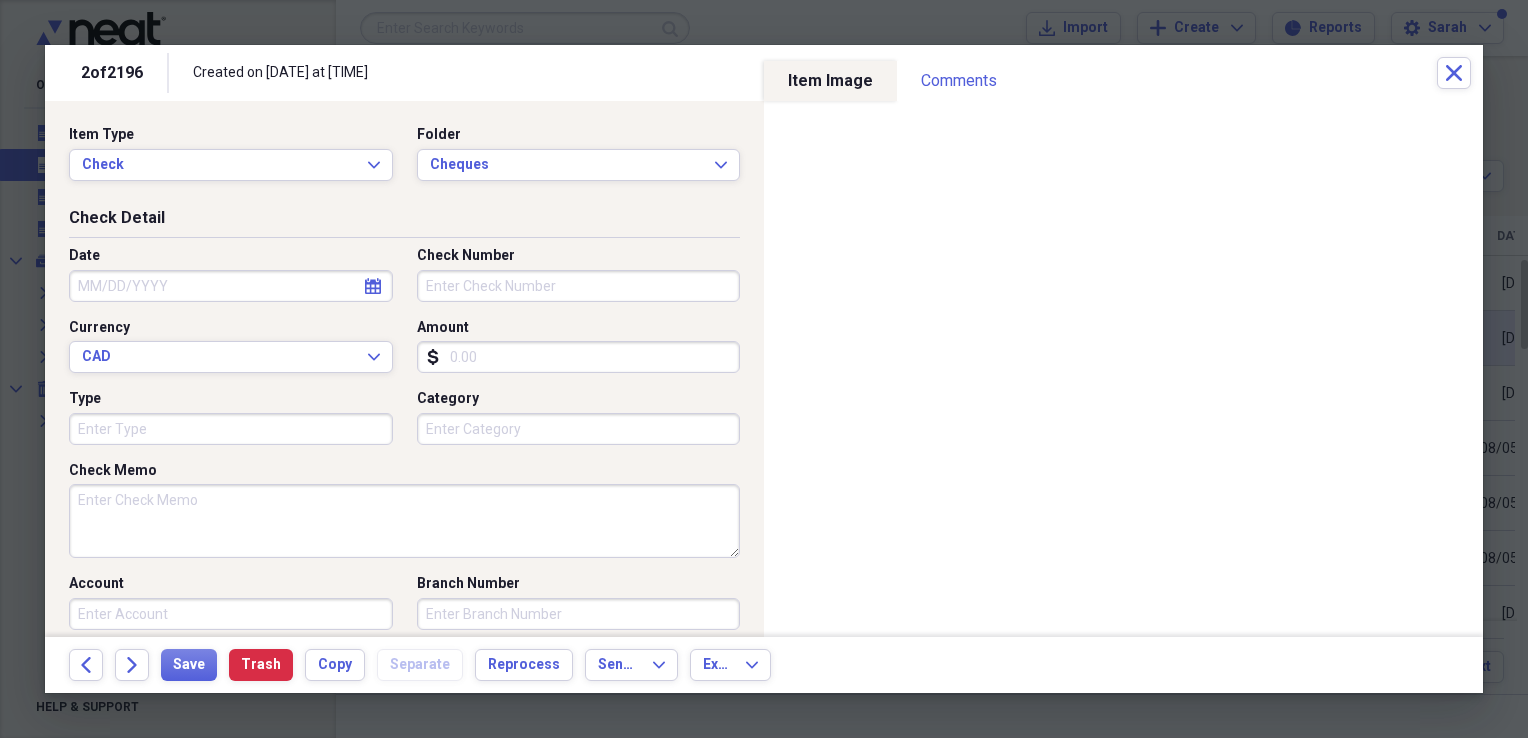 click on "calendar" 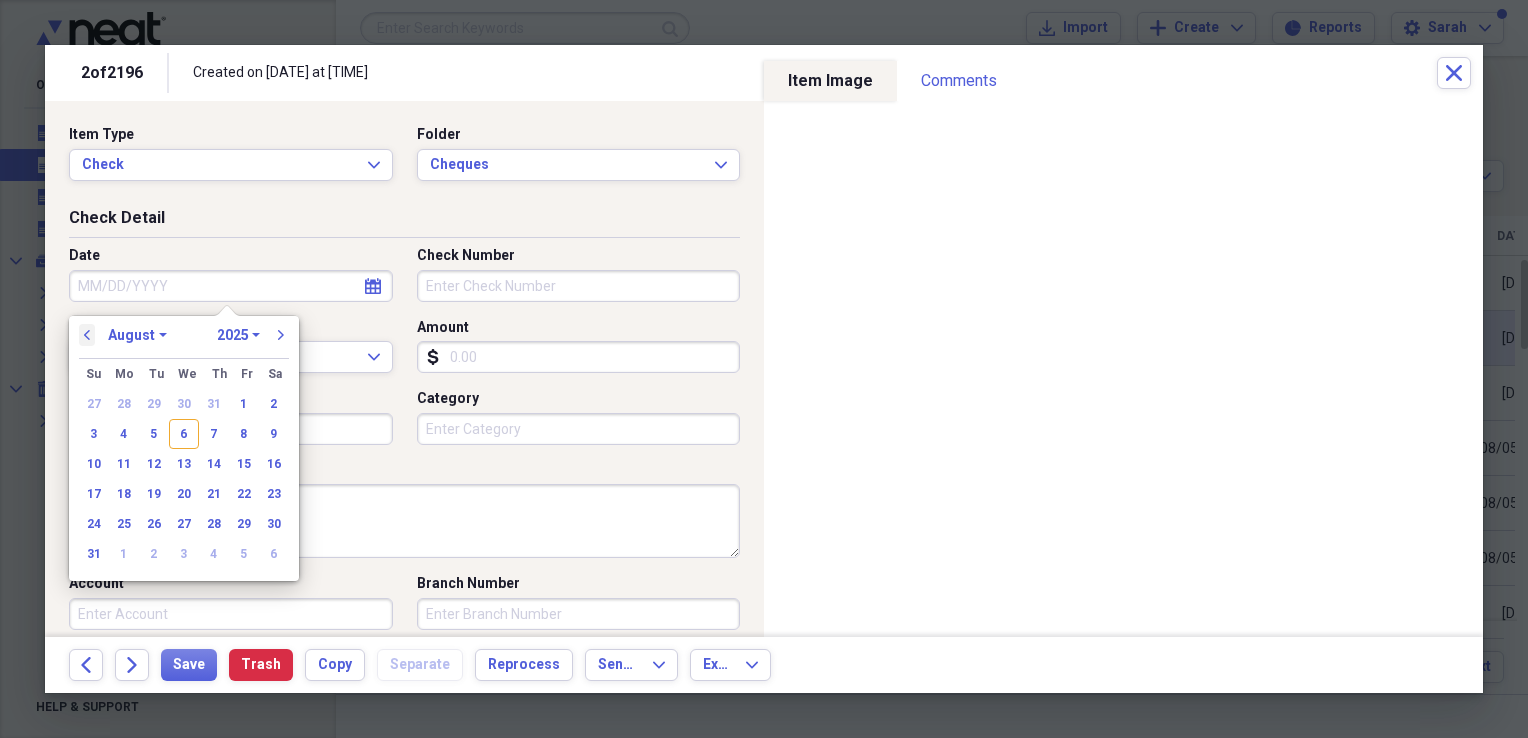 click on "previous" at bounding box center (87, 335) 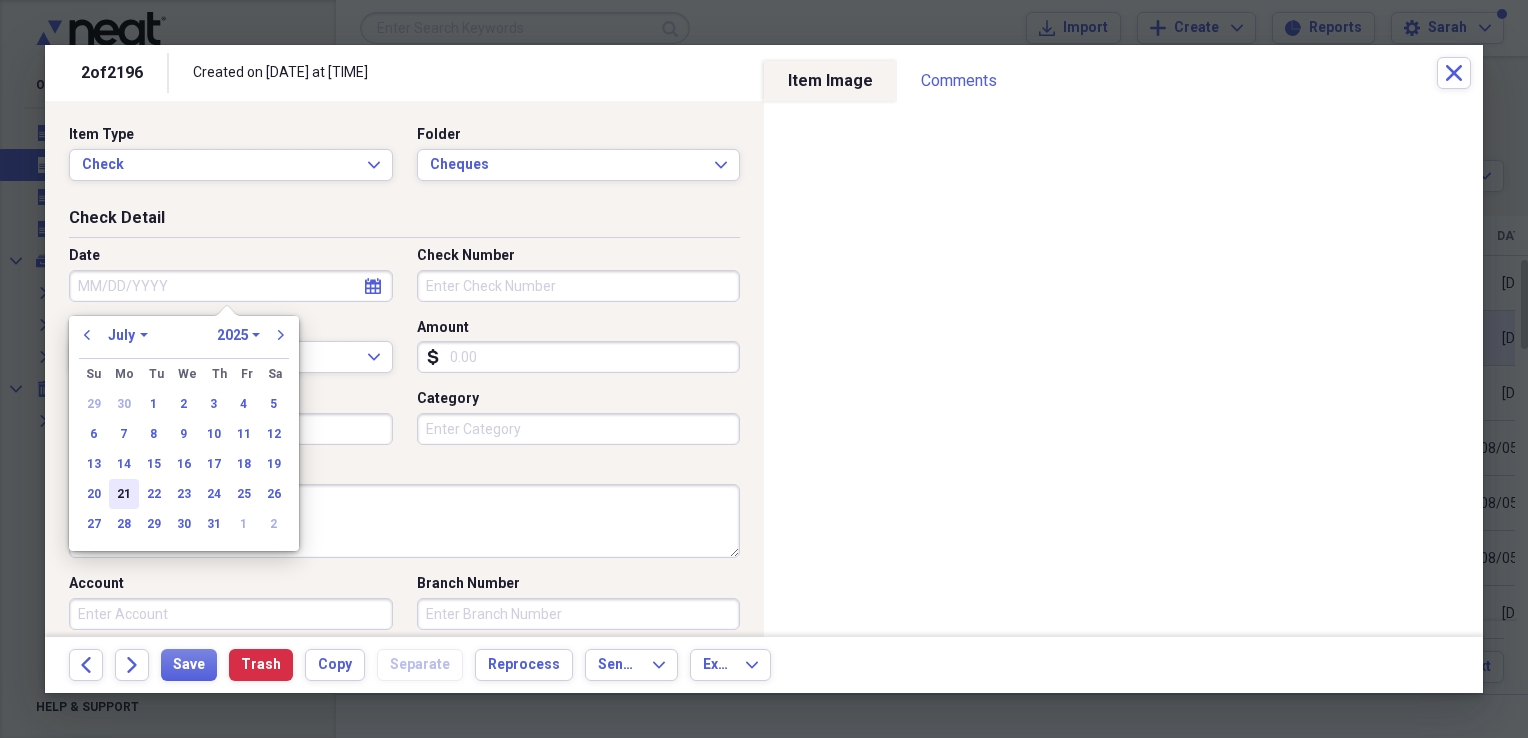 click on "21" at bounding box center (124, 494) 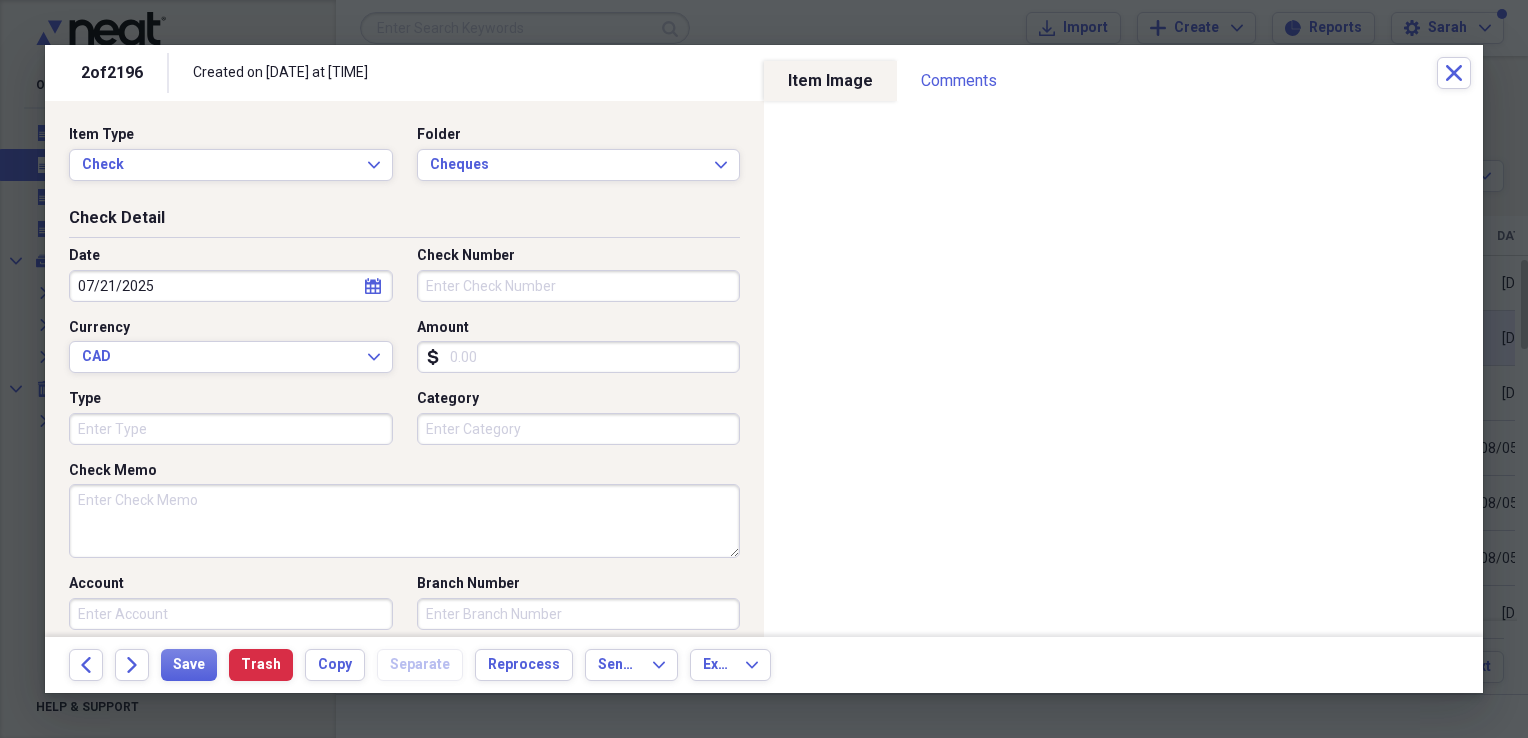 click on "Check Number" at bounding box center (579, 286) 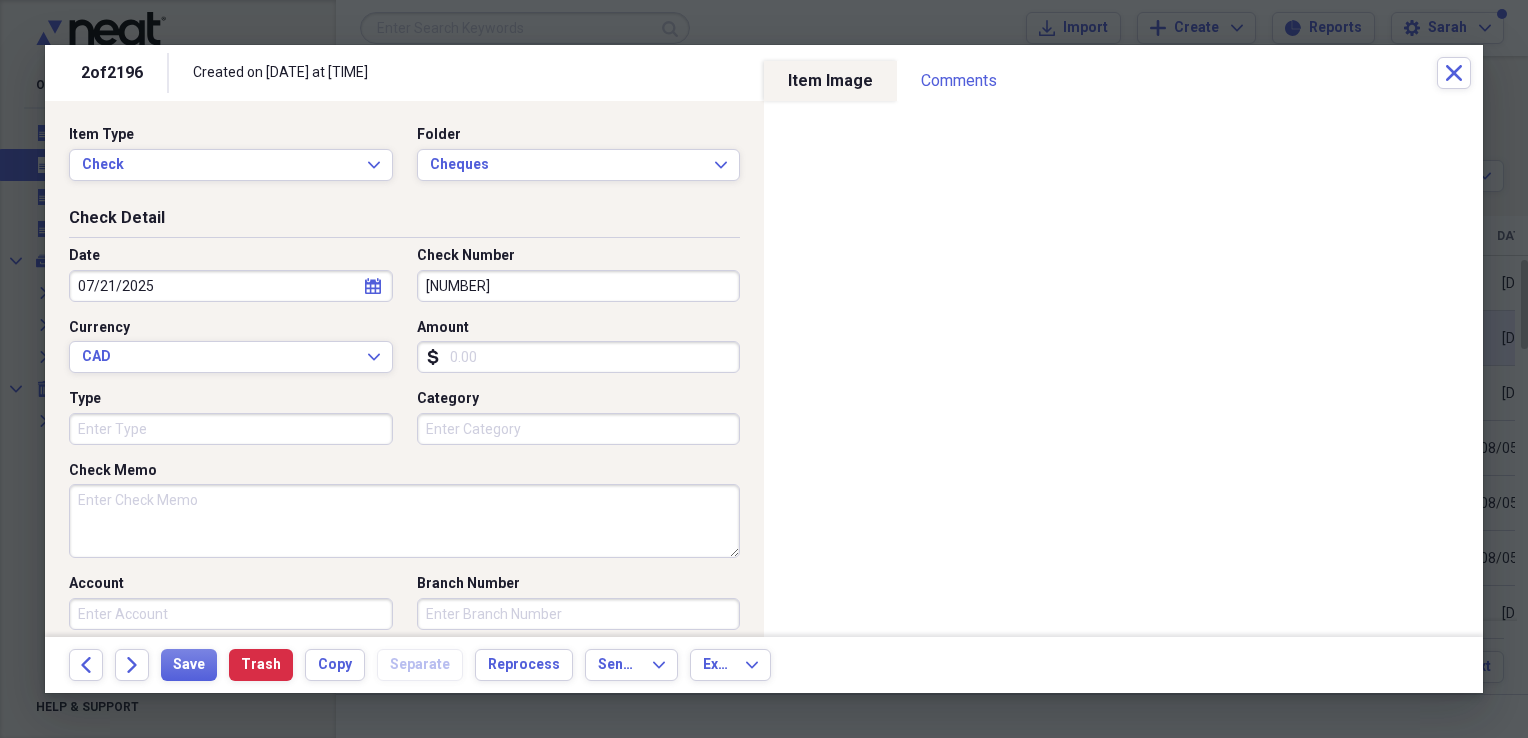 type on "00176958" 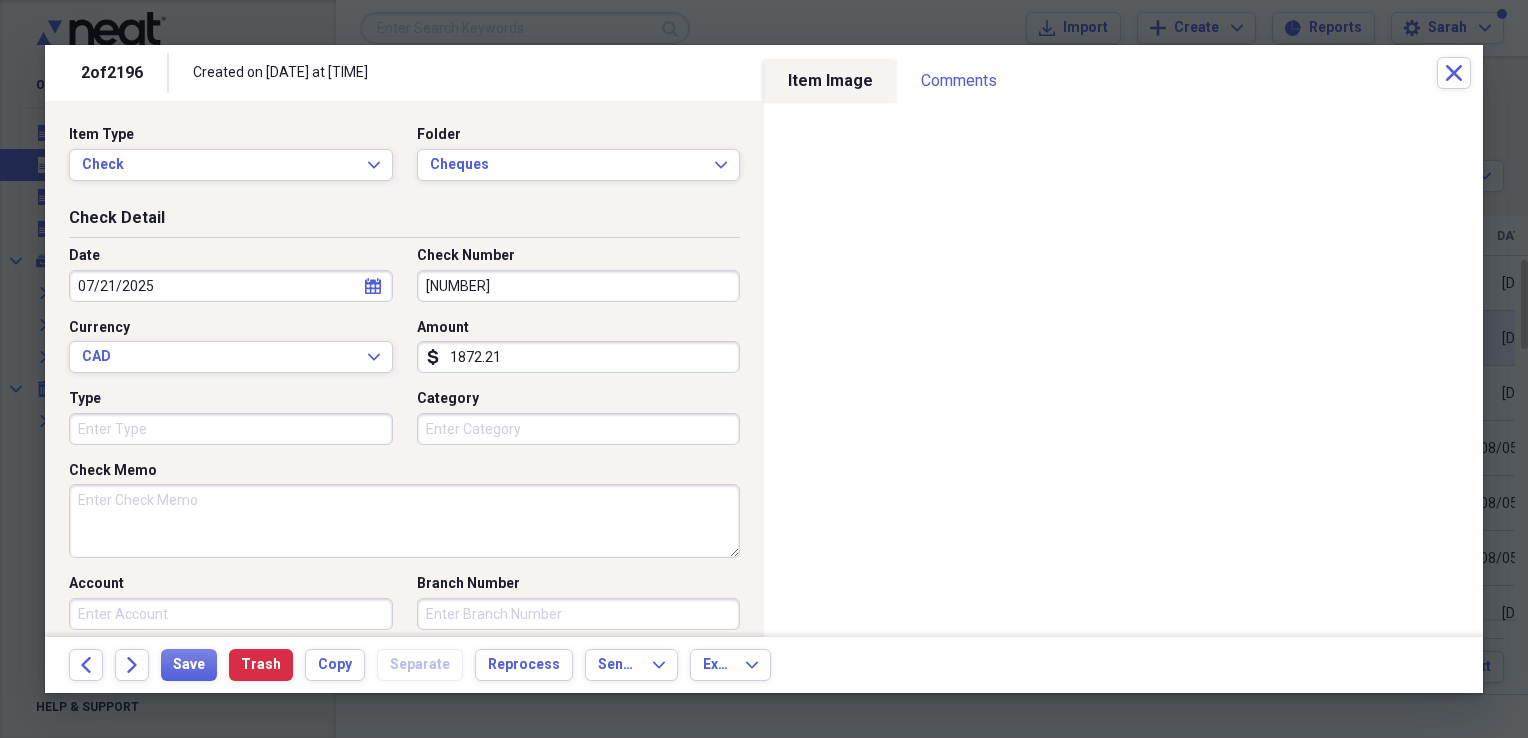 type on "1872.21" 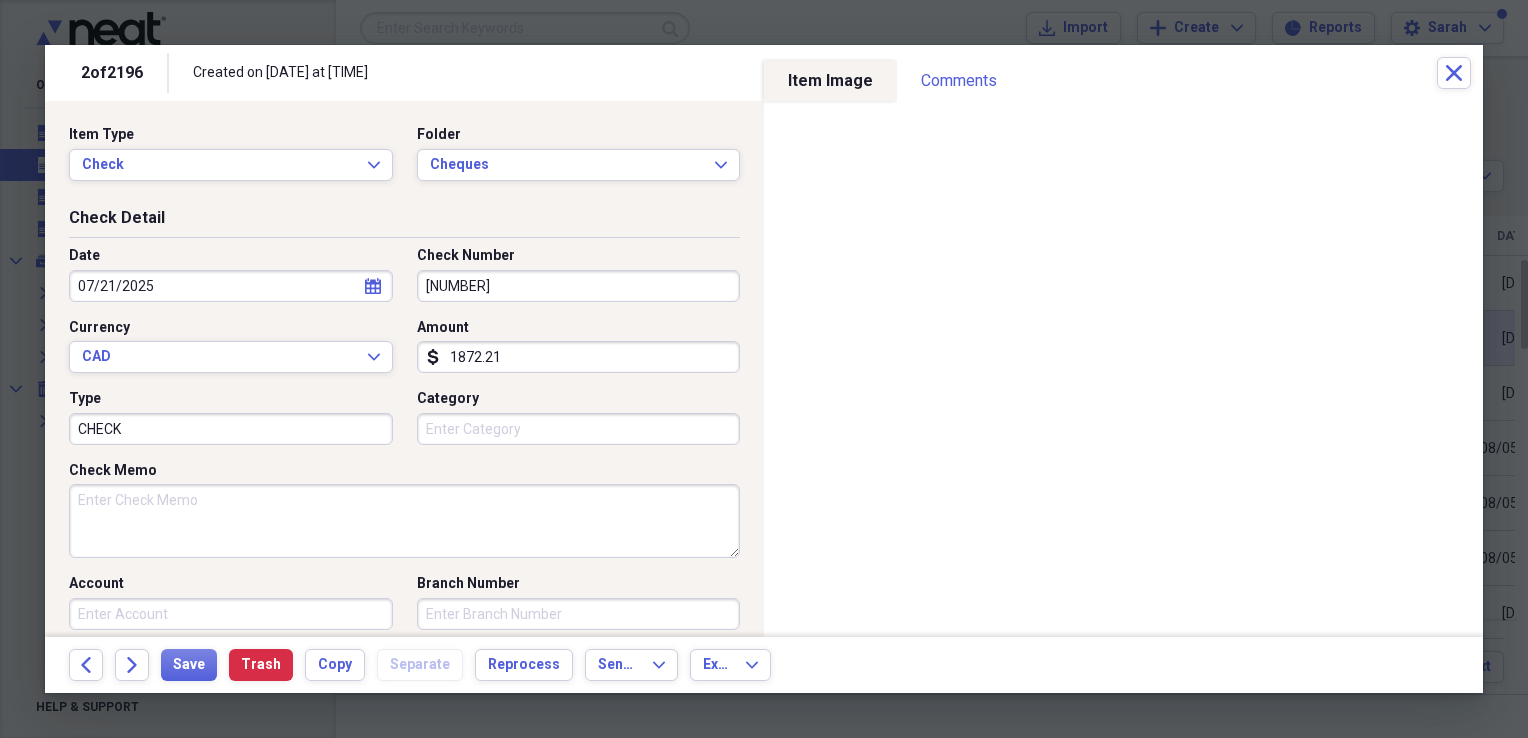 type on "CHECK" 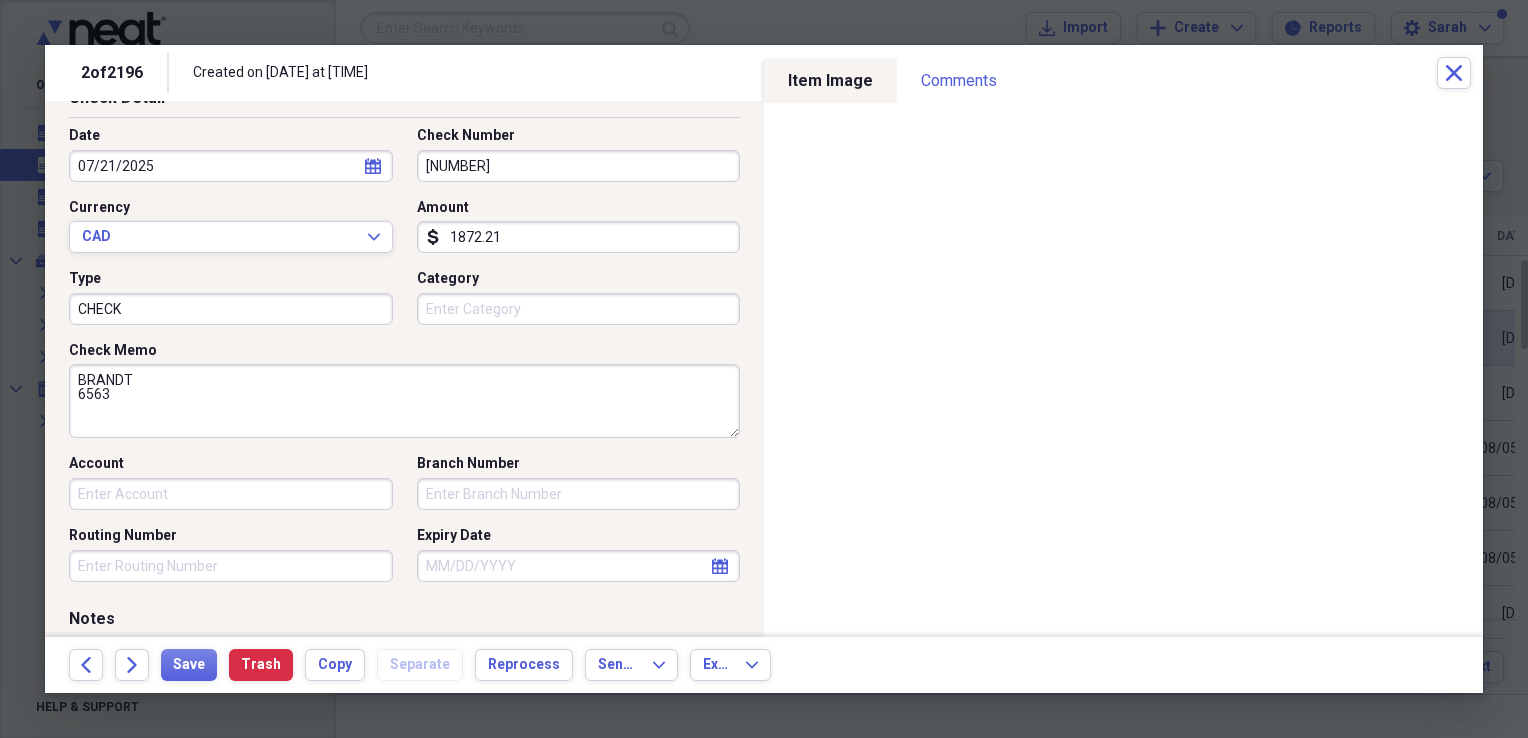 scroll, scrollTop: 400, scrollLeft: 0, axis: vertical 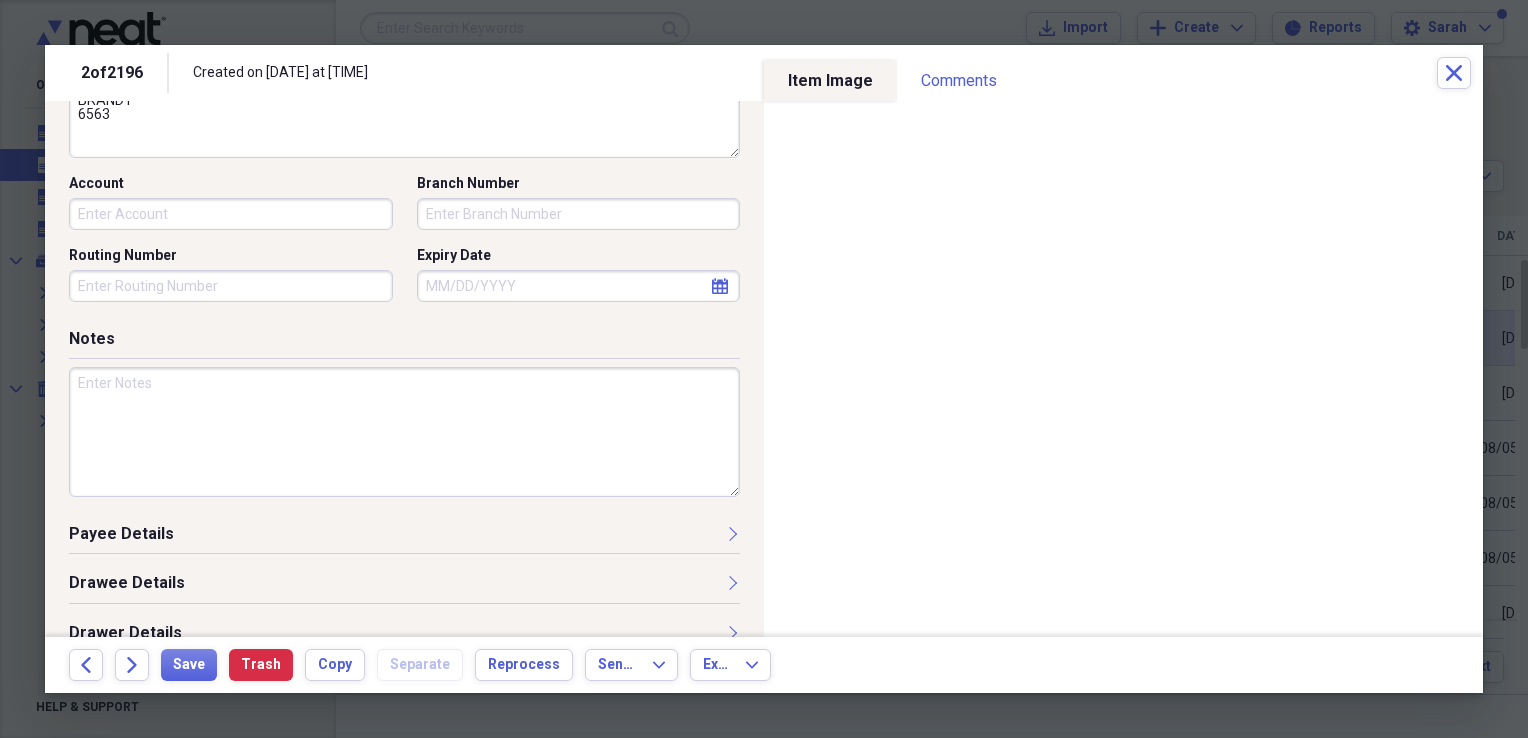 type on "BRANDT
6563" 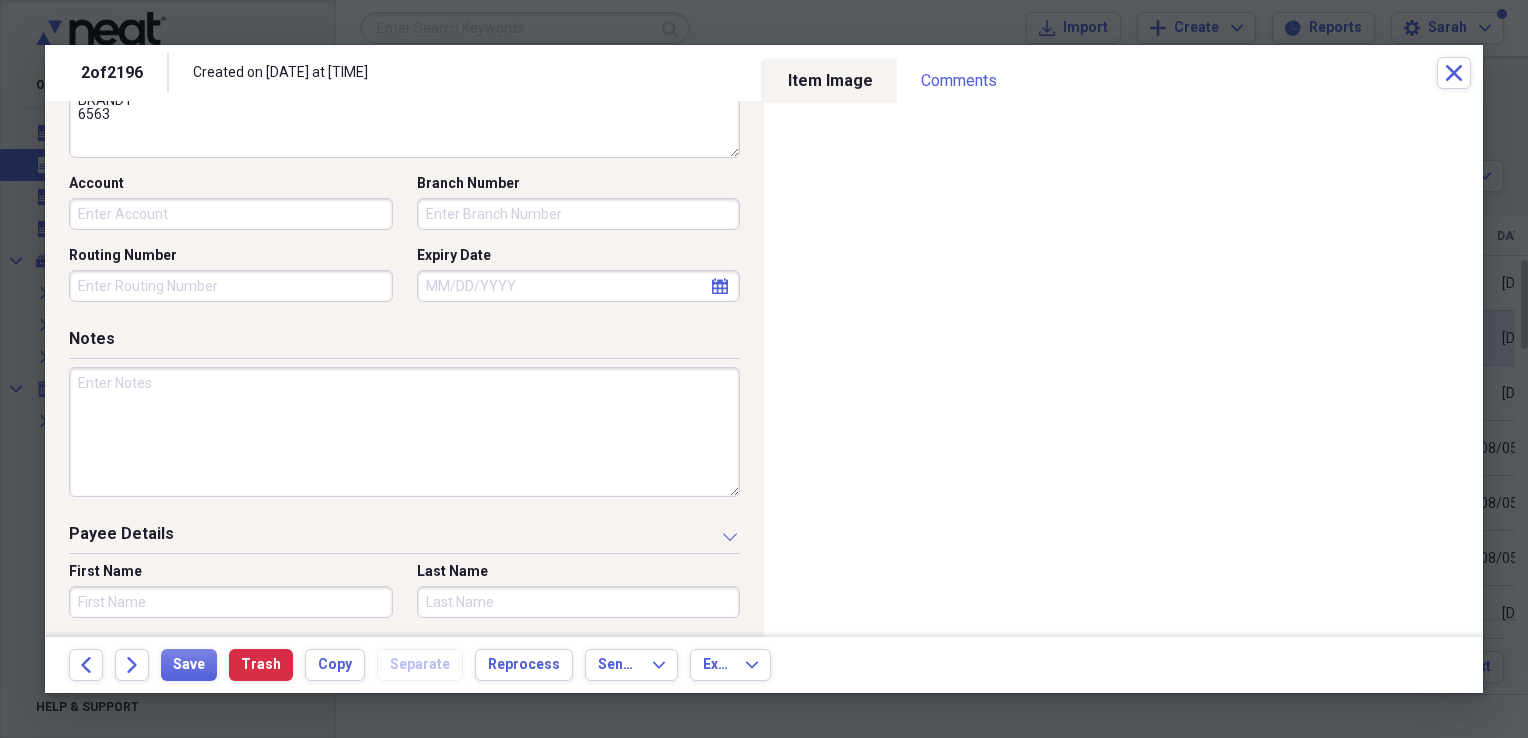 click on "First Name" at bounding box center (231, 602) 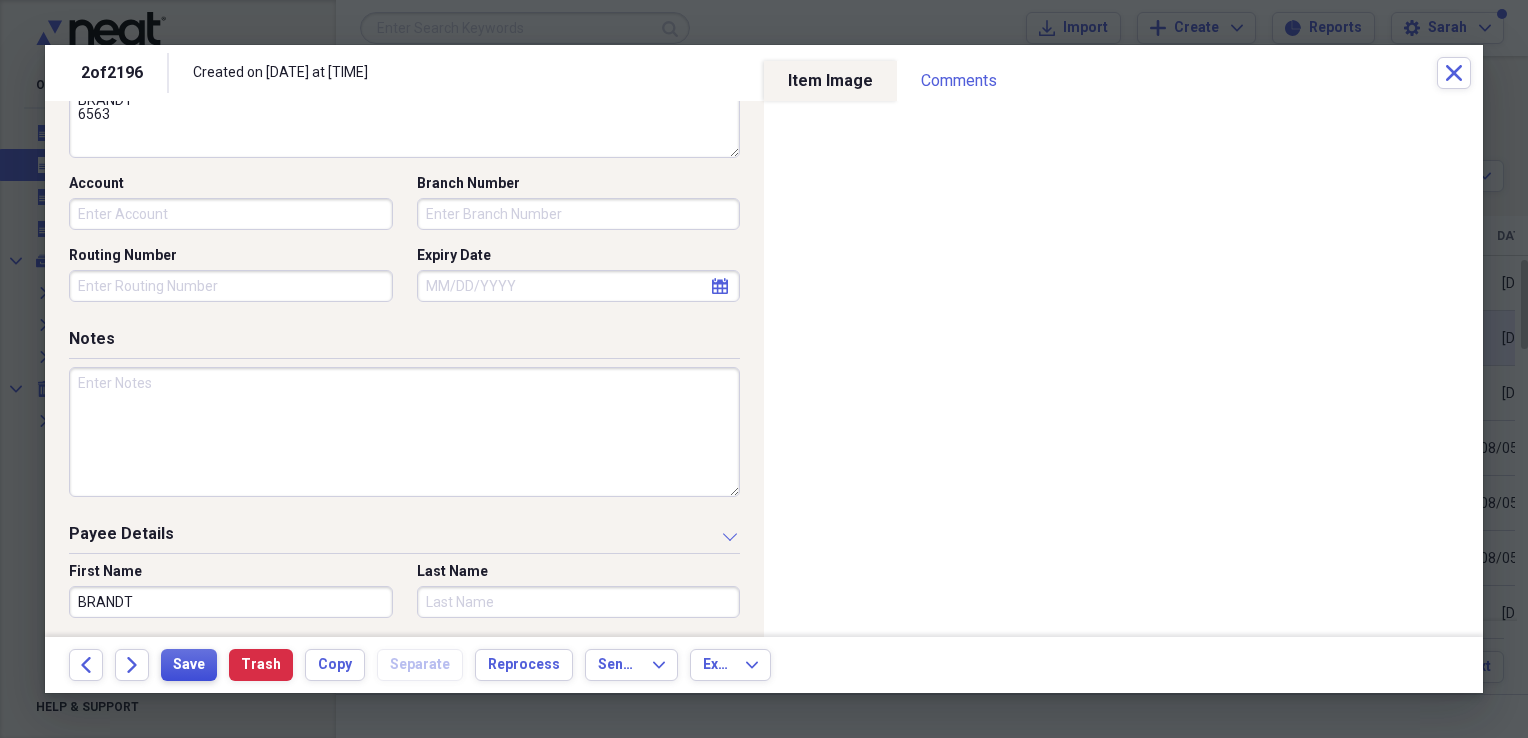 type on "BRANDT" 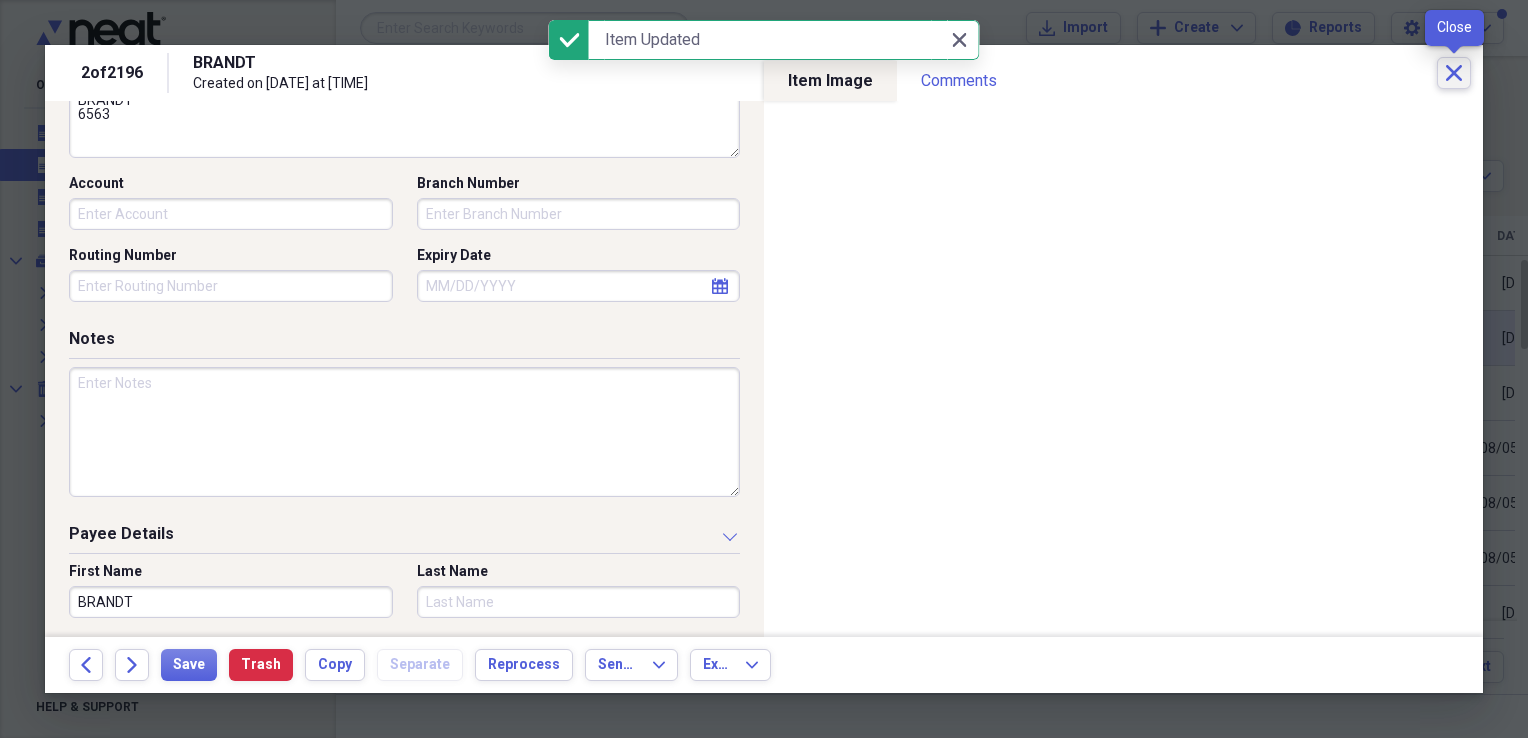 click on "Close" 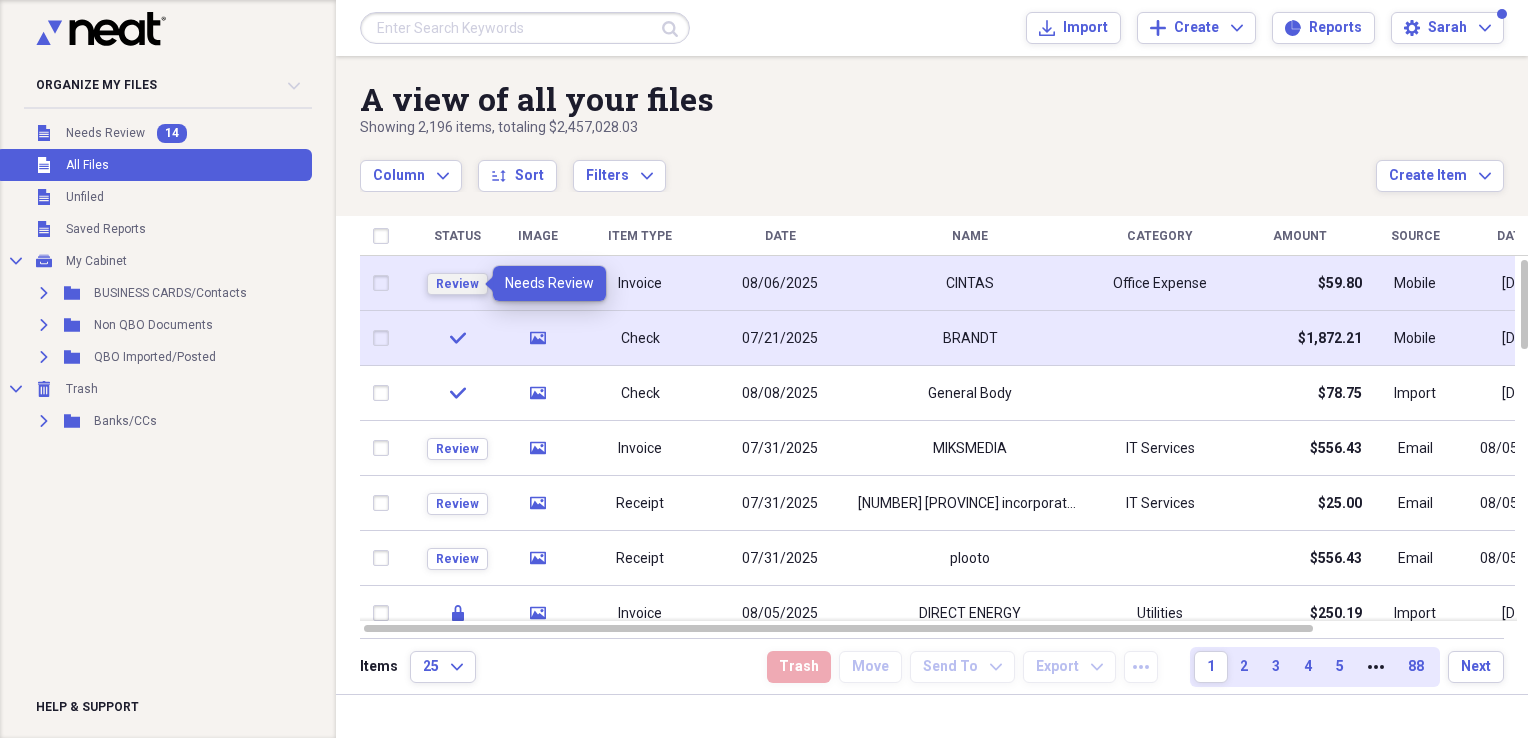 click on "Review" at bounding box center [457, 284] 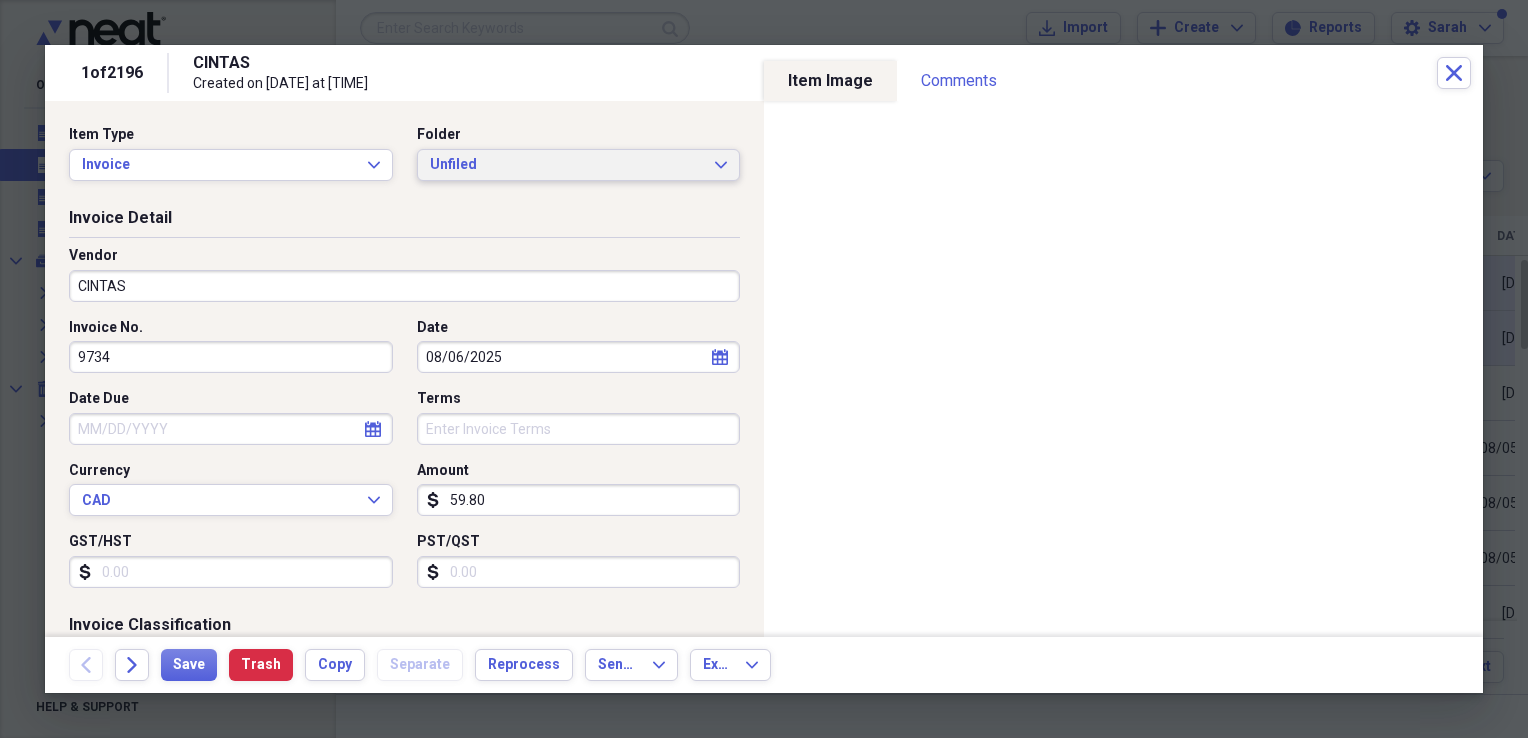 click on "Unfiled" at bounding box center [567, 165] 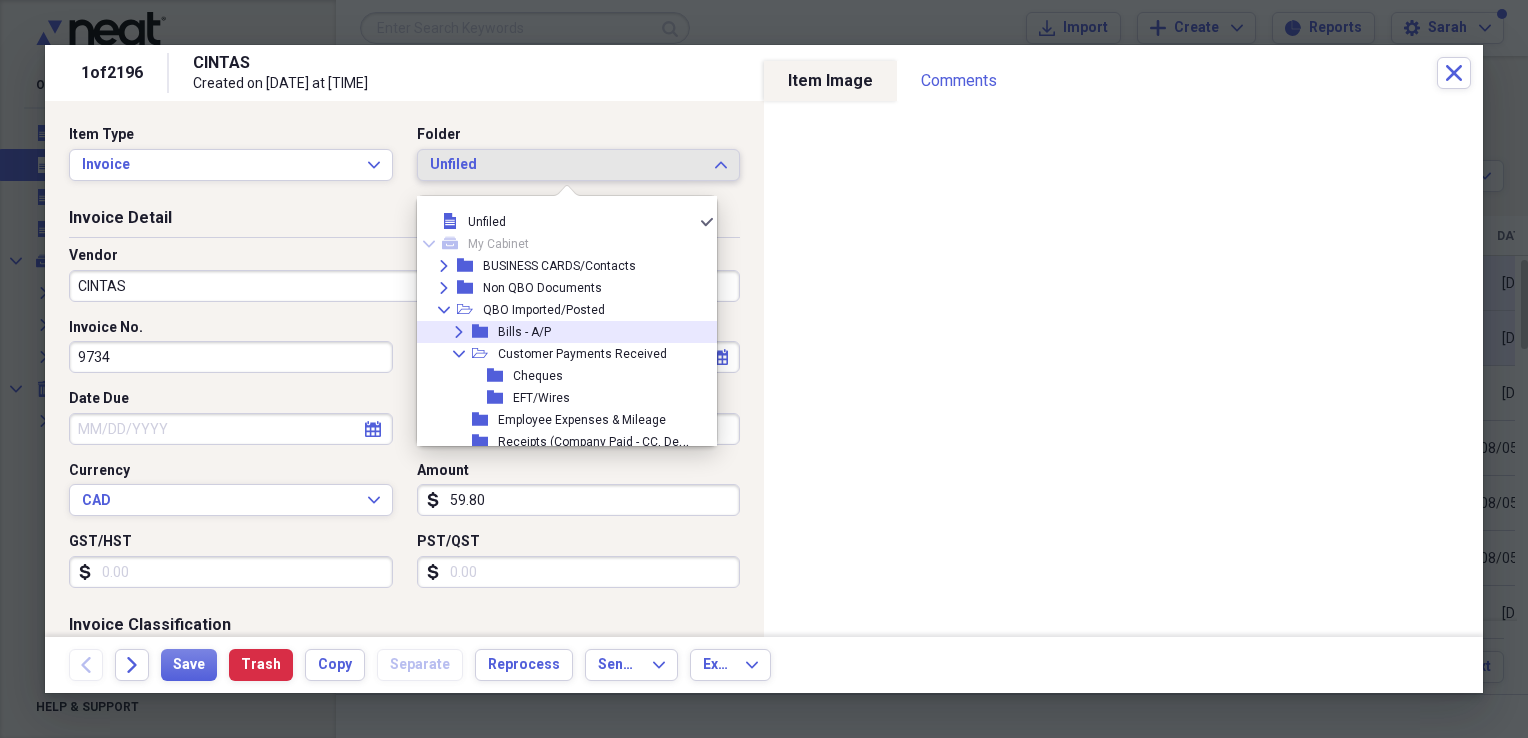 click 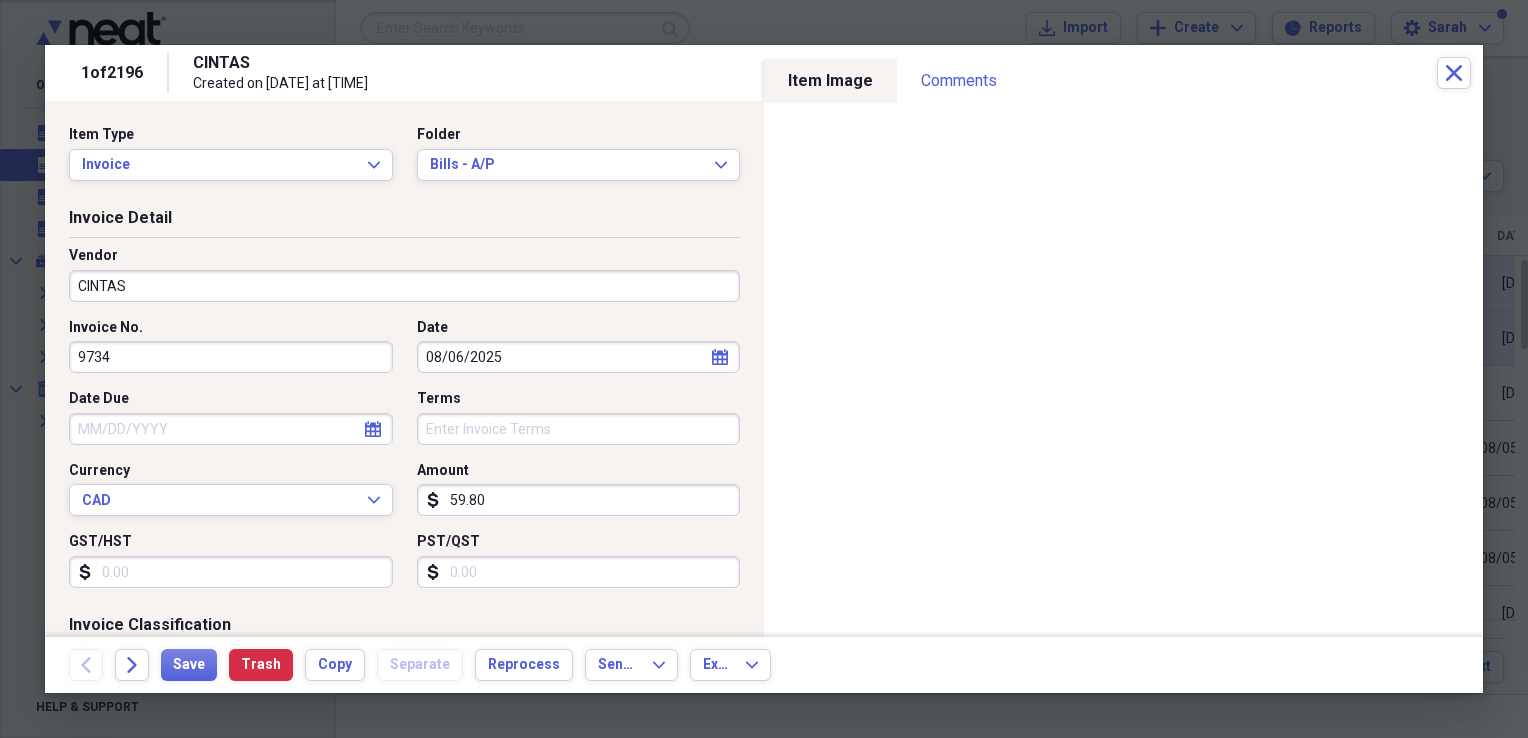 click on "9734" at bounding box center (231, 357) 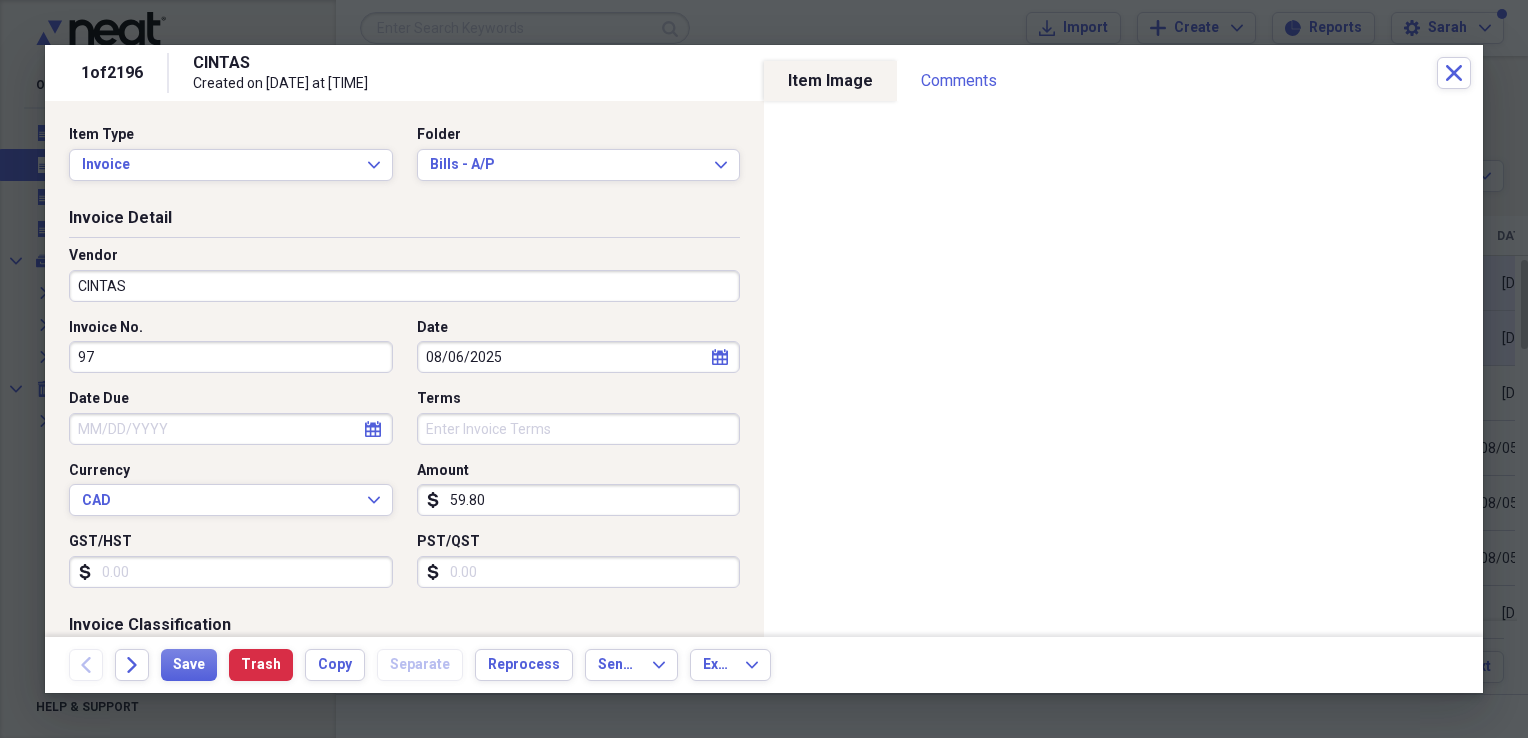 type on "9" 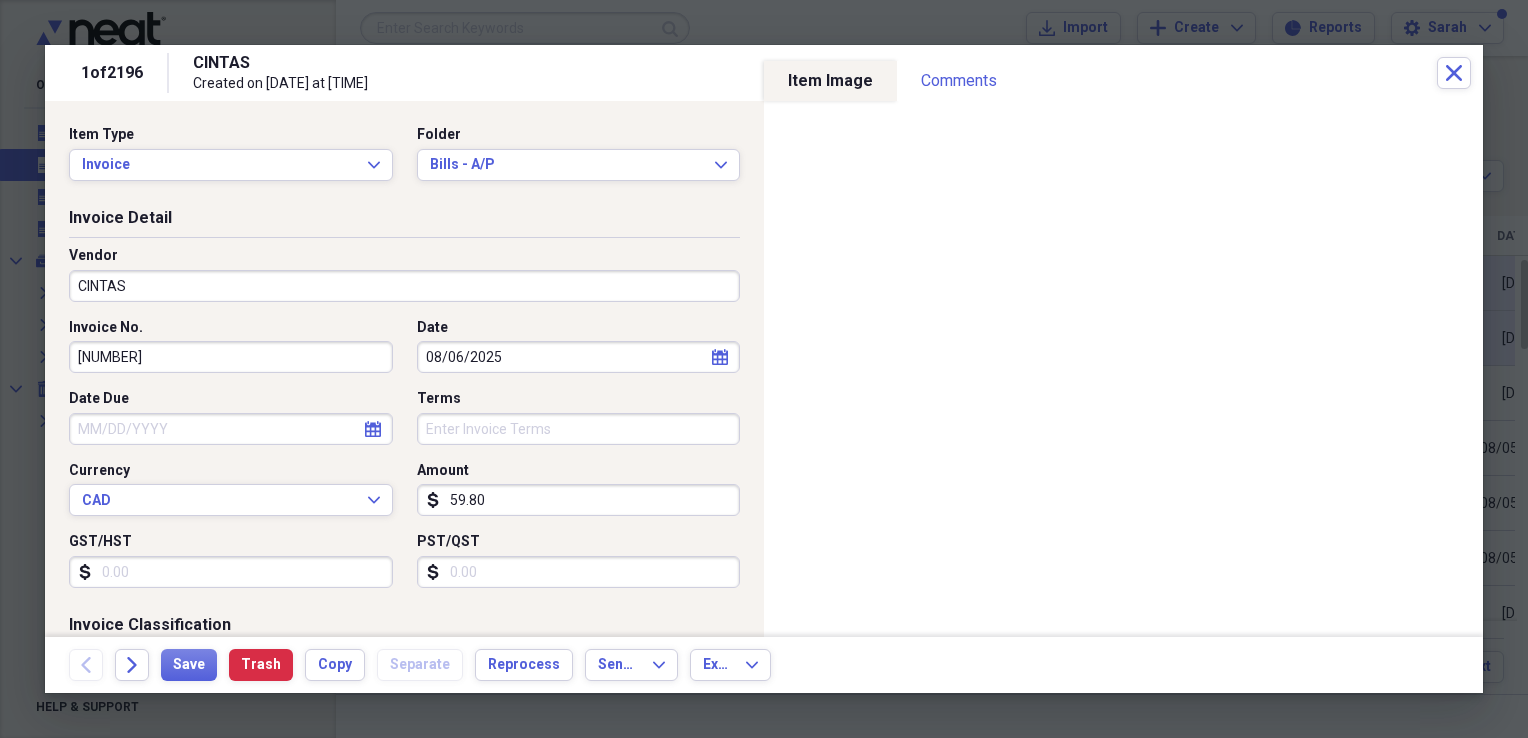 type on "4239183312" 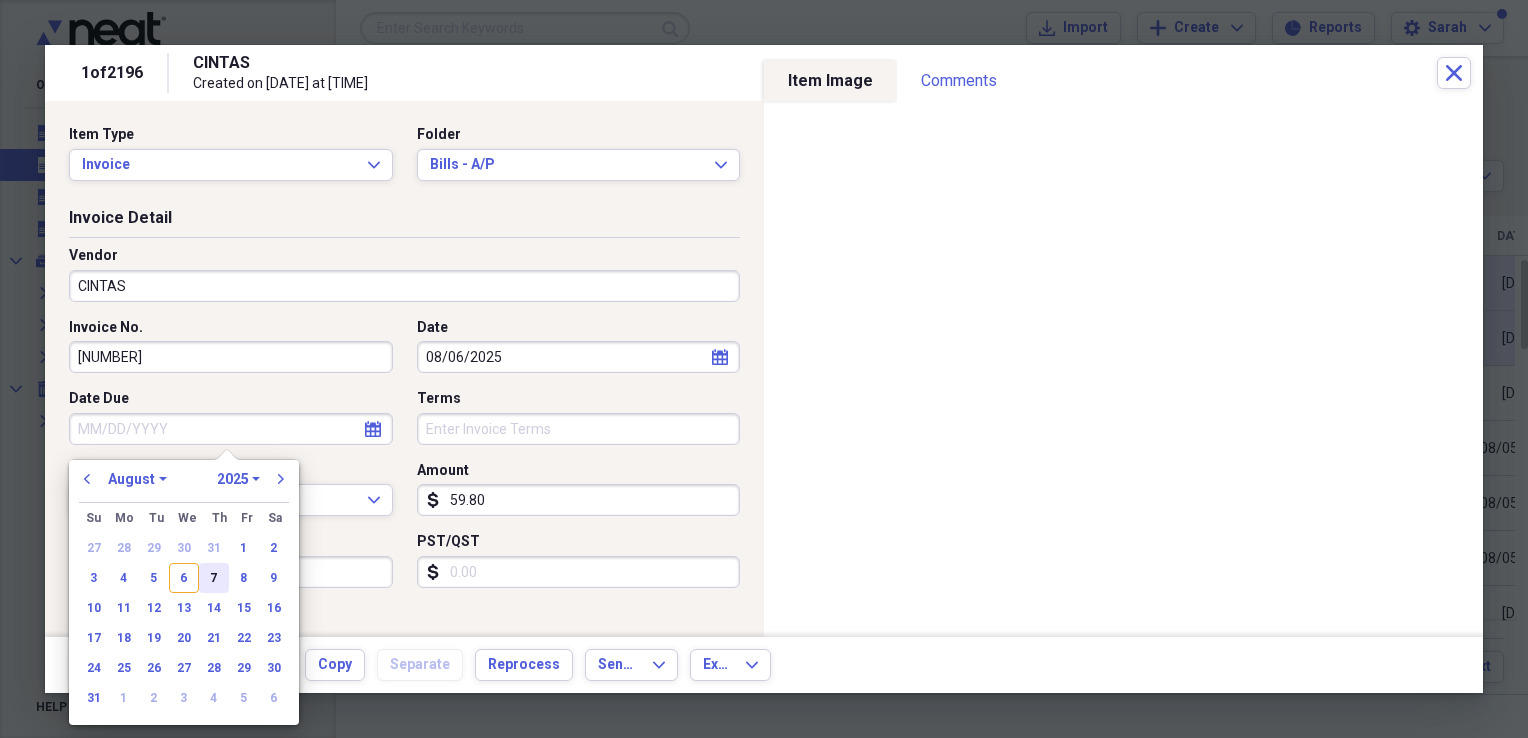 click on "7" at bounding box center [214, 578] 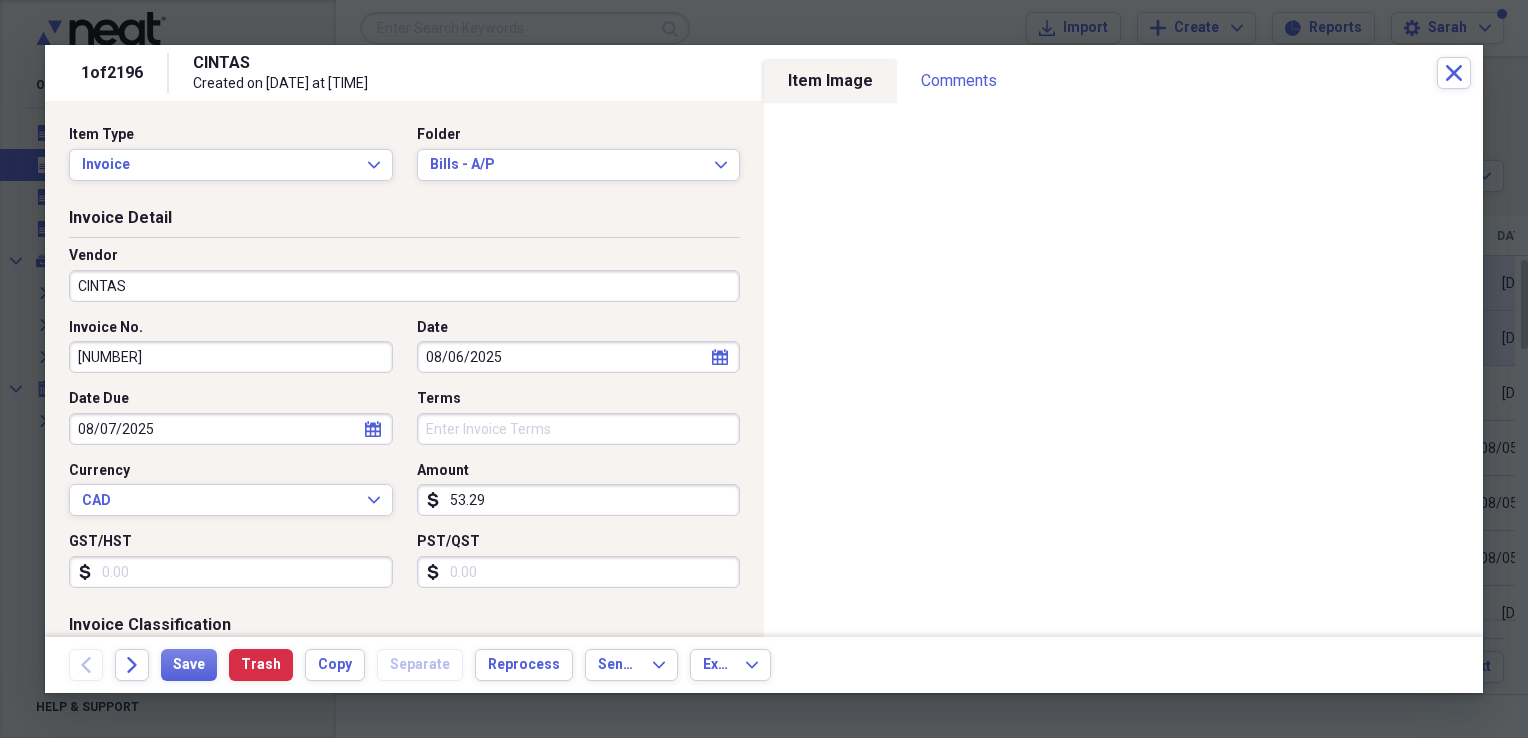 type on "53.29" 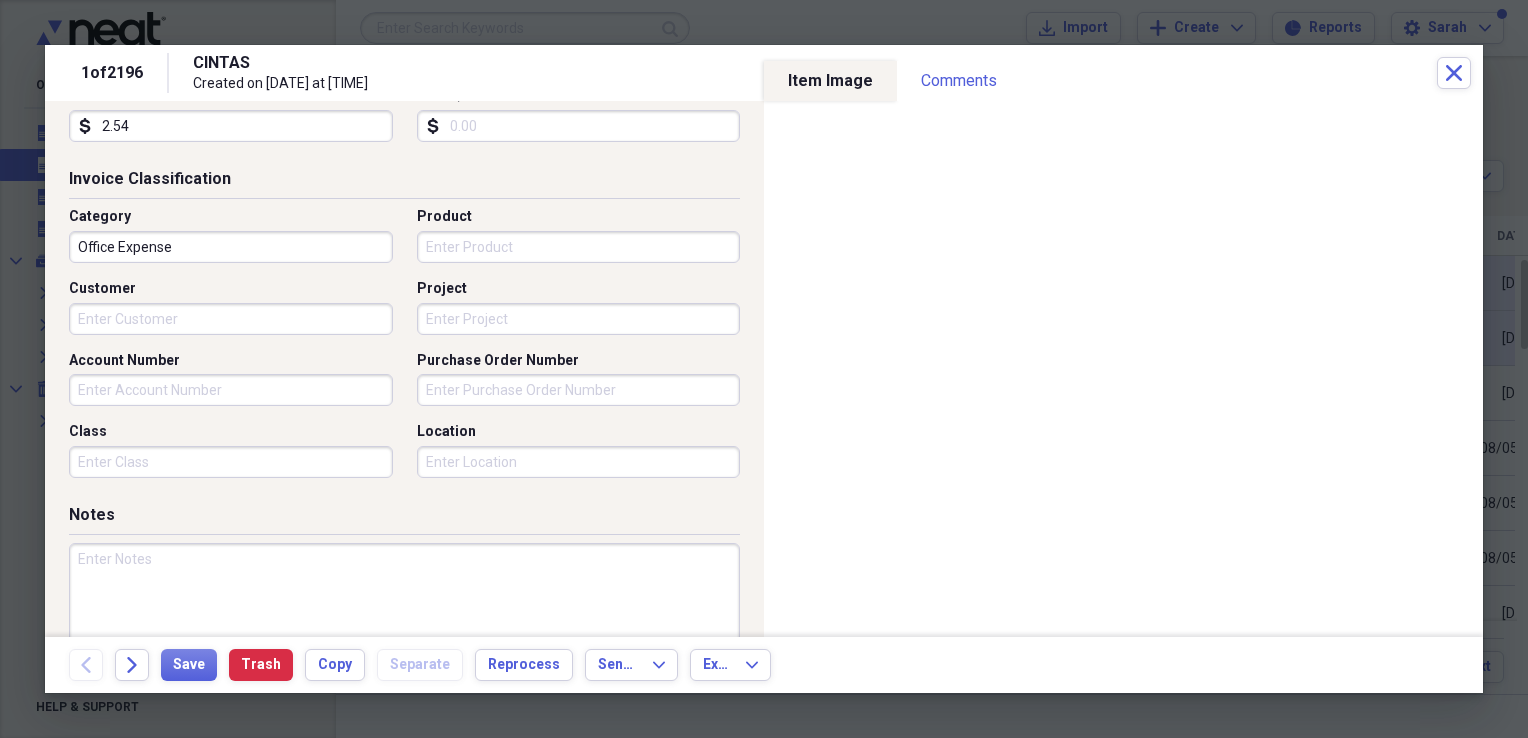 scroll, scrollTop: 654, scrollLeft: 0, axis: vertical 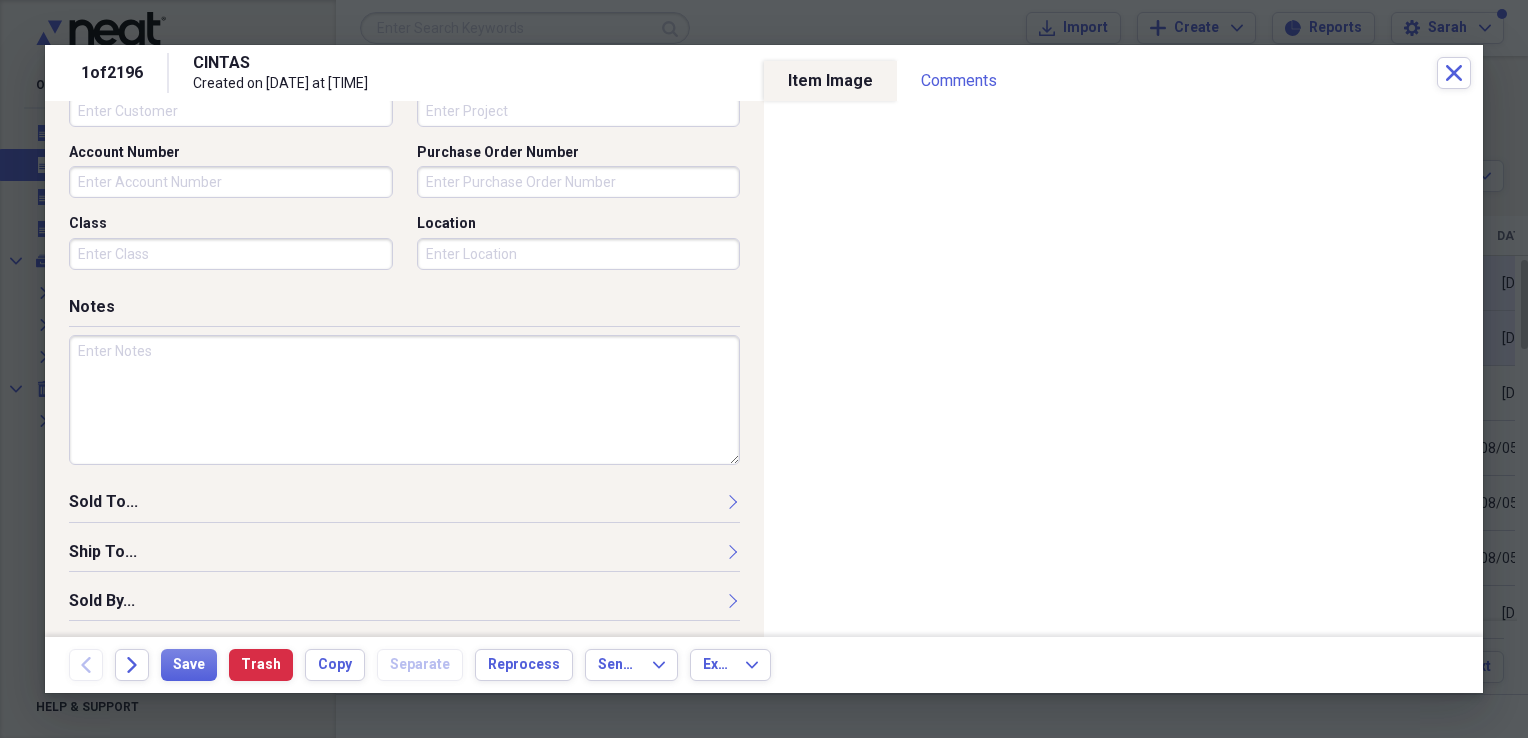 type on "2.54" 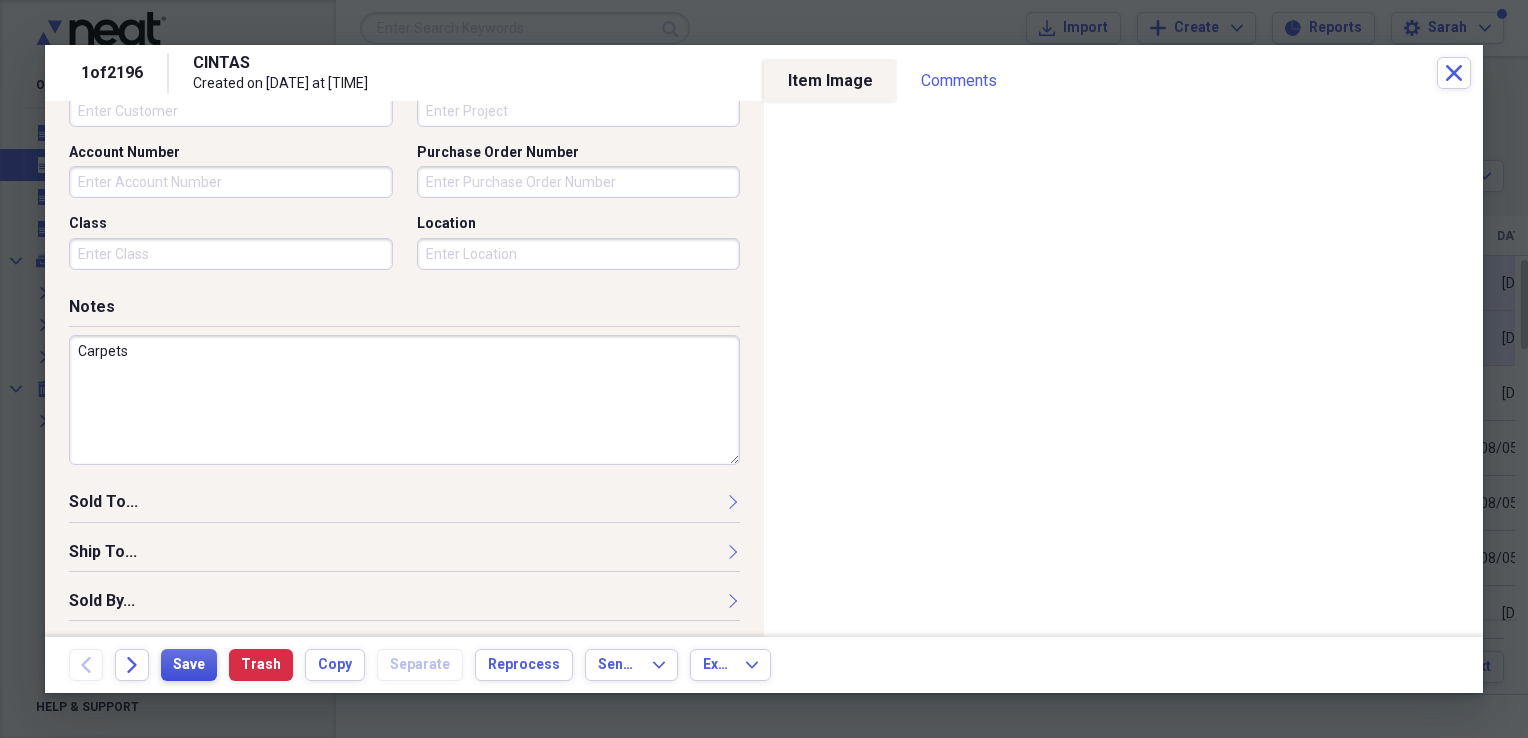 type on "Carpets" 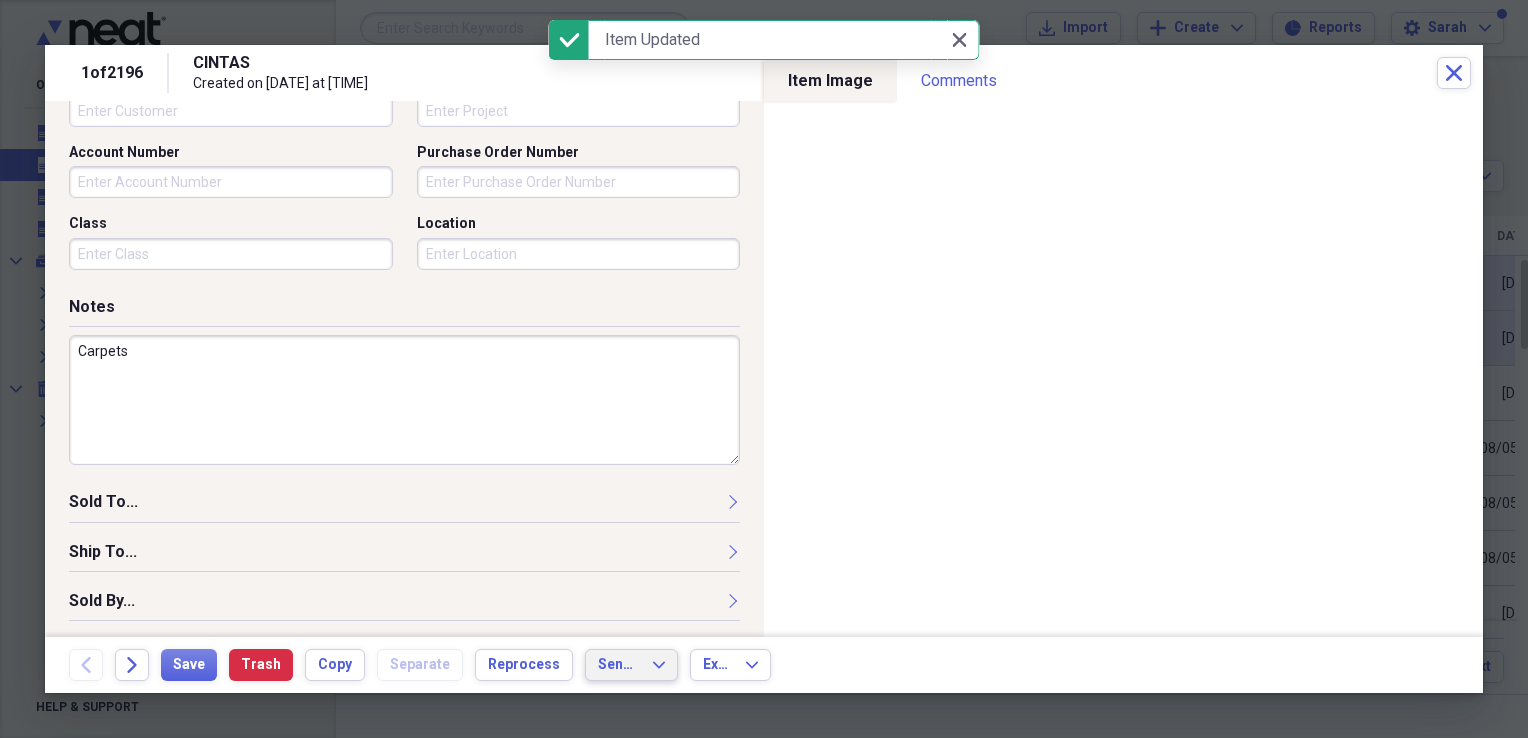 click on "Send To Expand" at bounding box center [631, 665] 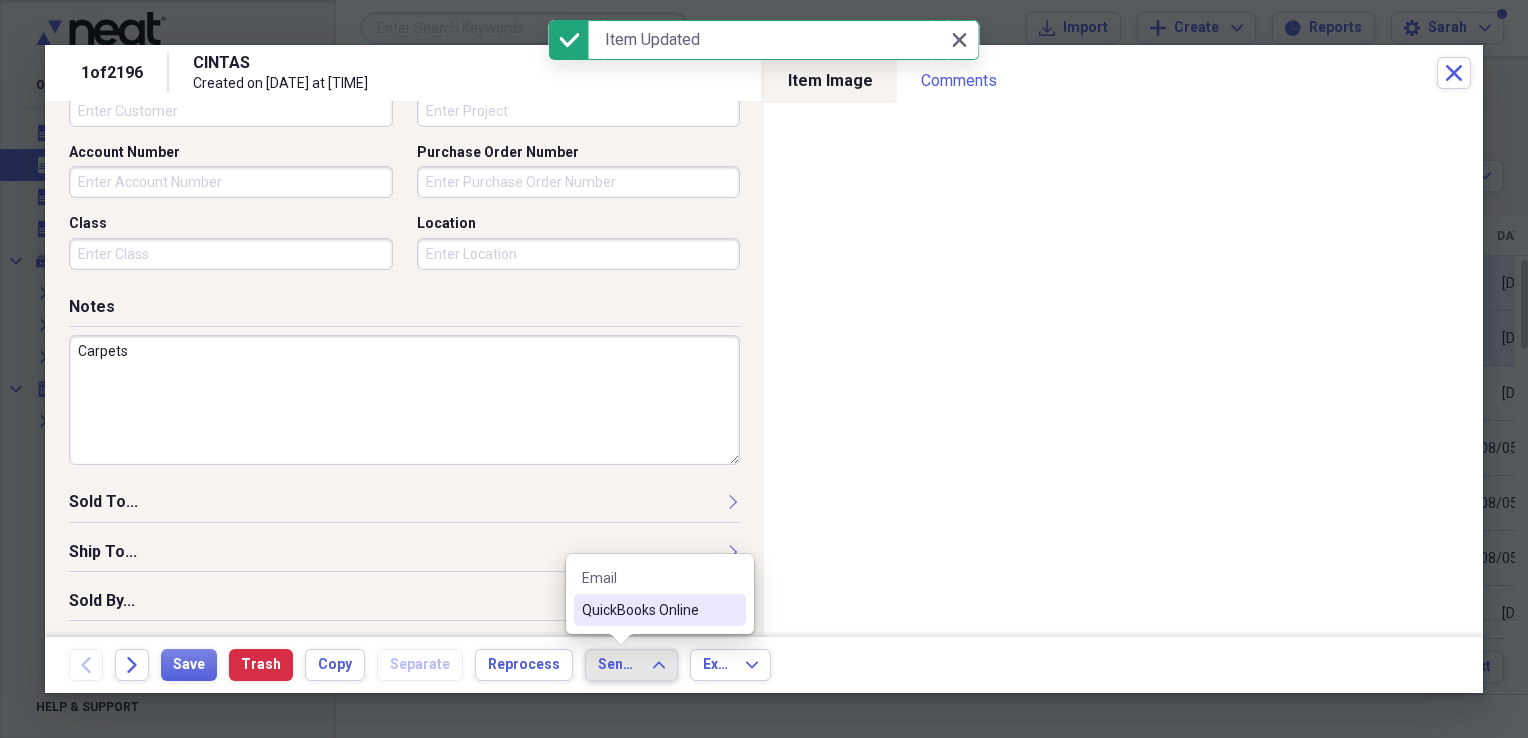 click on "QuickBooks Online" at bounding box center (648, 610) 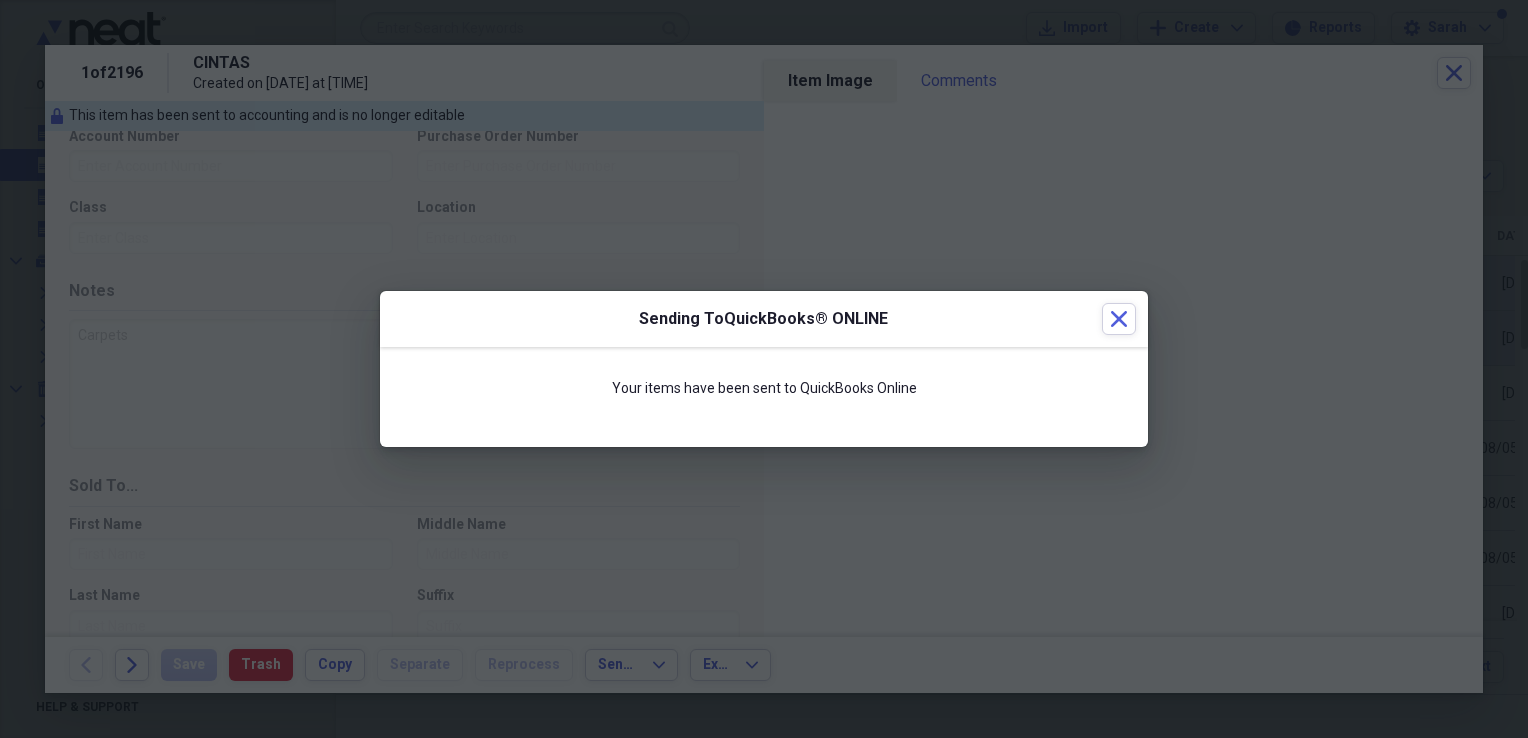 scroll, scrollTop: 638, scrollLeft: 0, axis: vertical 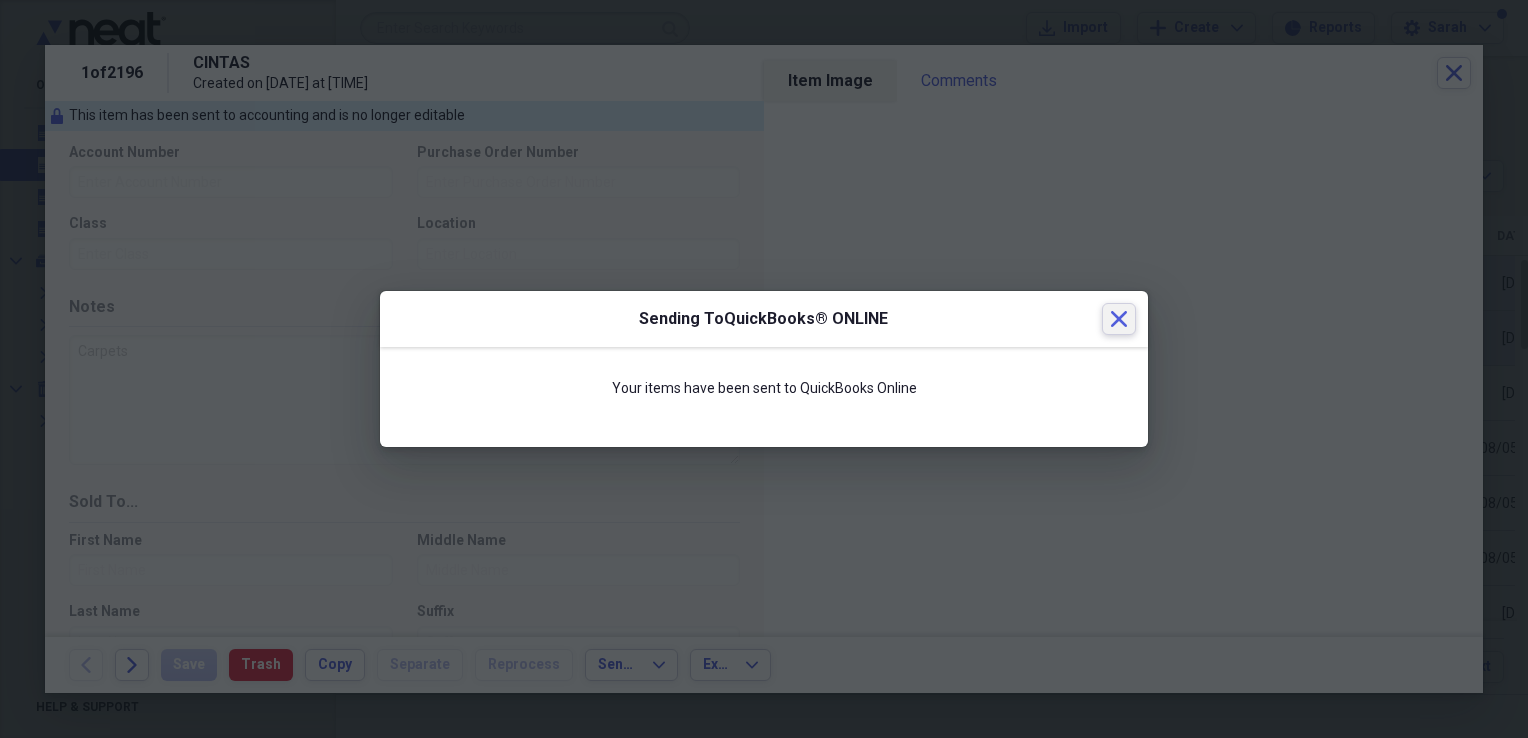click on "Close" 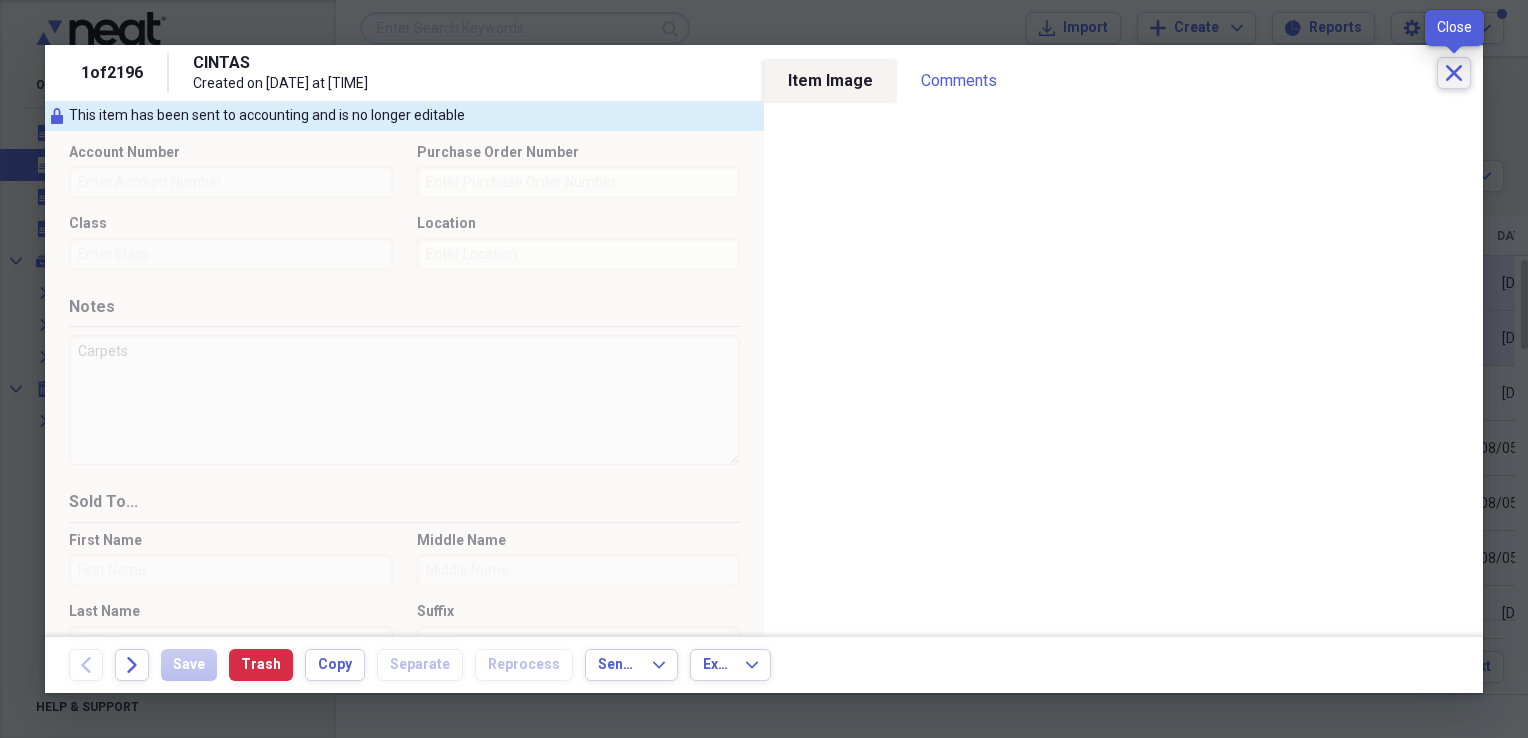 click on "Close" at bounding box center (1454, 73) 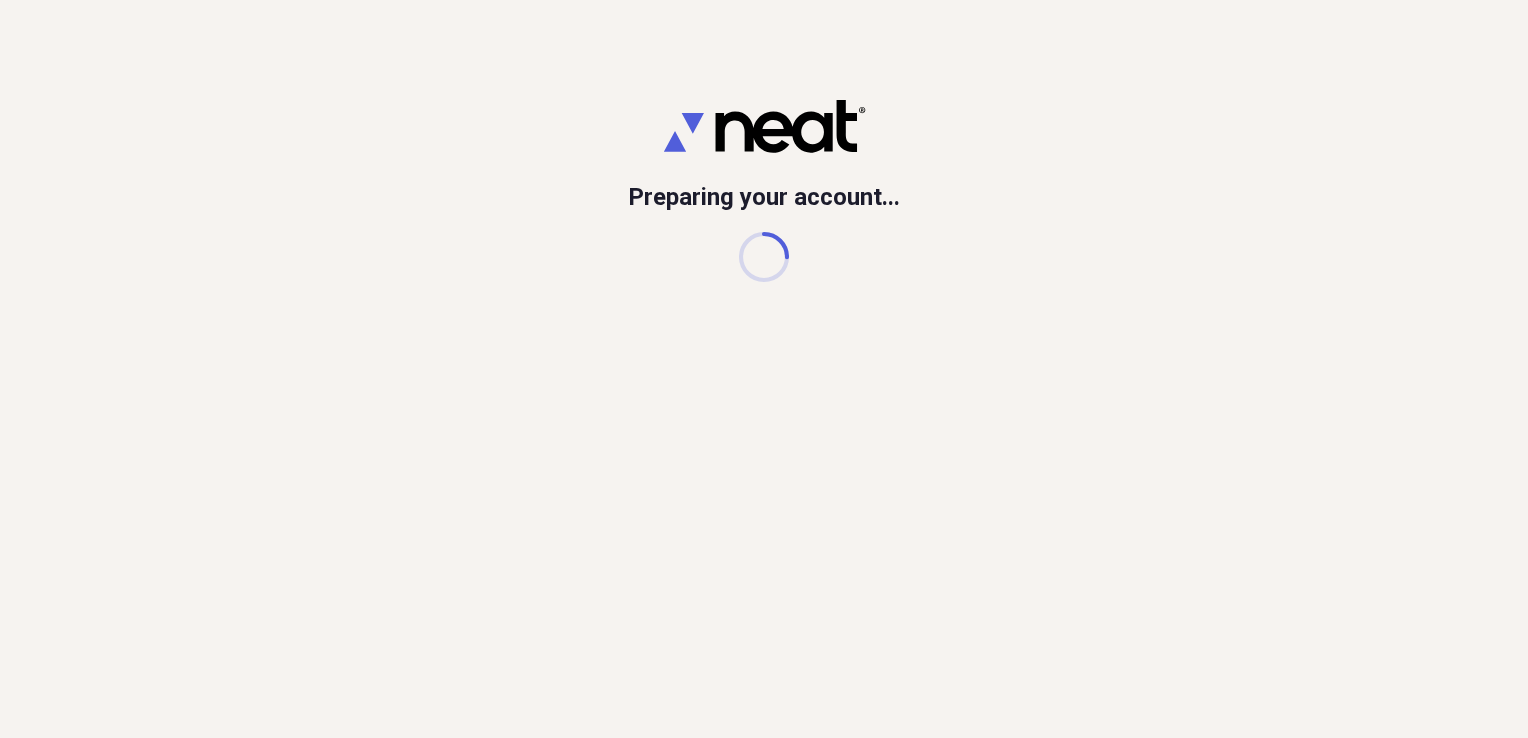 scroll, scrollTop: 0, scrollLeft: 0, axis: both 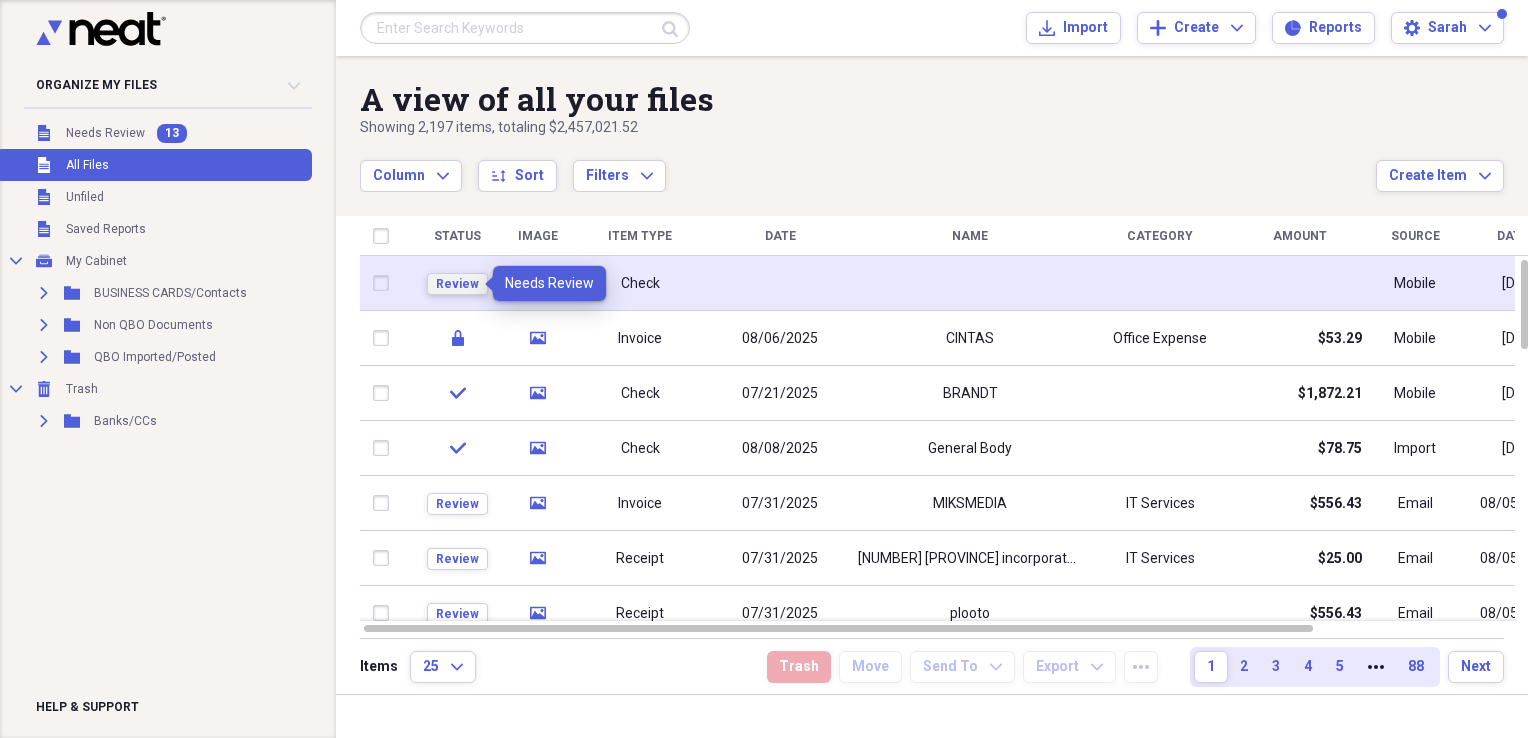 click on "Review" at bounding box center (457, 284) 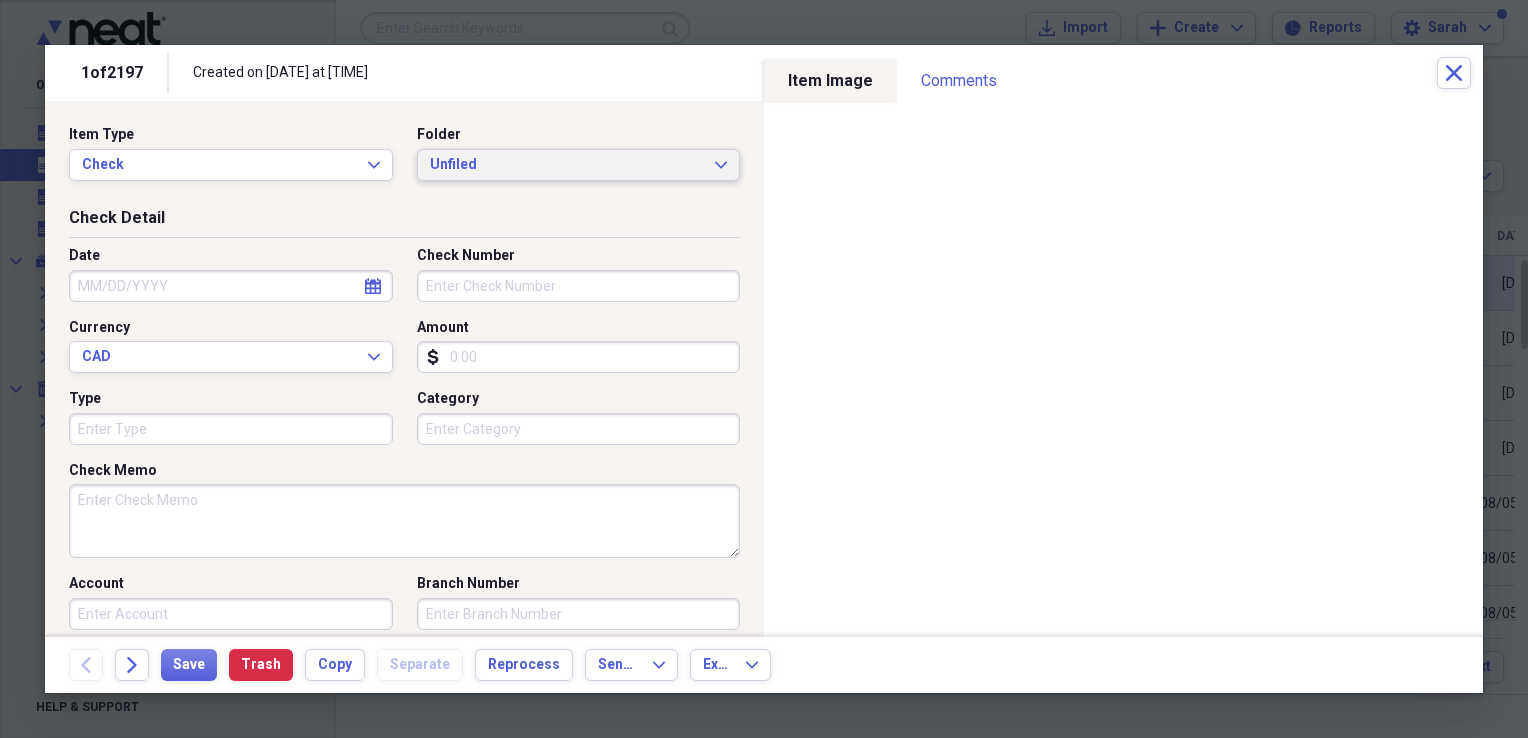 click on "Unfiled Expand" at bounding box center [579, 165] 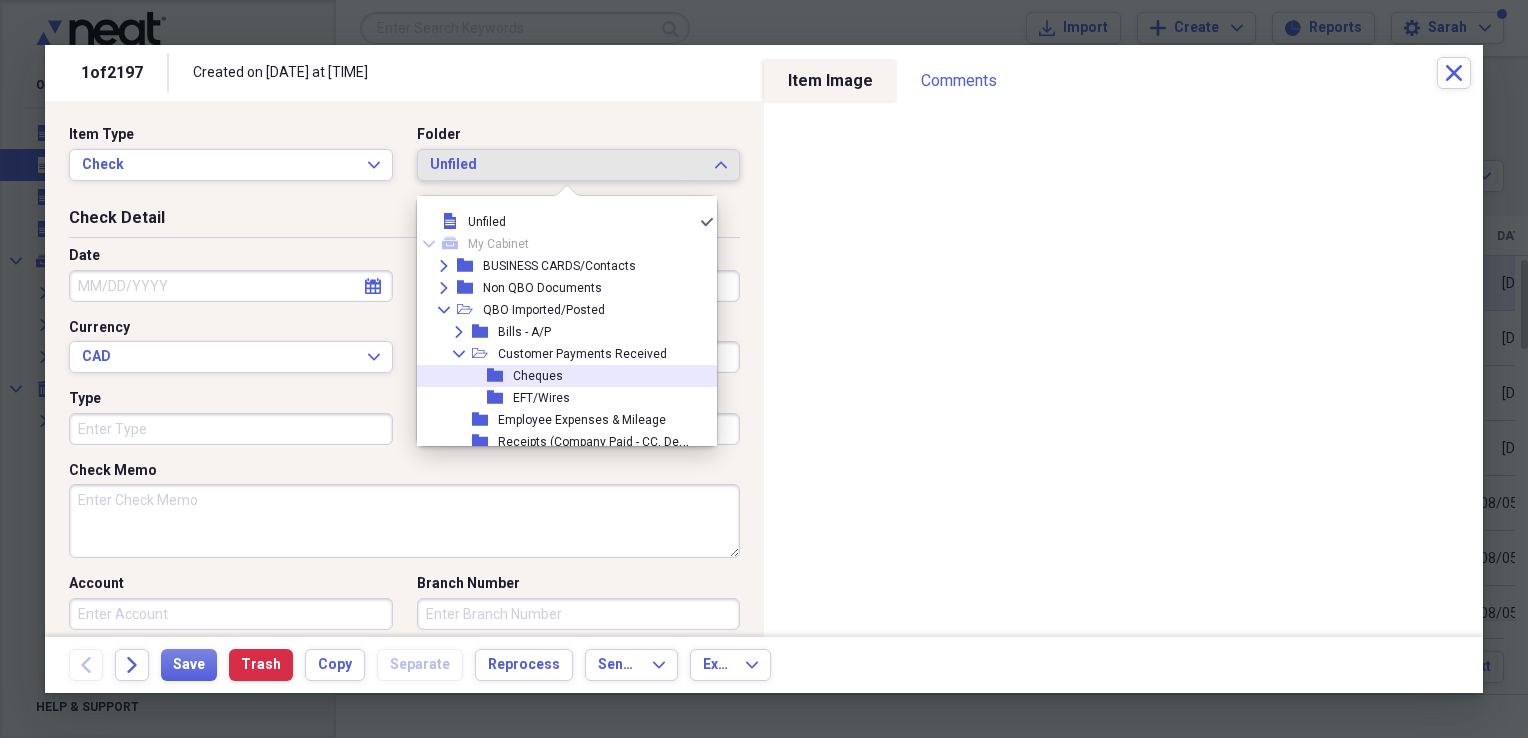 click on "folder Cheques" at bounding box center [559, 376] 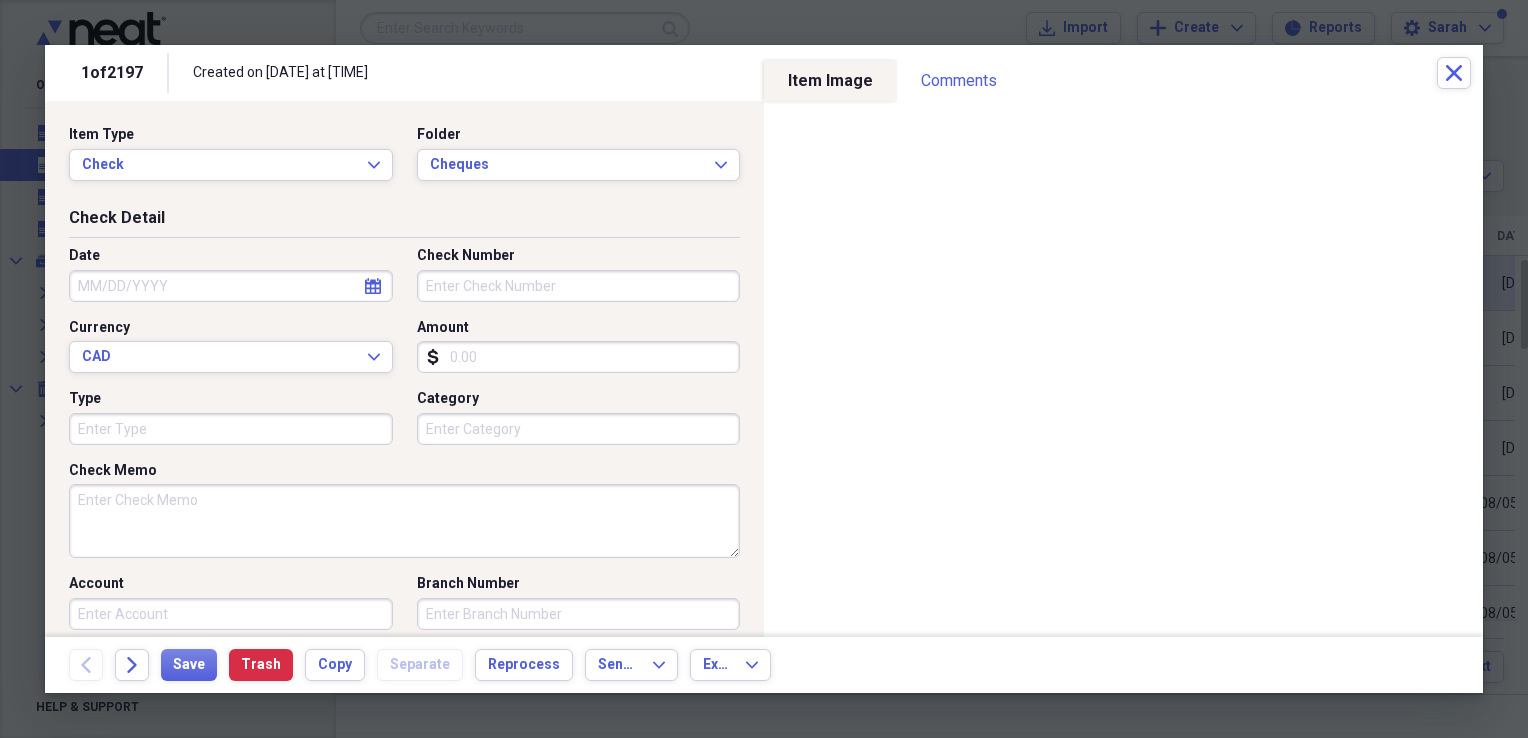click 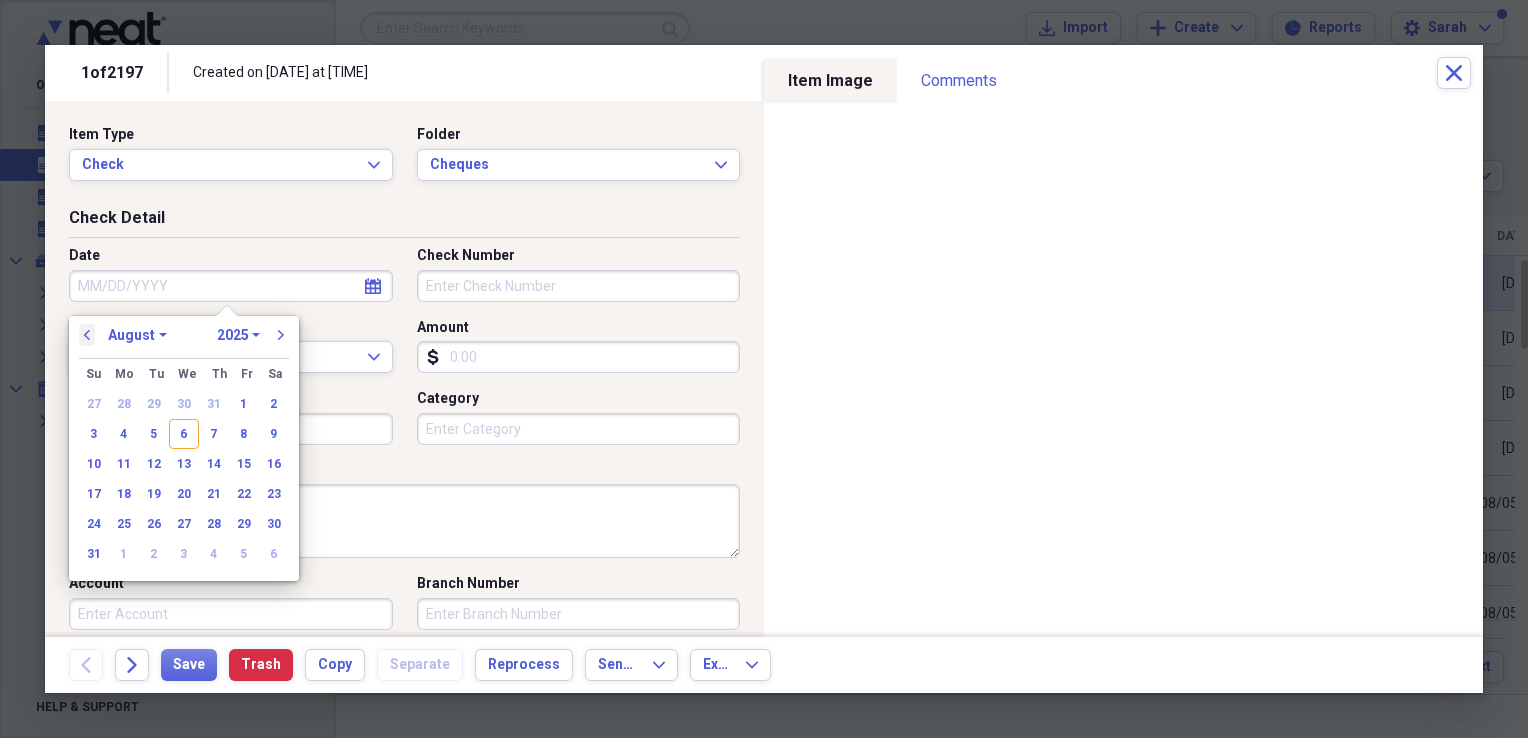click on "previous" at bounding box center [87, 335] 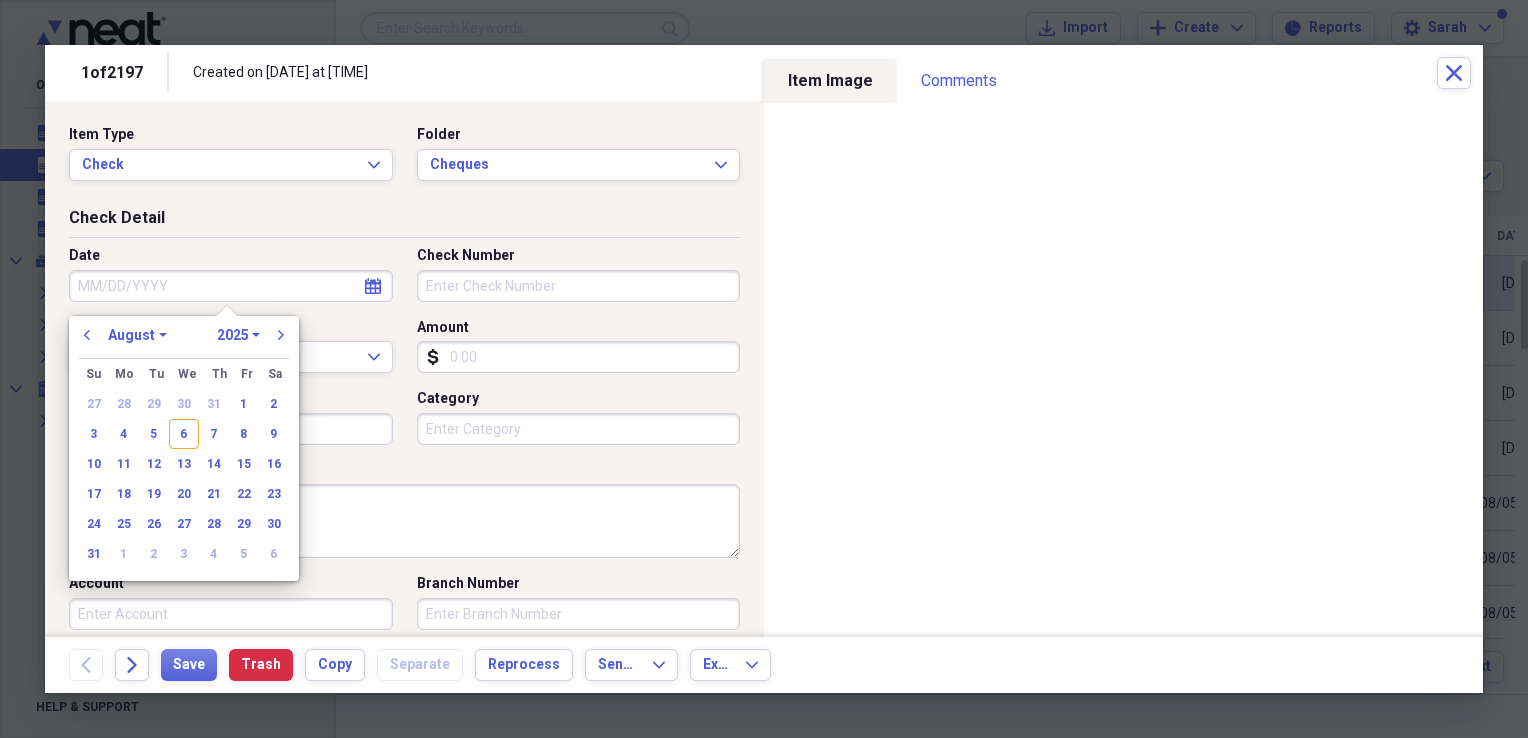 select on "6" 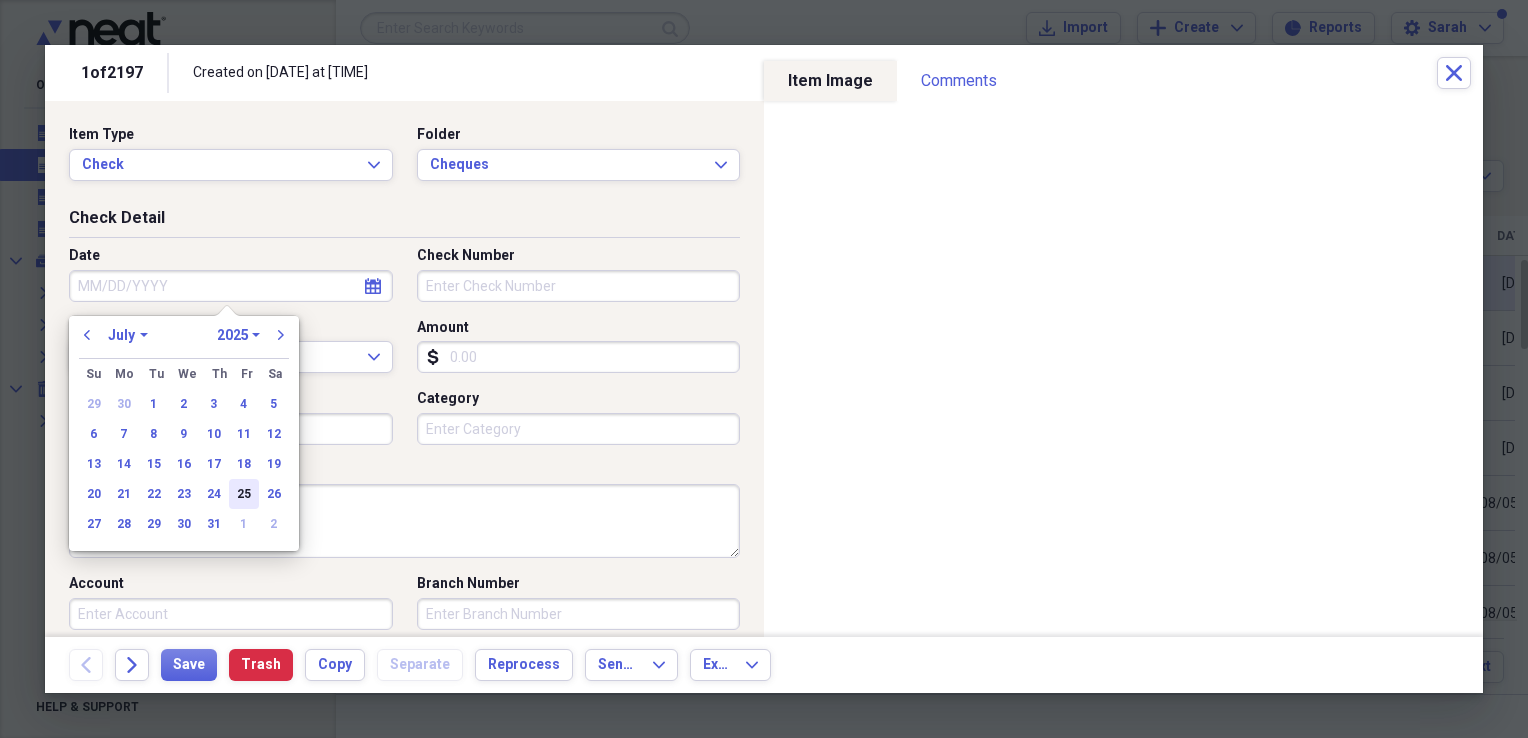 click on "25" at bounding box center (244, 494) 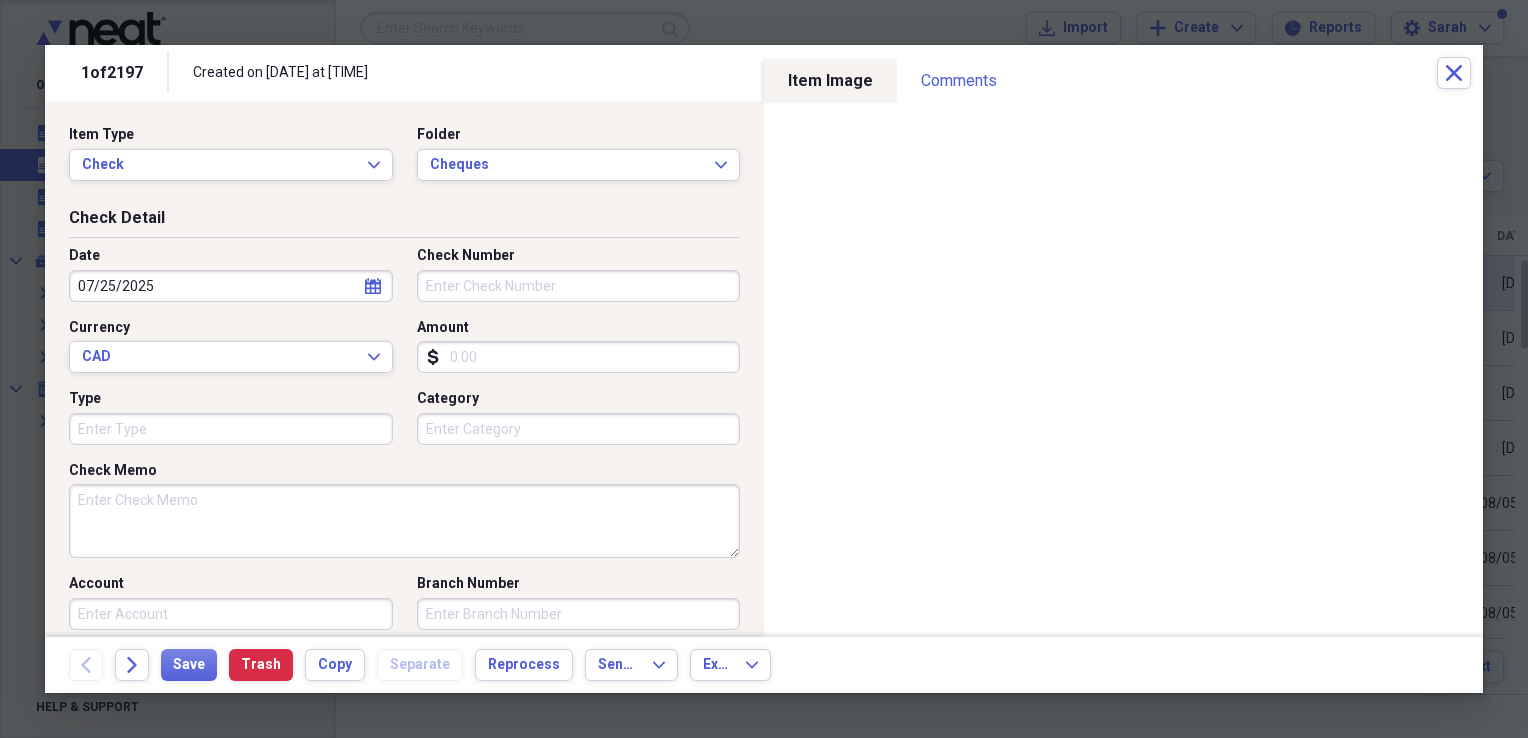 type on "07/25/2025" 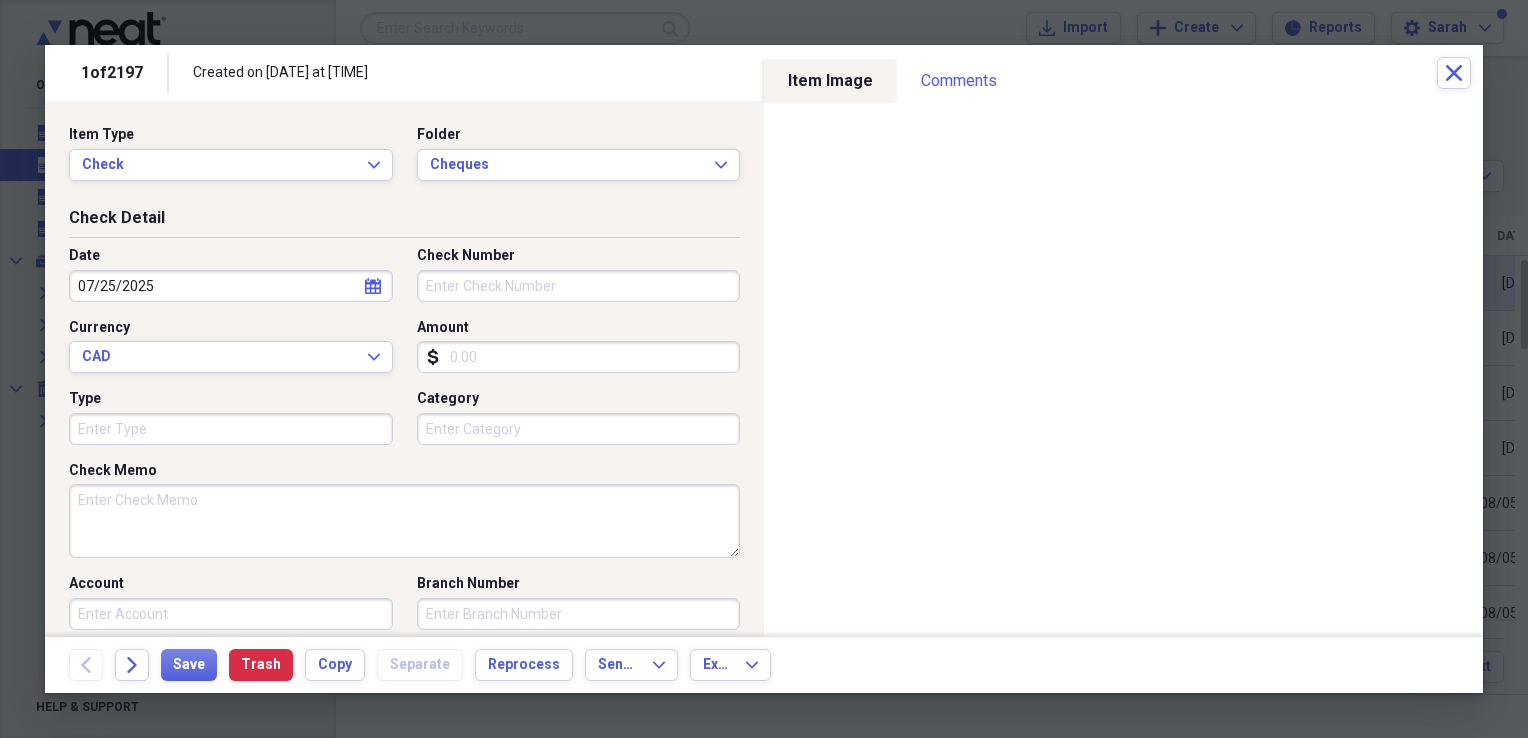 click on "Check Number" at bounding box center [579, 286] 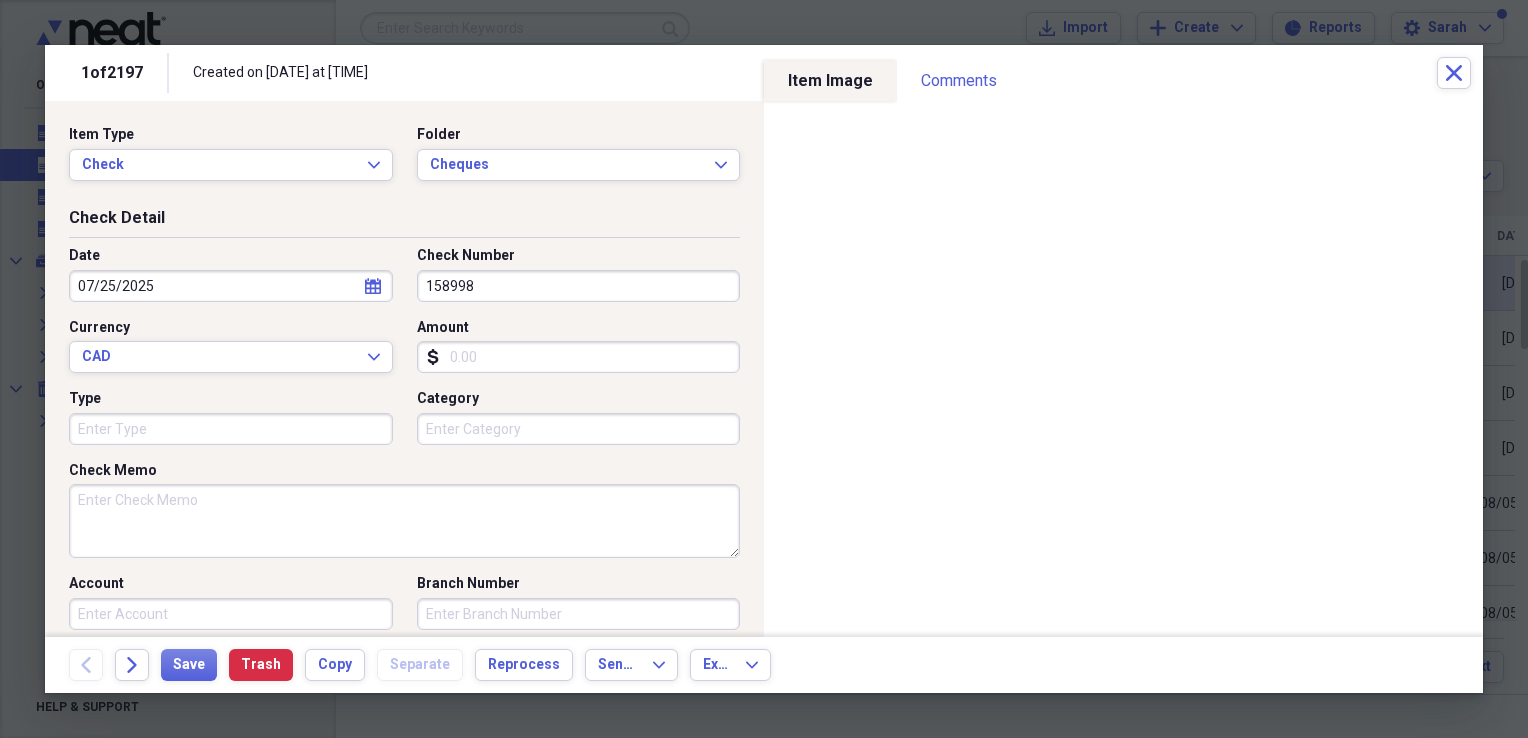 type on "158998" 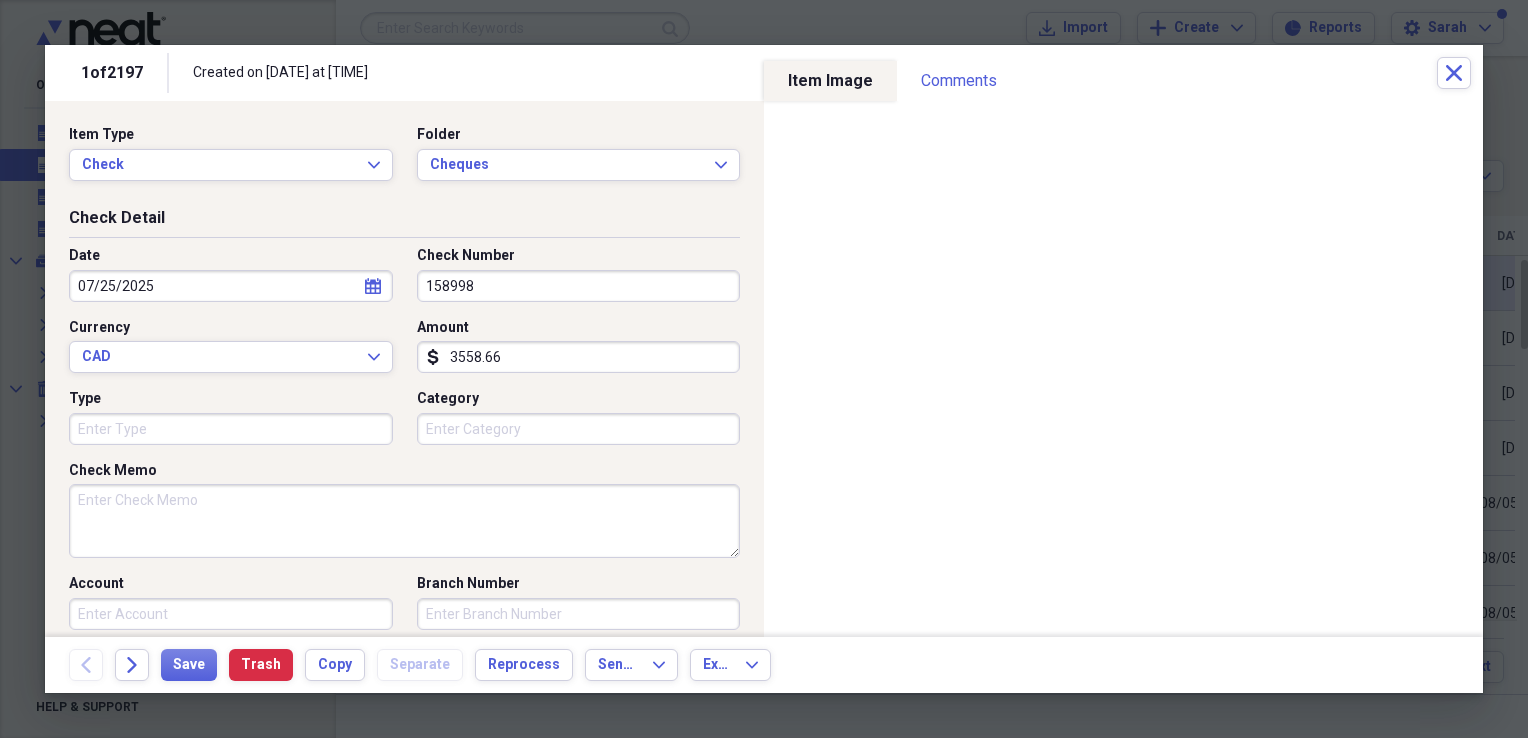 type on "3558.66" 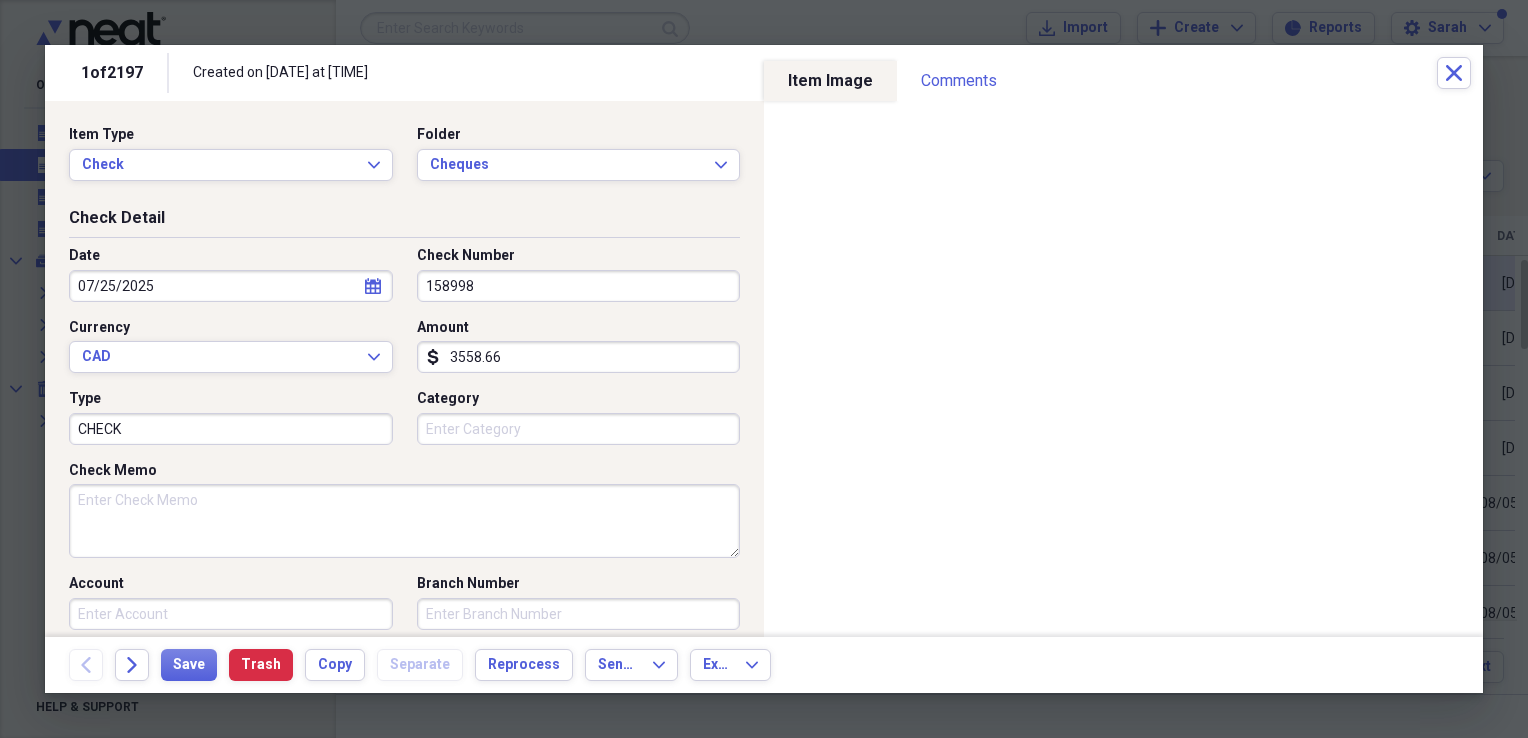 type on "CHECK" 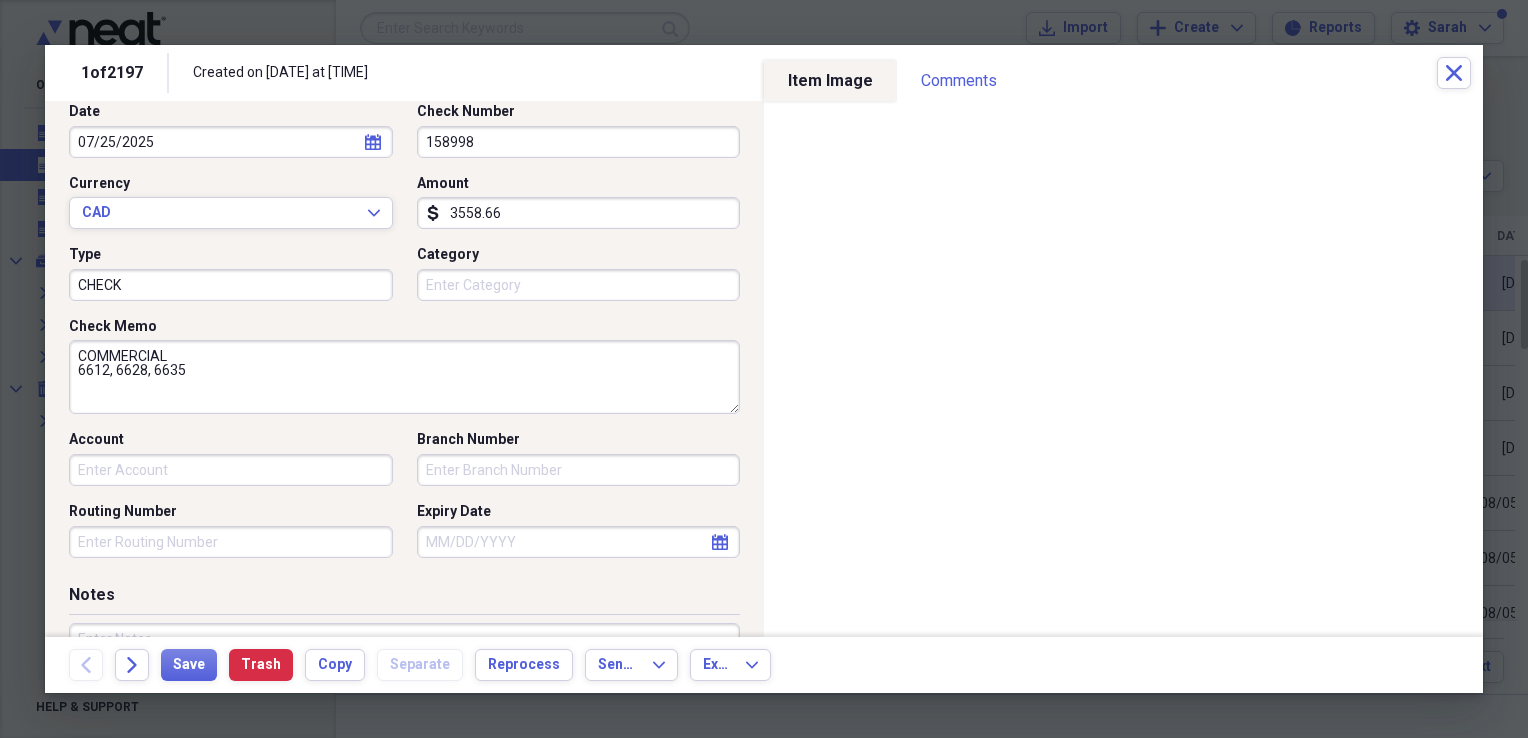 scroll, scrollTop: 400, scrollLeft: 0, axis: vertical 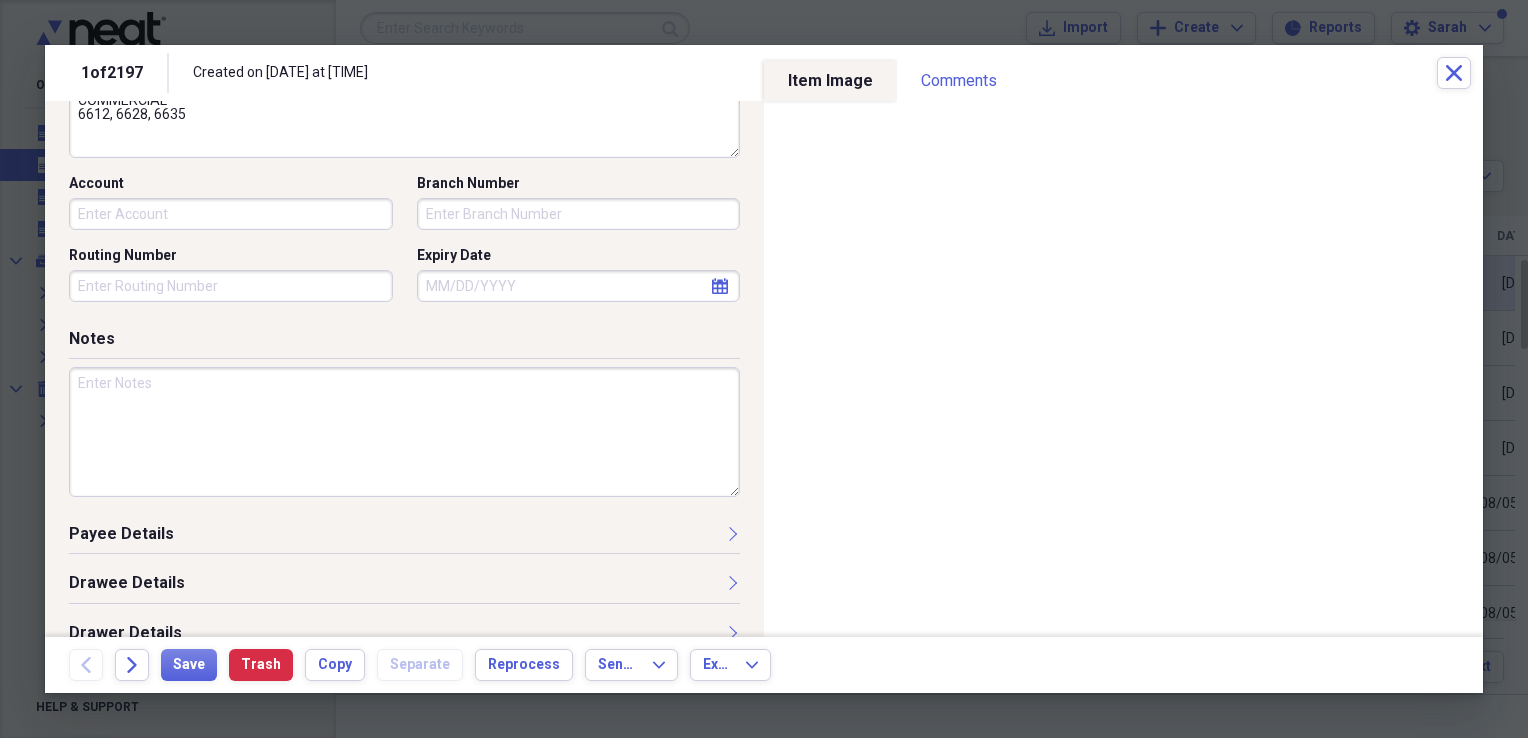 type on "COMMERCIAL
6612, 6628, 6635" 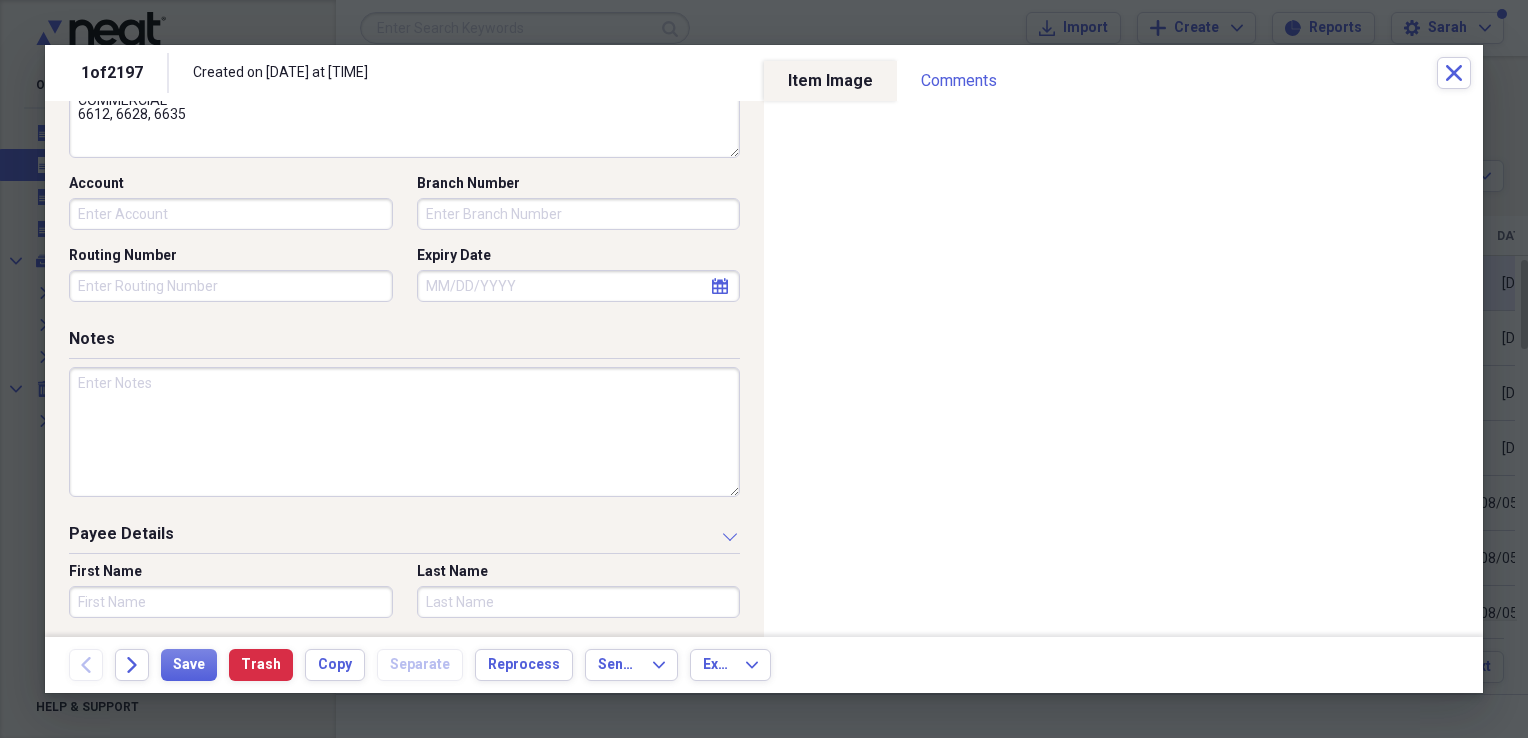 click on "First Name" at bounding box center [231, 602] 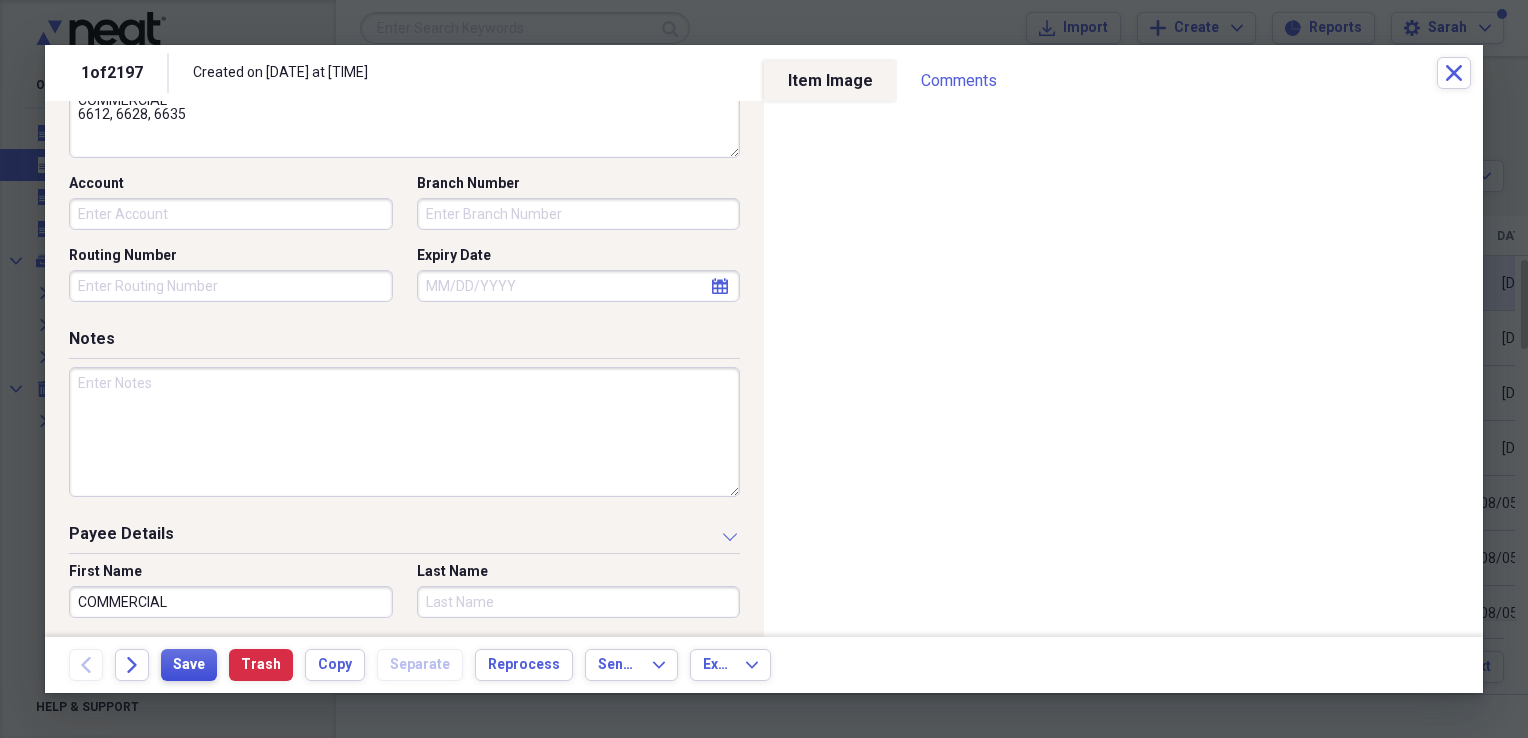 type on "COMMERCIAL" 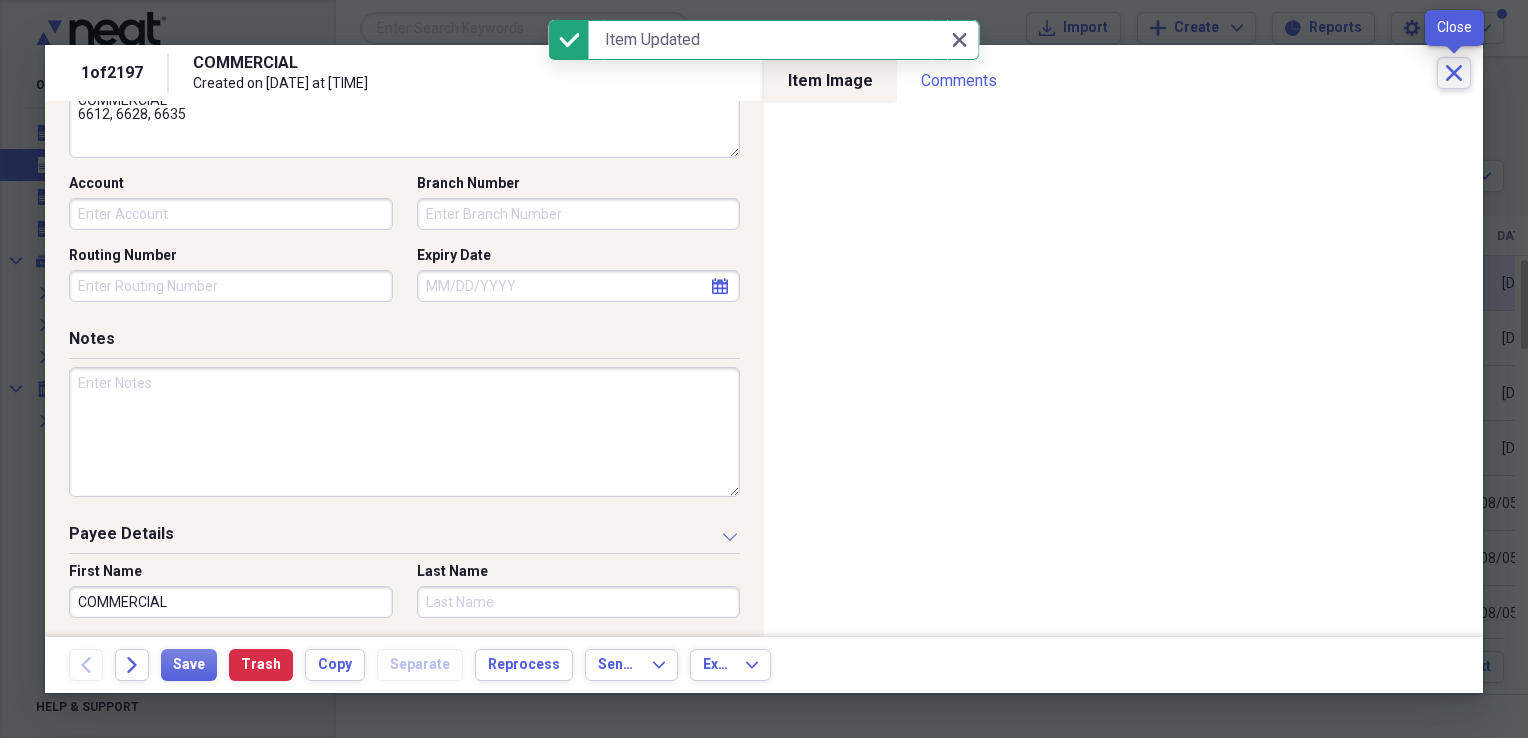 click on "Close" 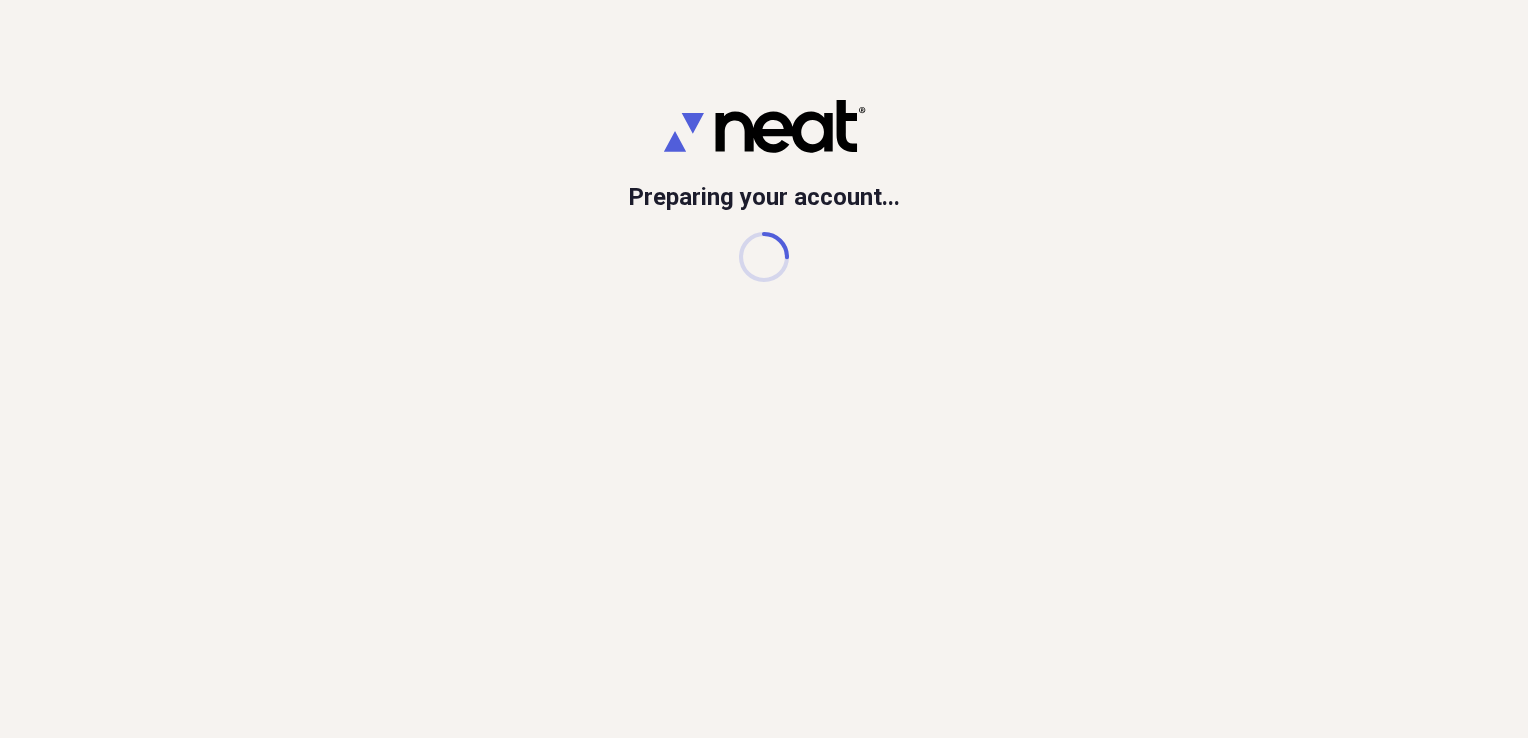 scroll, scrollTop: 0, scrollLeft: 0, axis: both 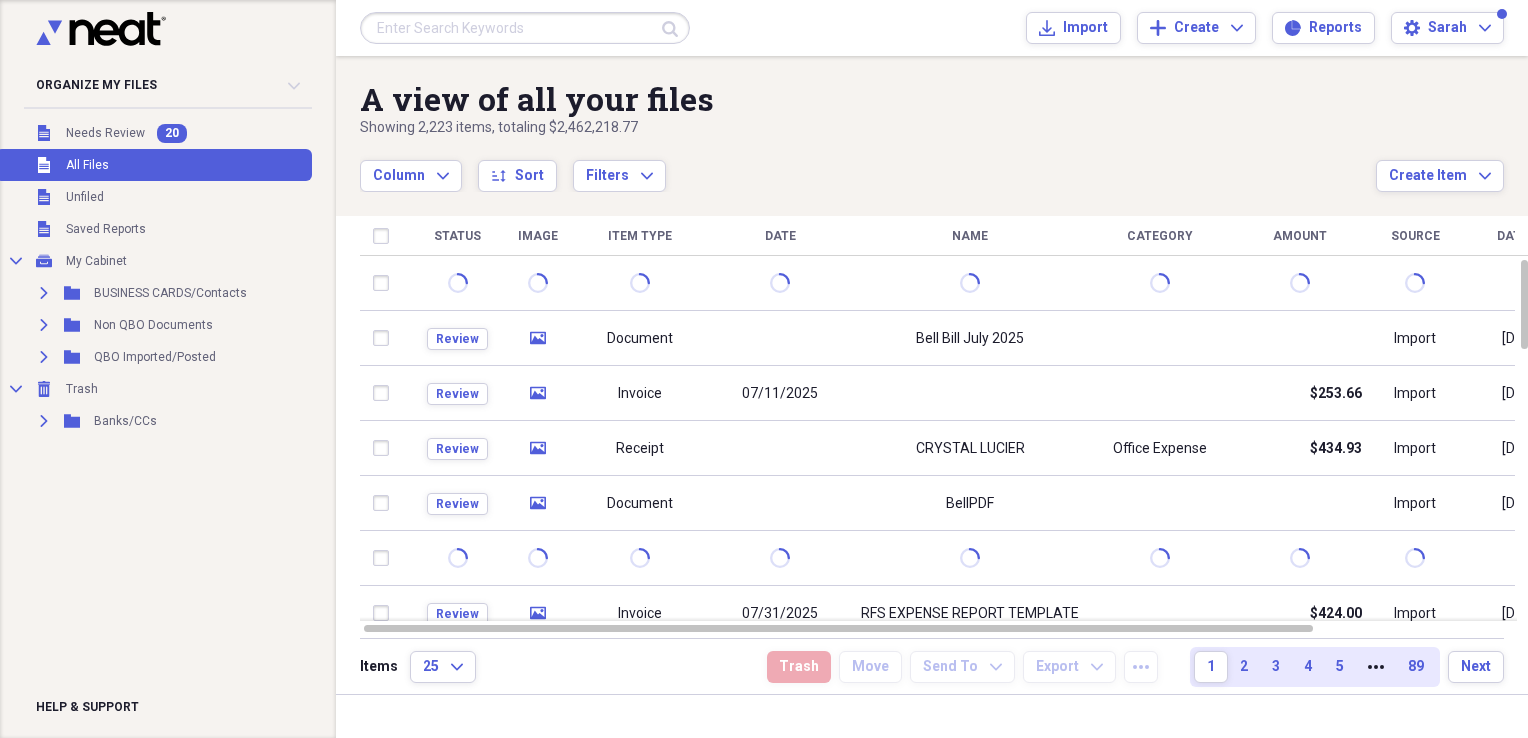 drag, startPoint x: 106, startPoint y: 598, endPoint x: 117, endPoint y: 573, distance: 27.313 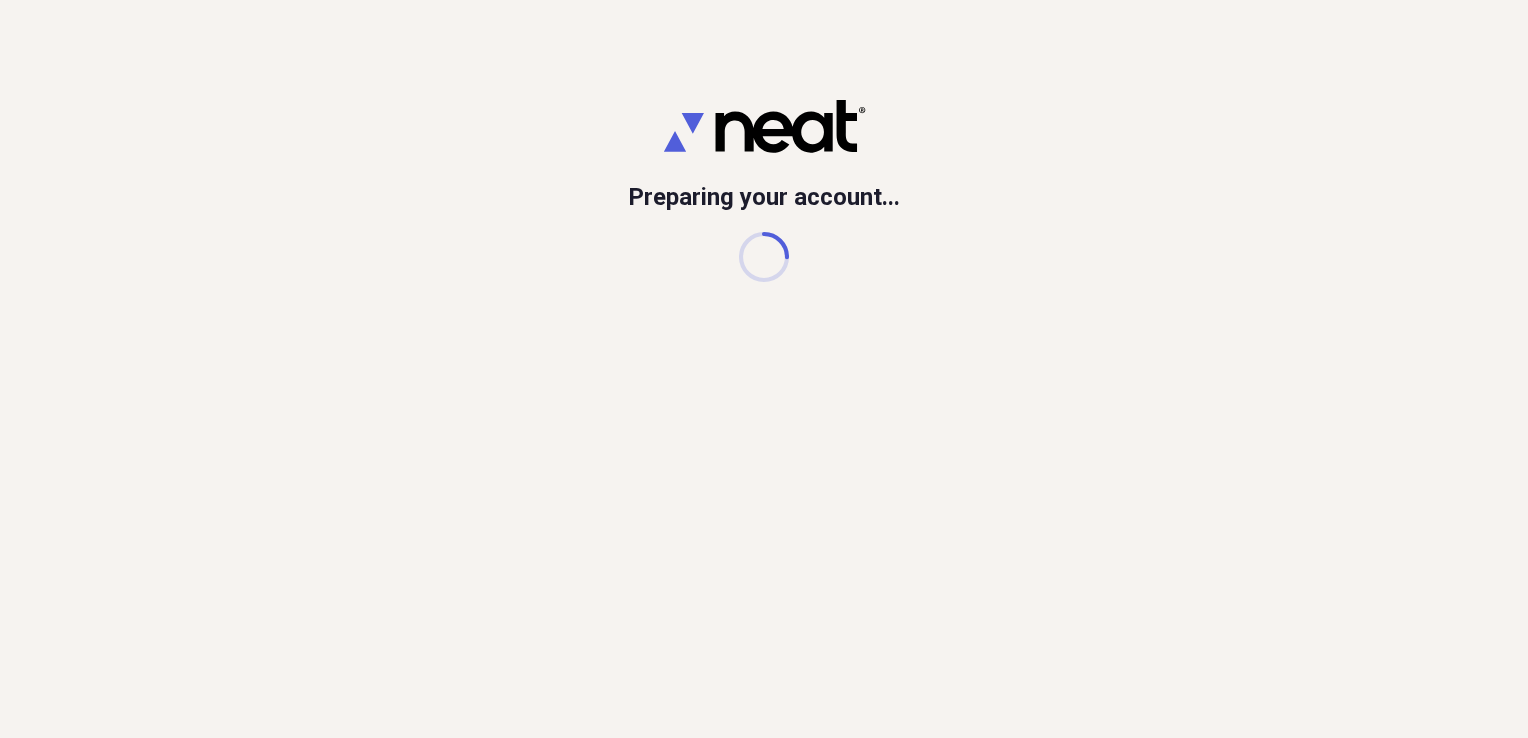 scroll, scrollTop: 0, scrollLeft: 0, axis: both 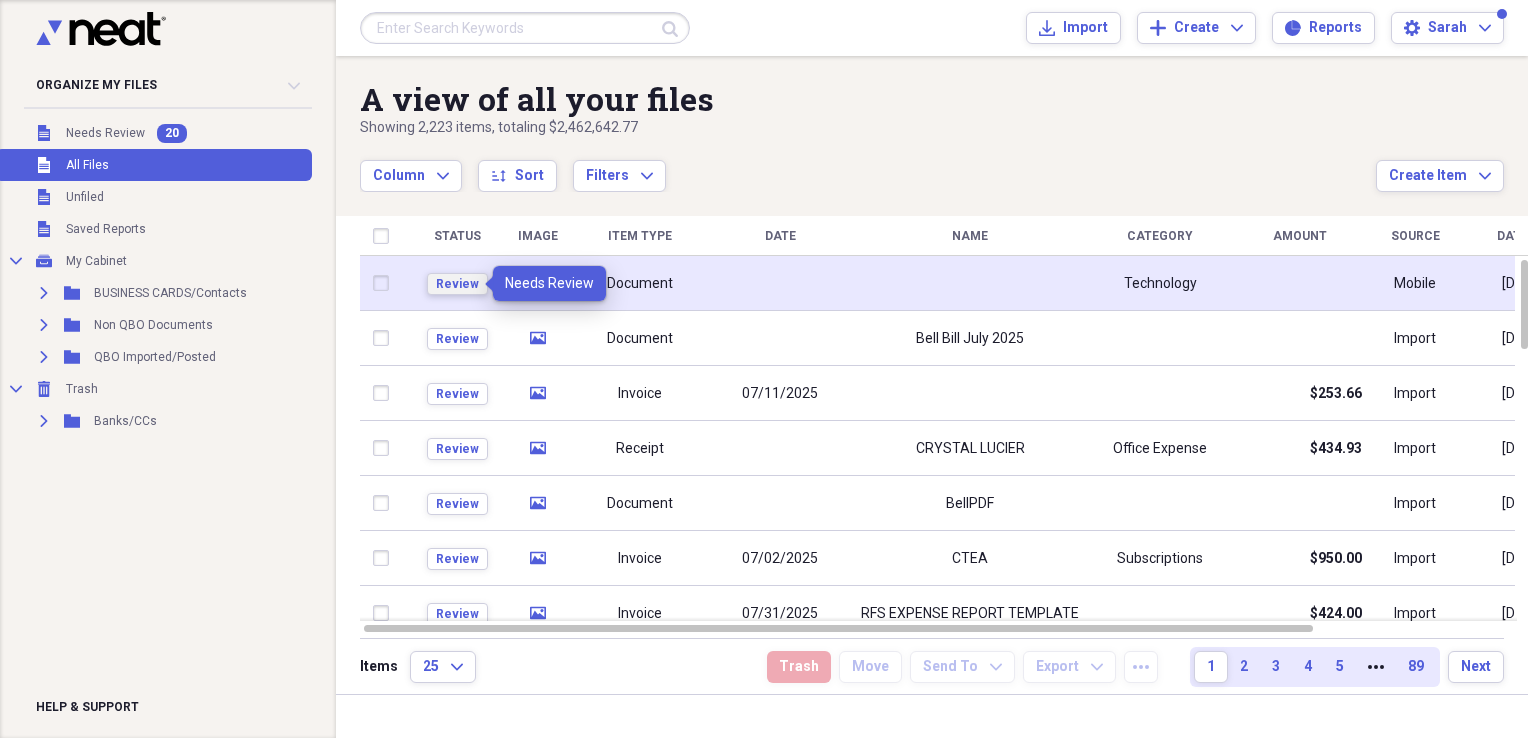 click on "Review" at bounding box center (457, 284) 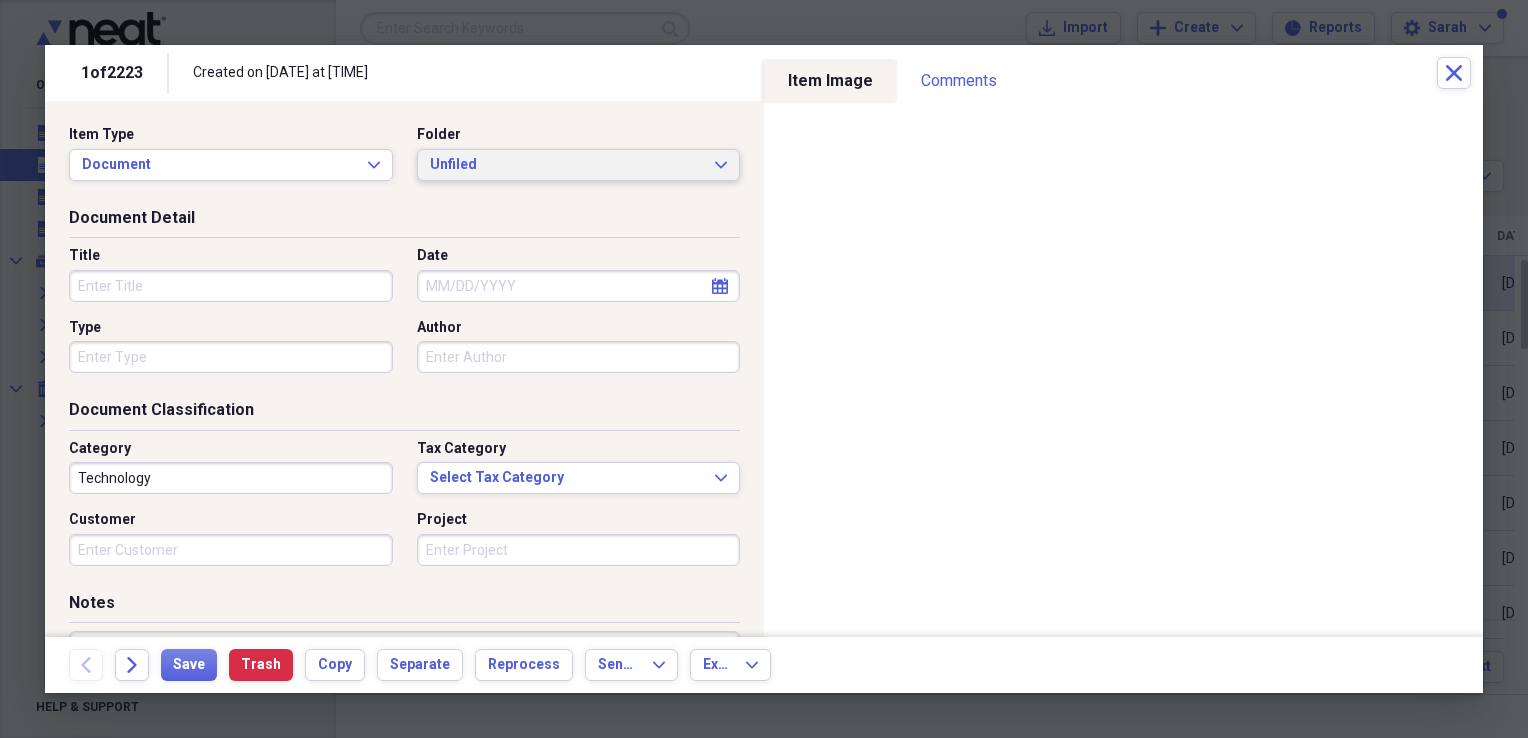click on "Unfiled" at bounding box center [567, 165] 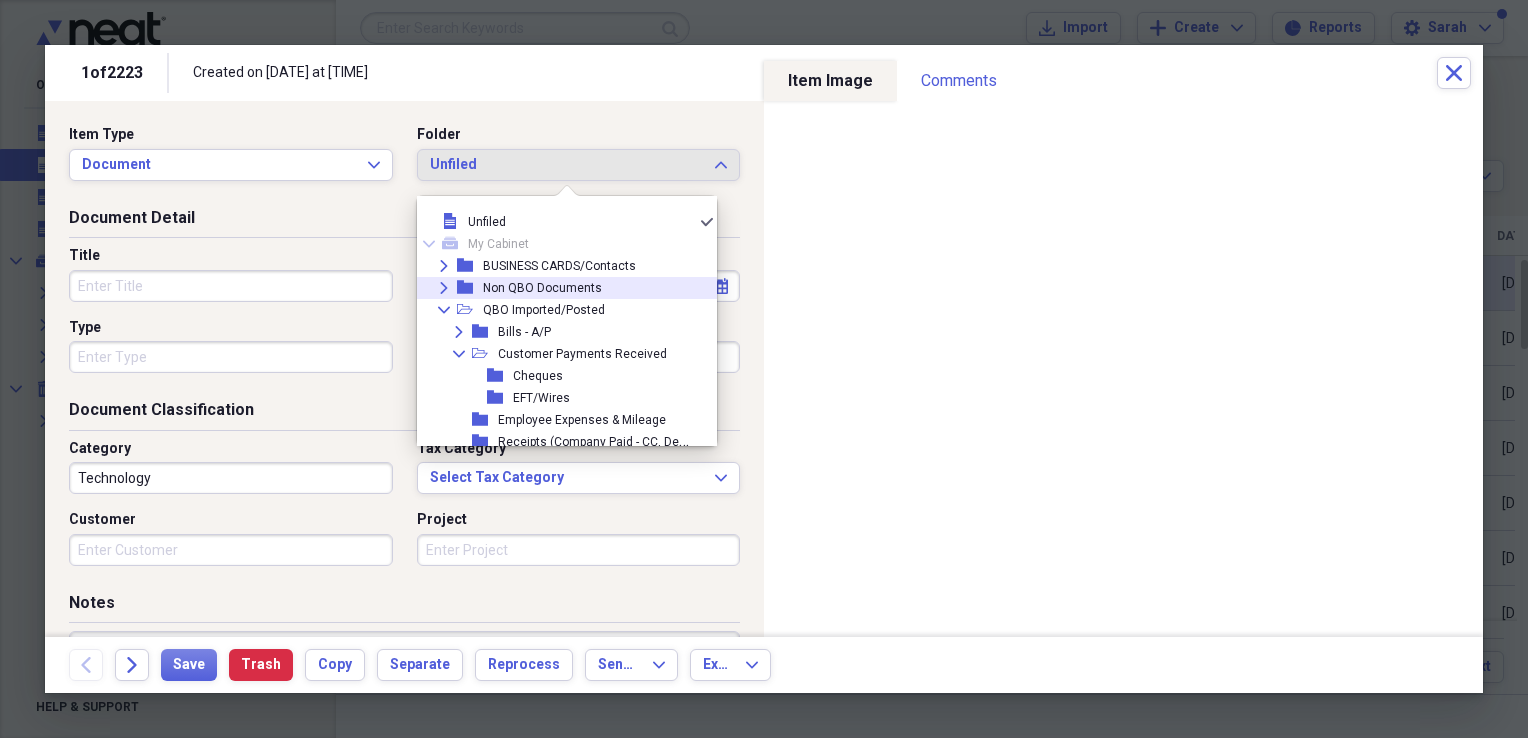 click on "Expand" 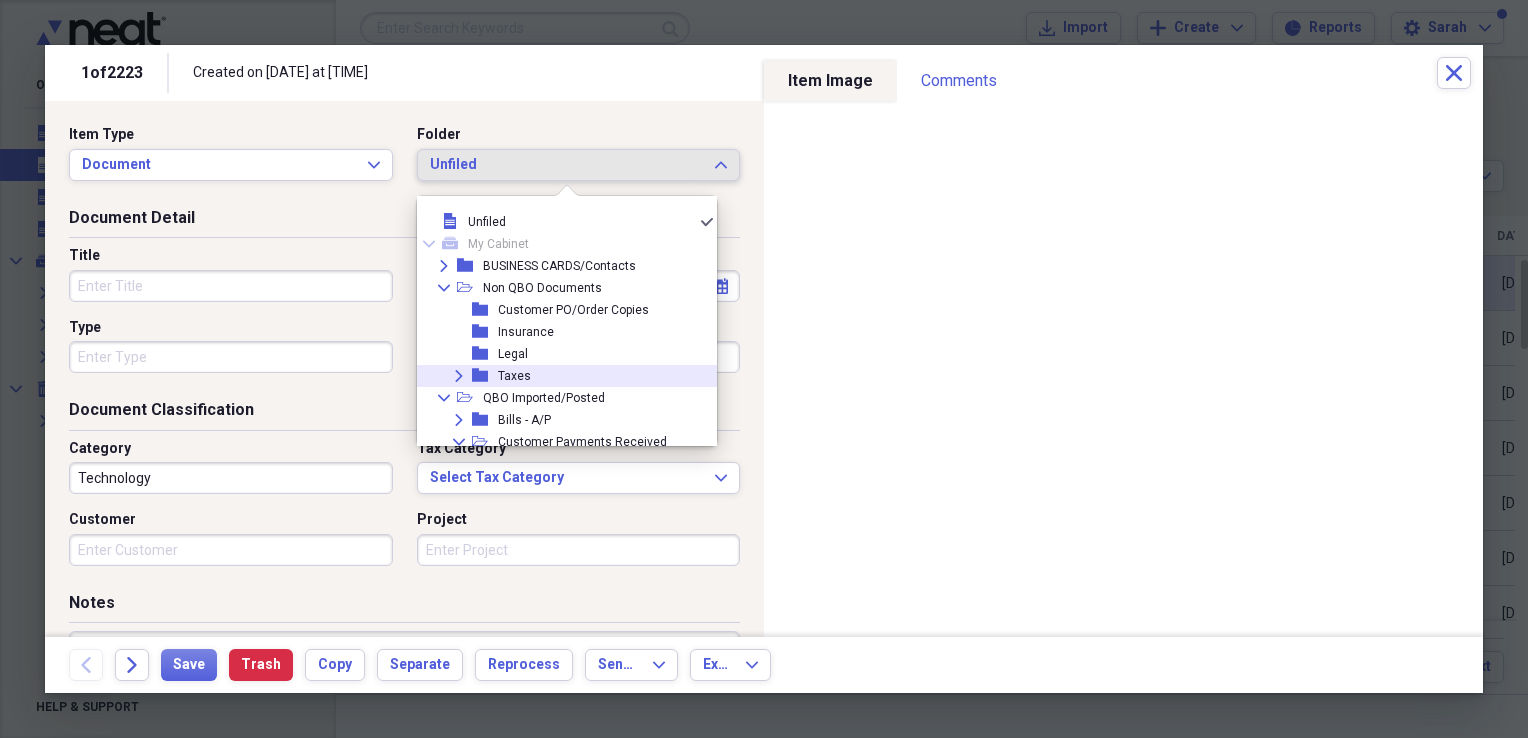 click on "Taxes" at bounding box center (514, 376) 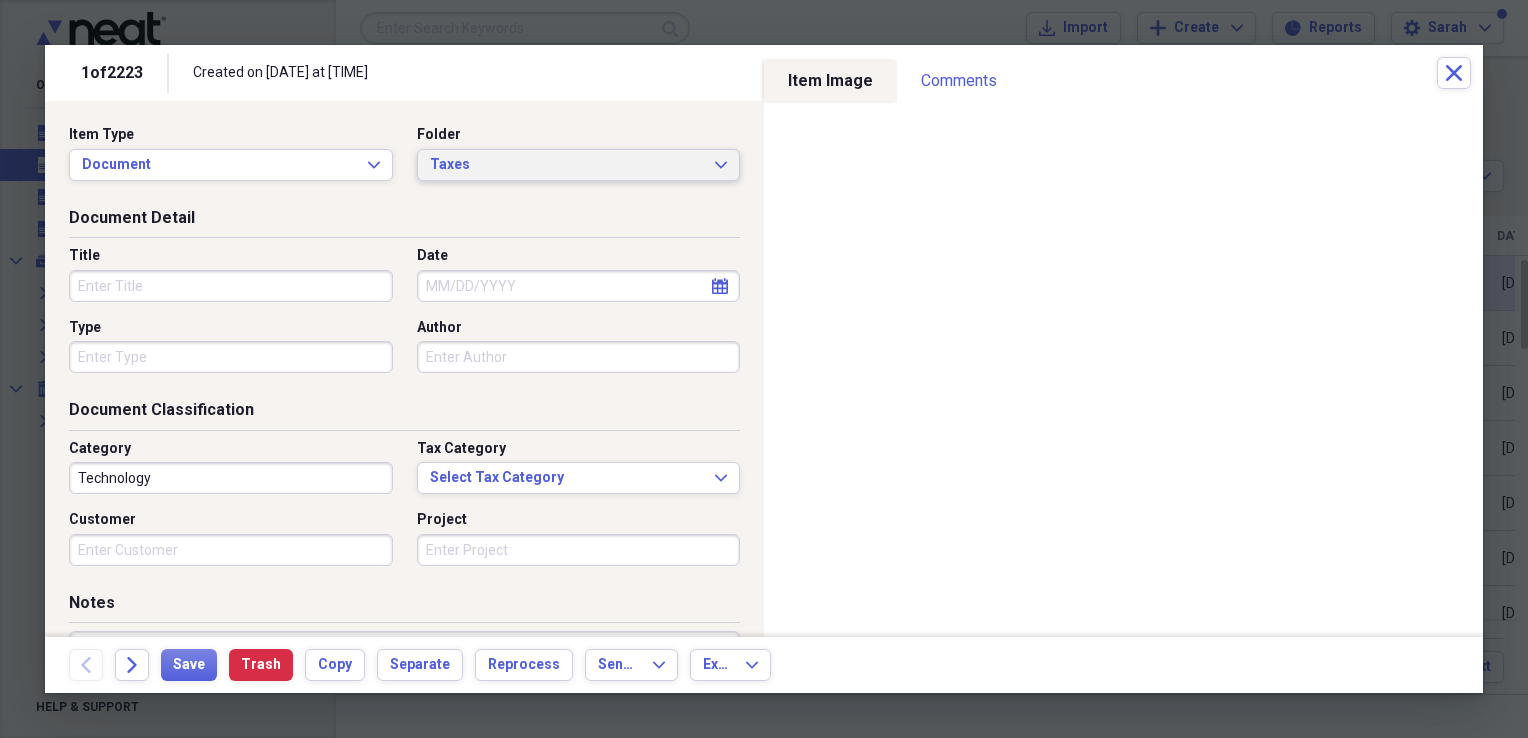 click on "Taxes" at bounding box center (567, 165) 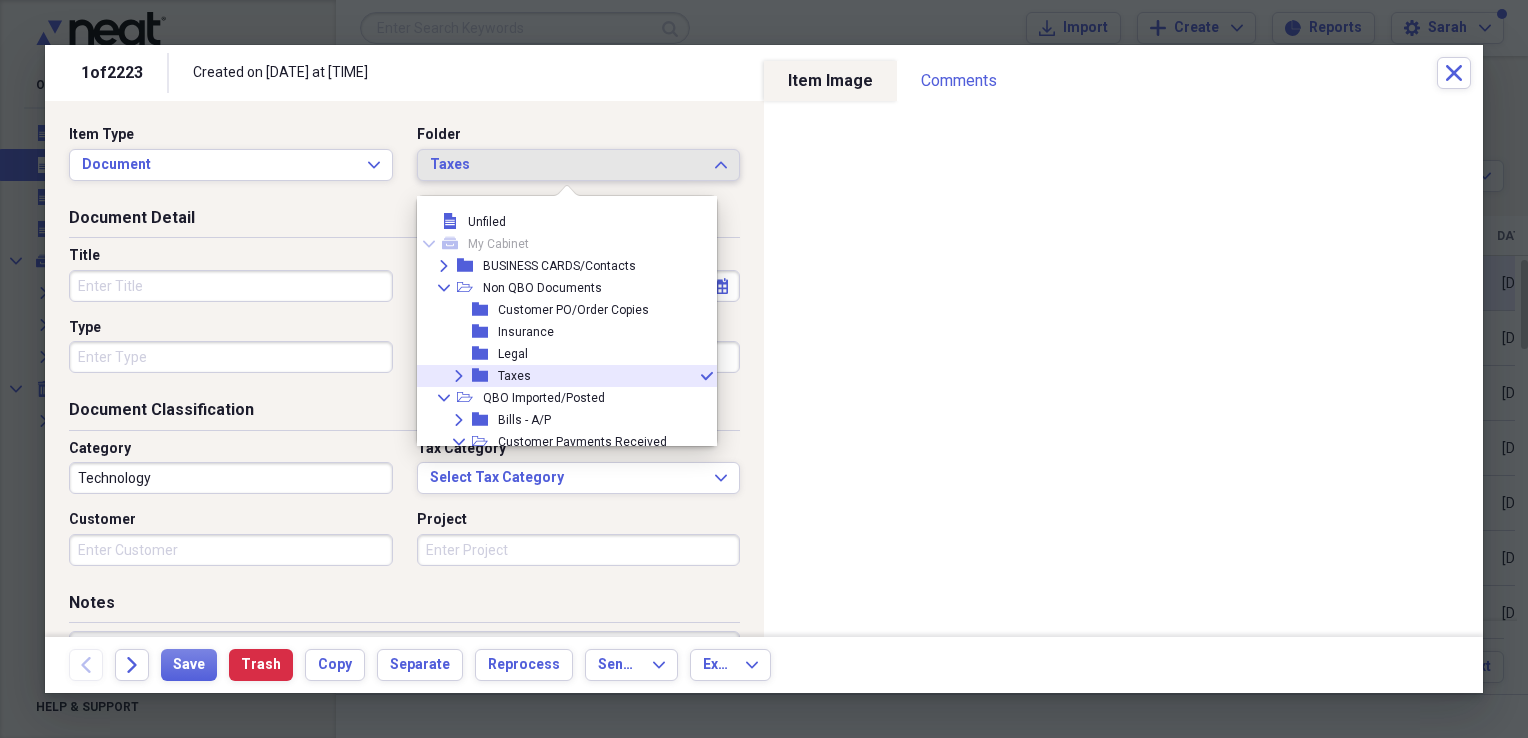scroll, scrollTop: 55, scrollLeft: 0, axis: vertical 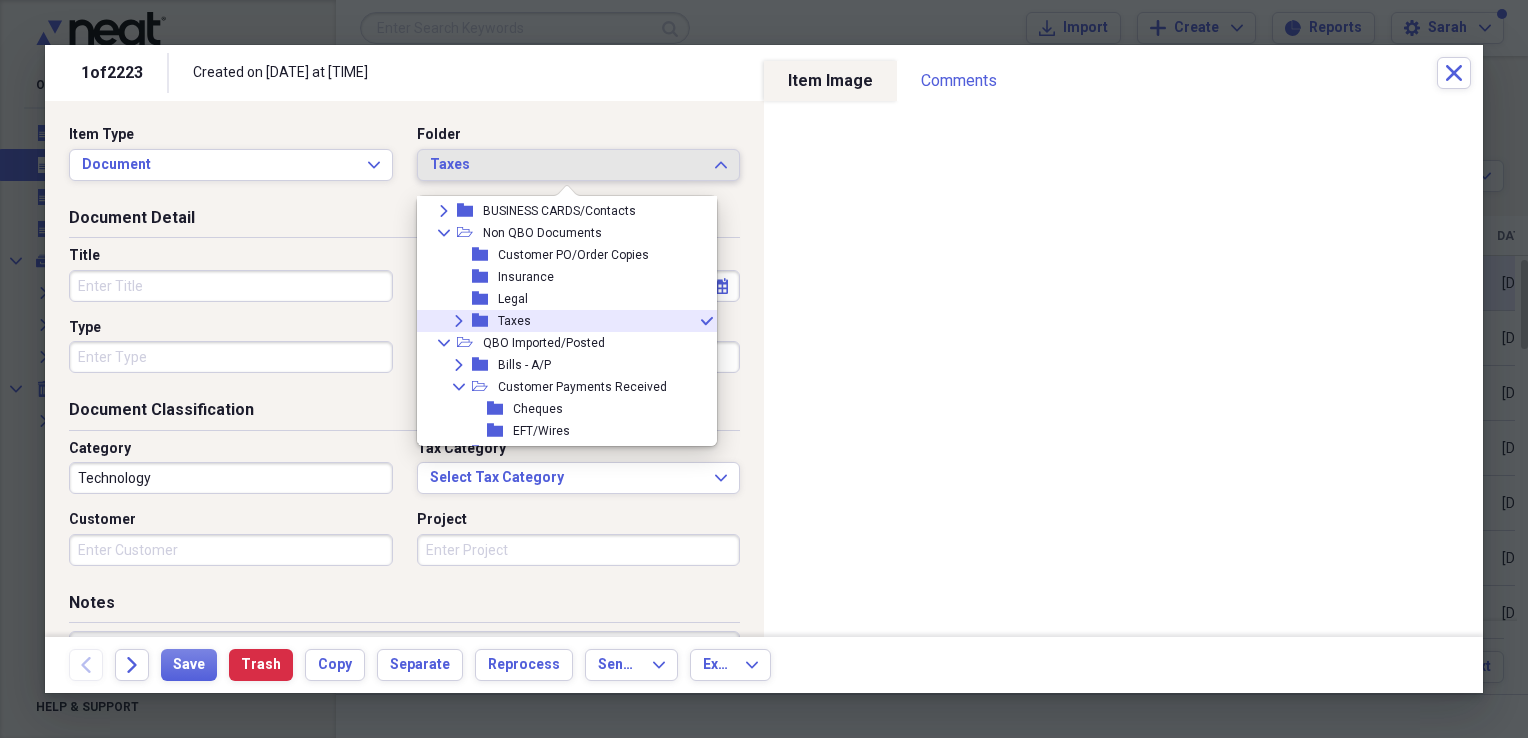 click on "Expand" 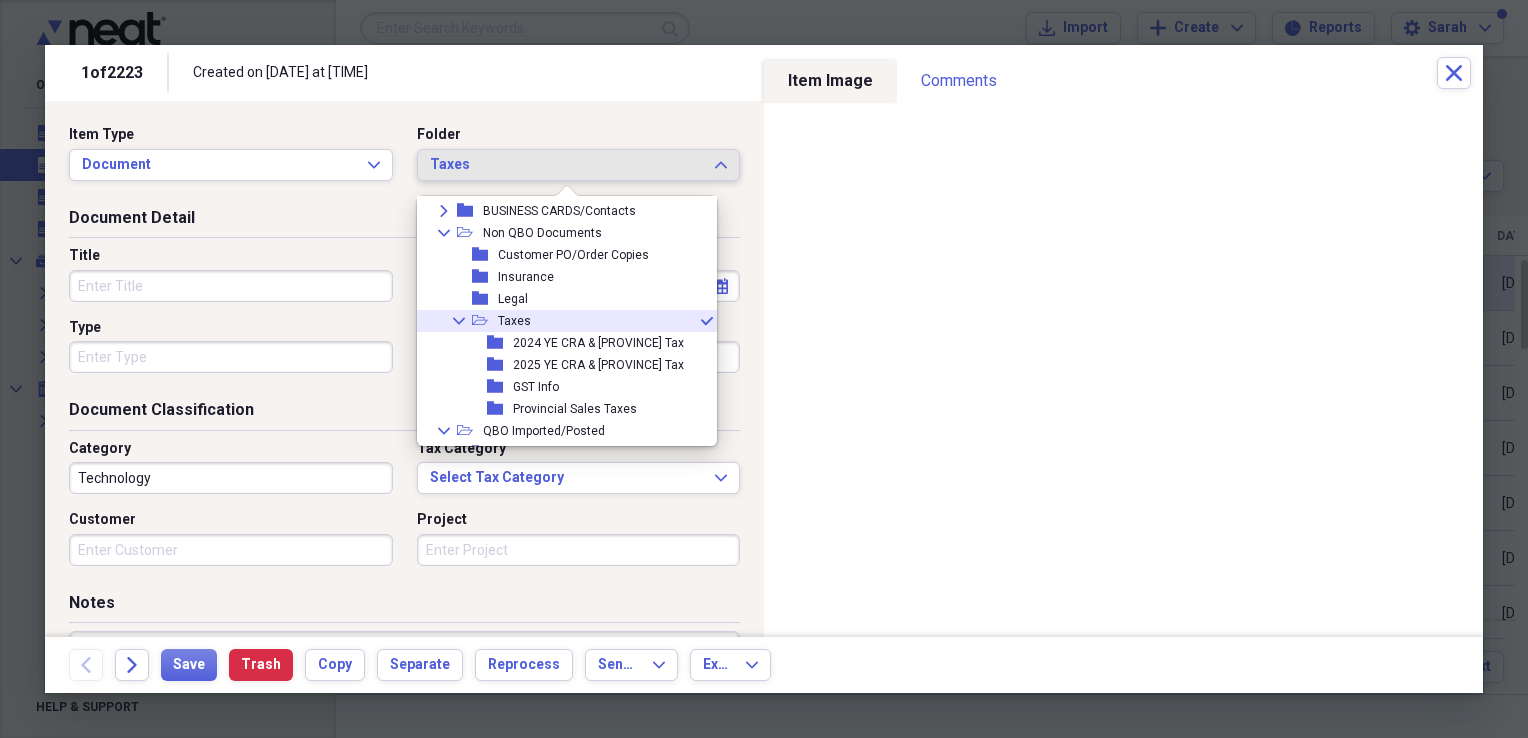 click on "open-folder" 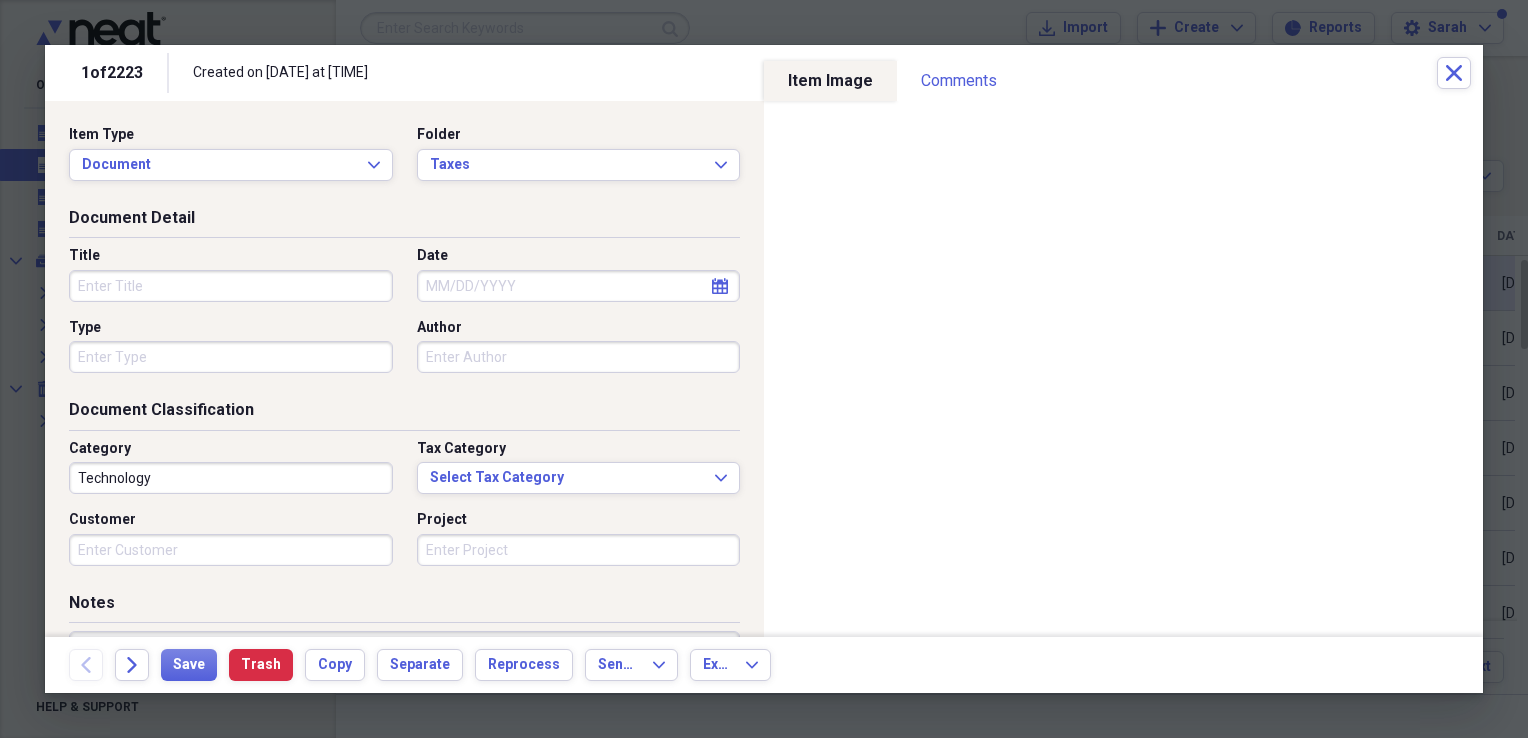 click on "Title" at bounding box center [231, 286] 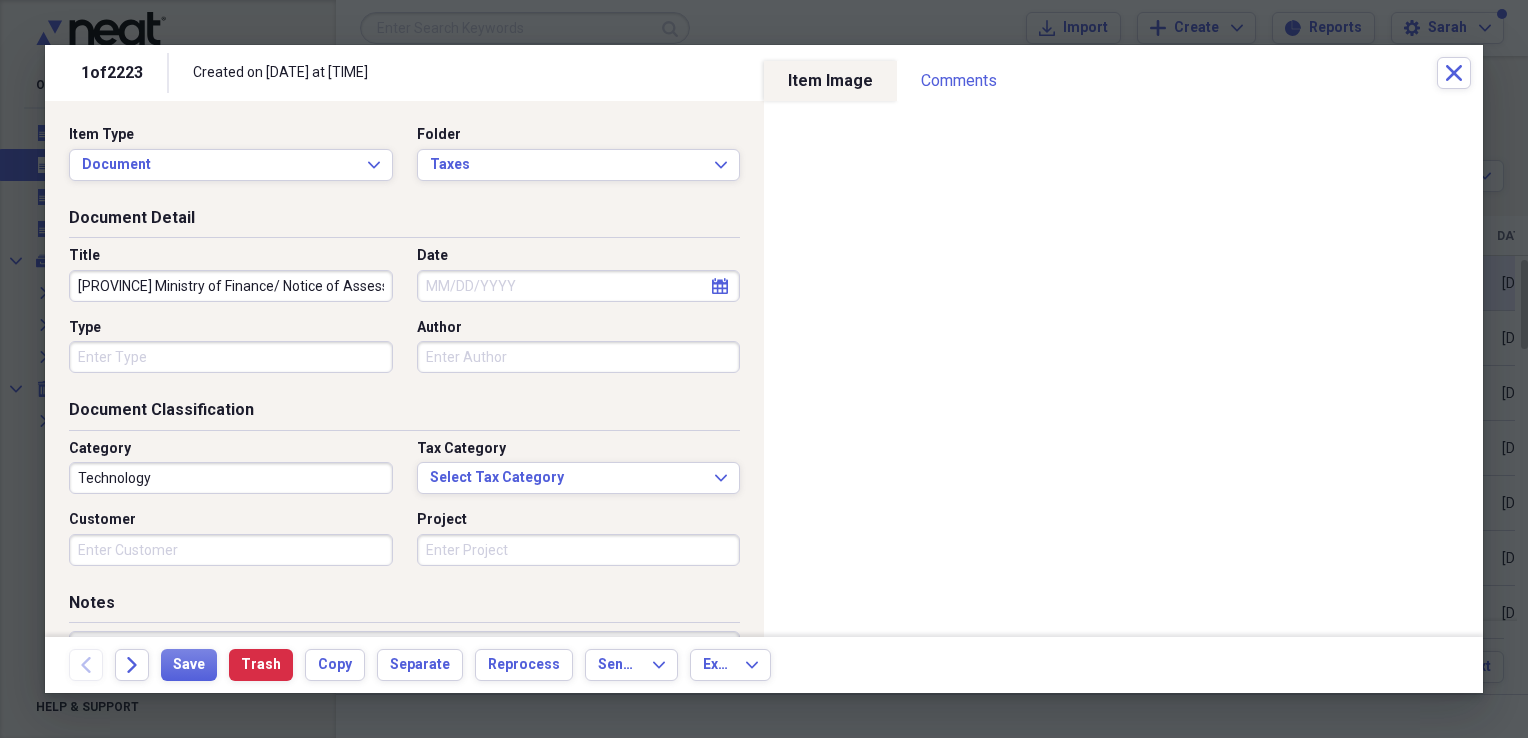 type on "[PROVINCE] Ministry of Finance/ Notice of Assessment" 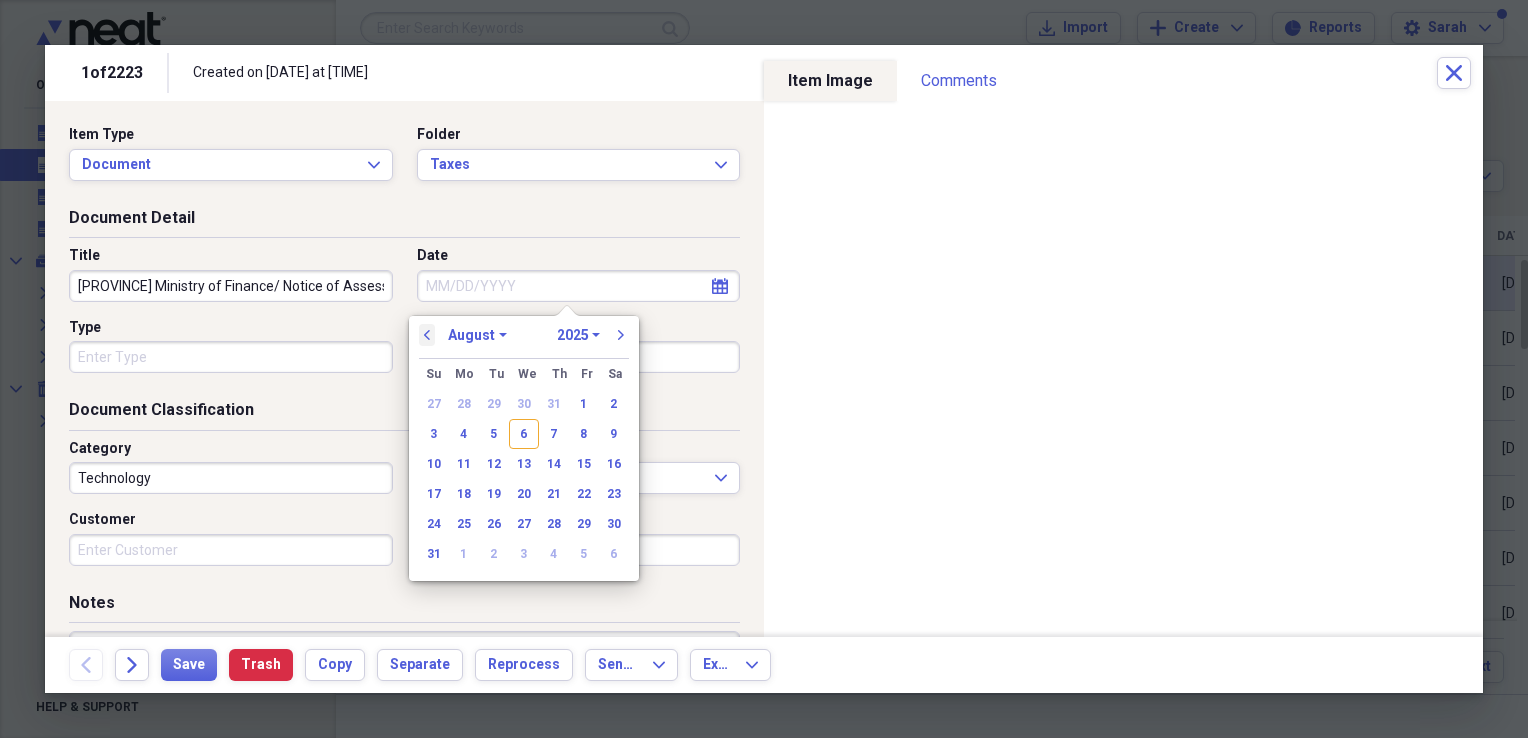click on "previous" at bounding box center (427, 335) 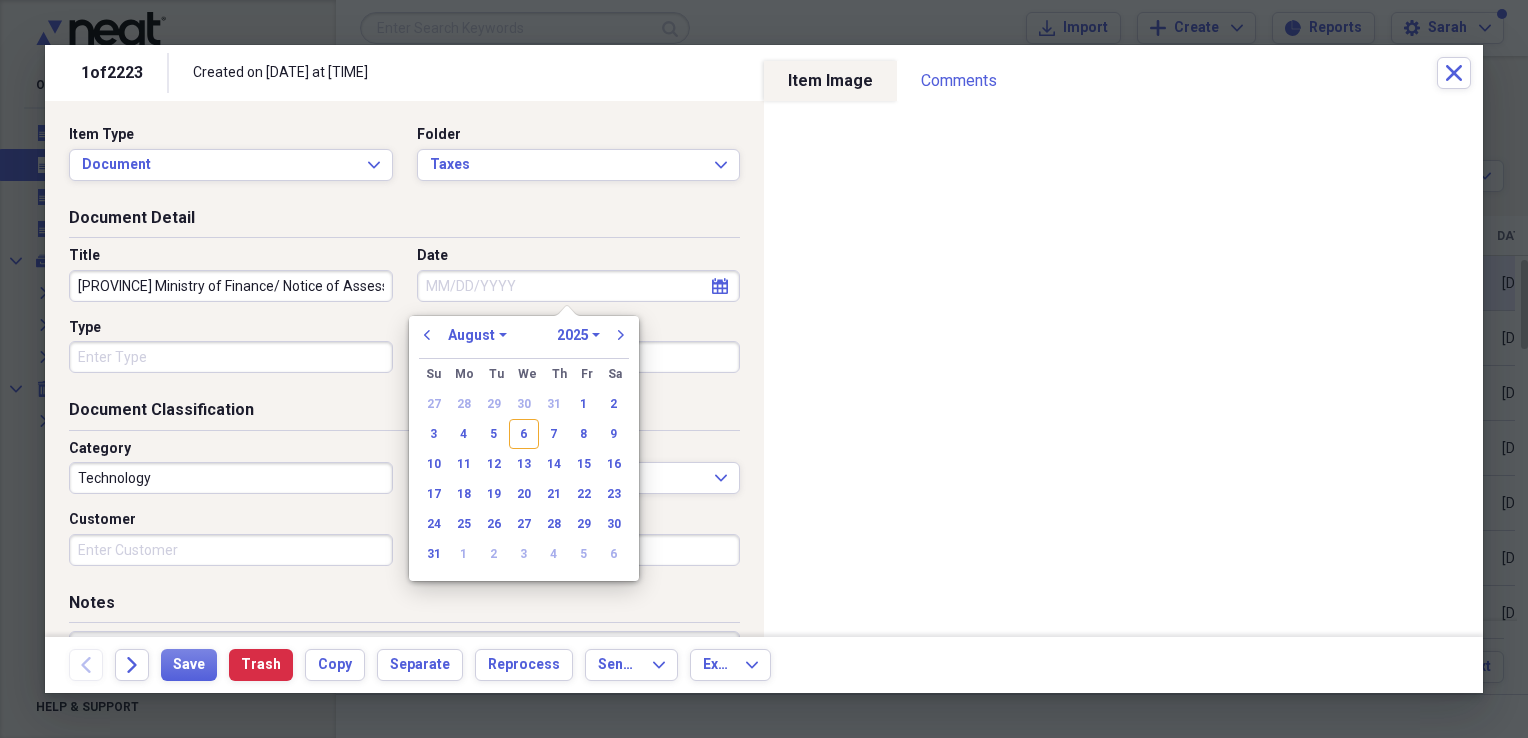 select on "6" 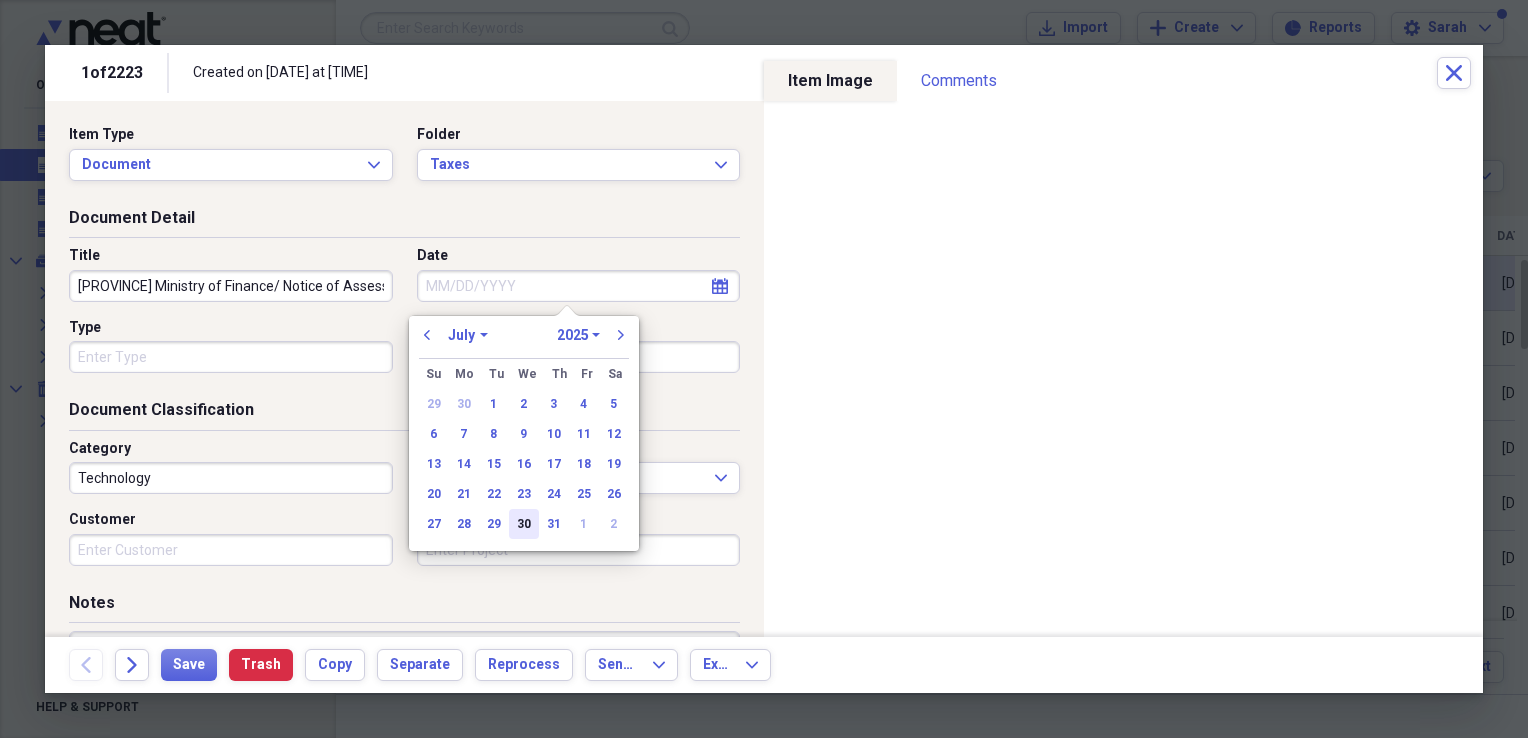 click on "30" at bounding box center (524, 524) 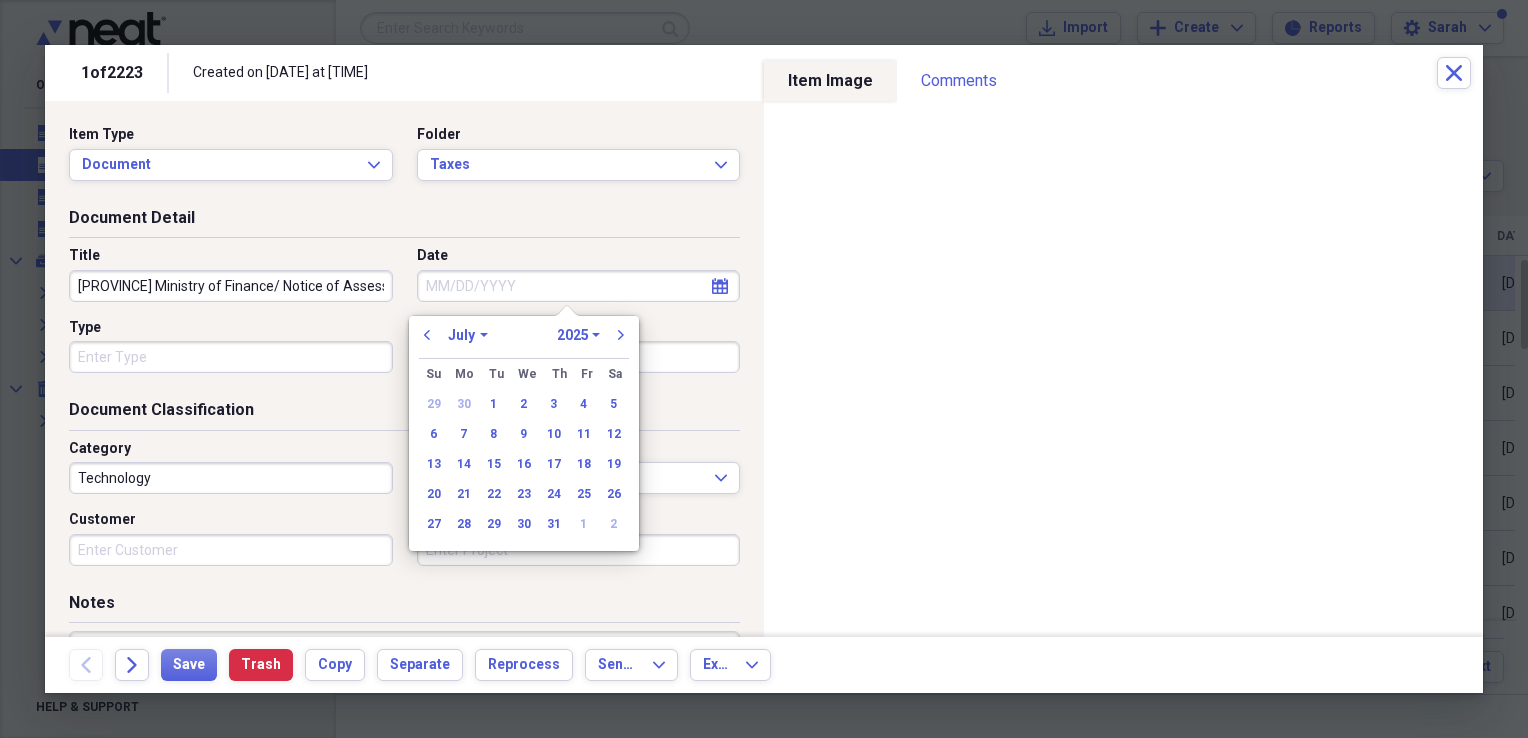 type on "07/30/2025" 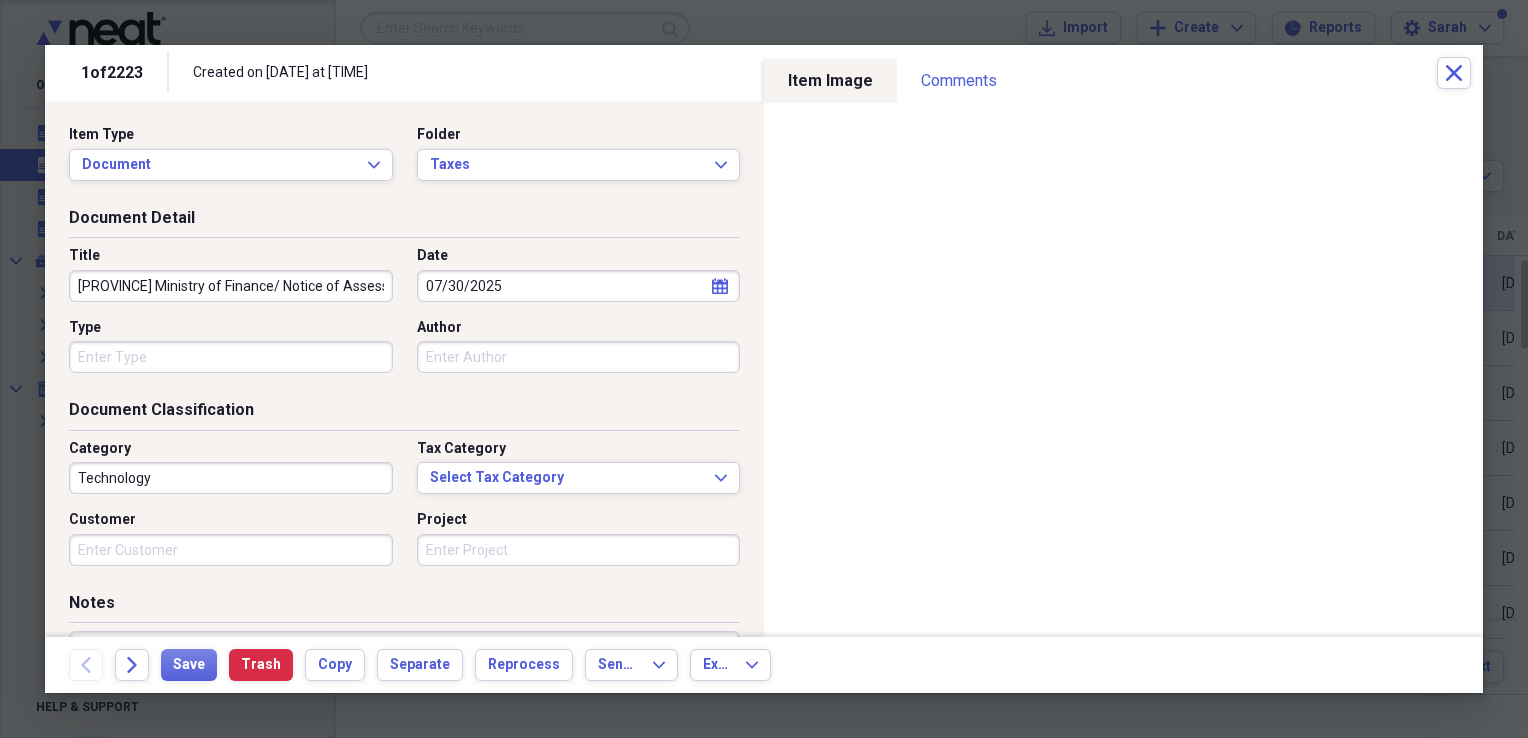 click on "Type" at bounding box center [231, 357] 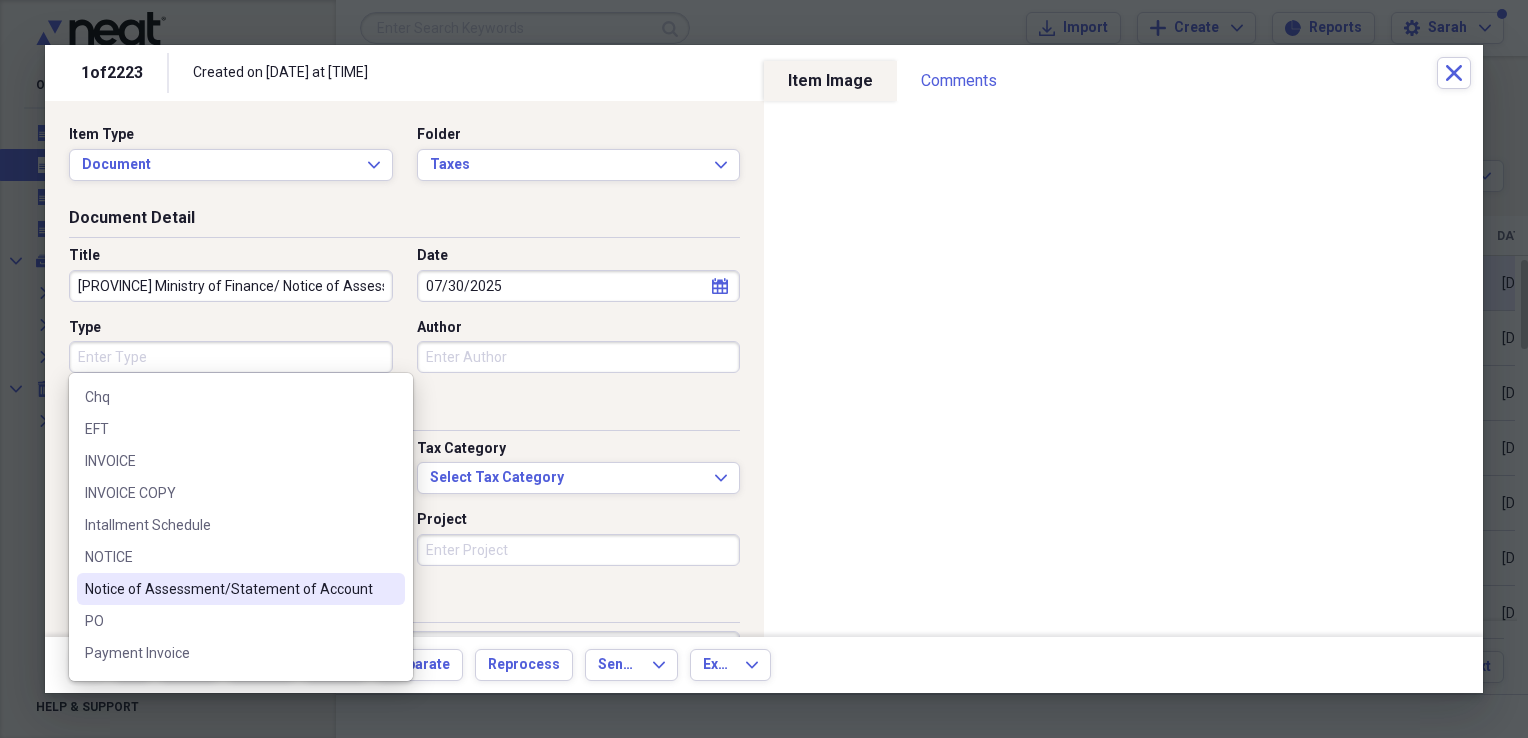 click on "Notice of Assessment/Statement of Account" at bounding box center (241, 589) 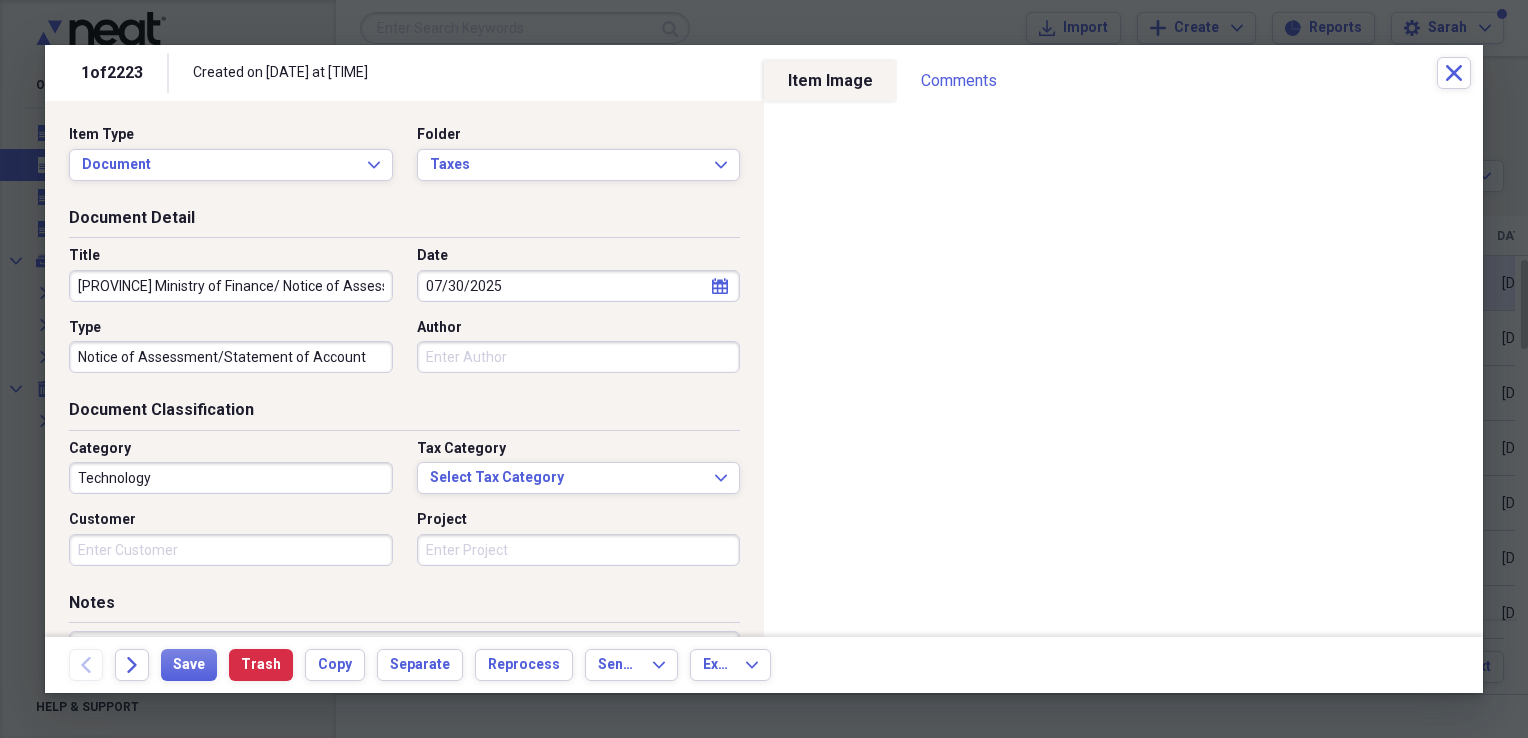 click on "Technology" at bounding box center (231, 478) 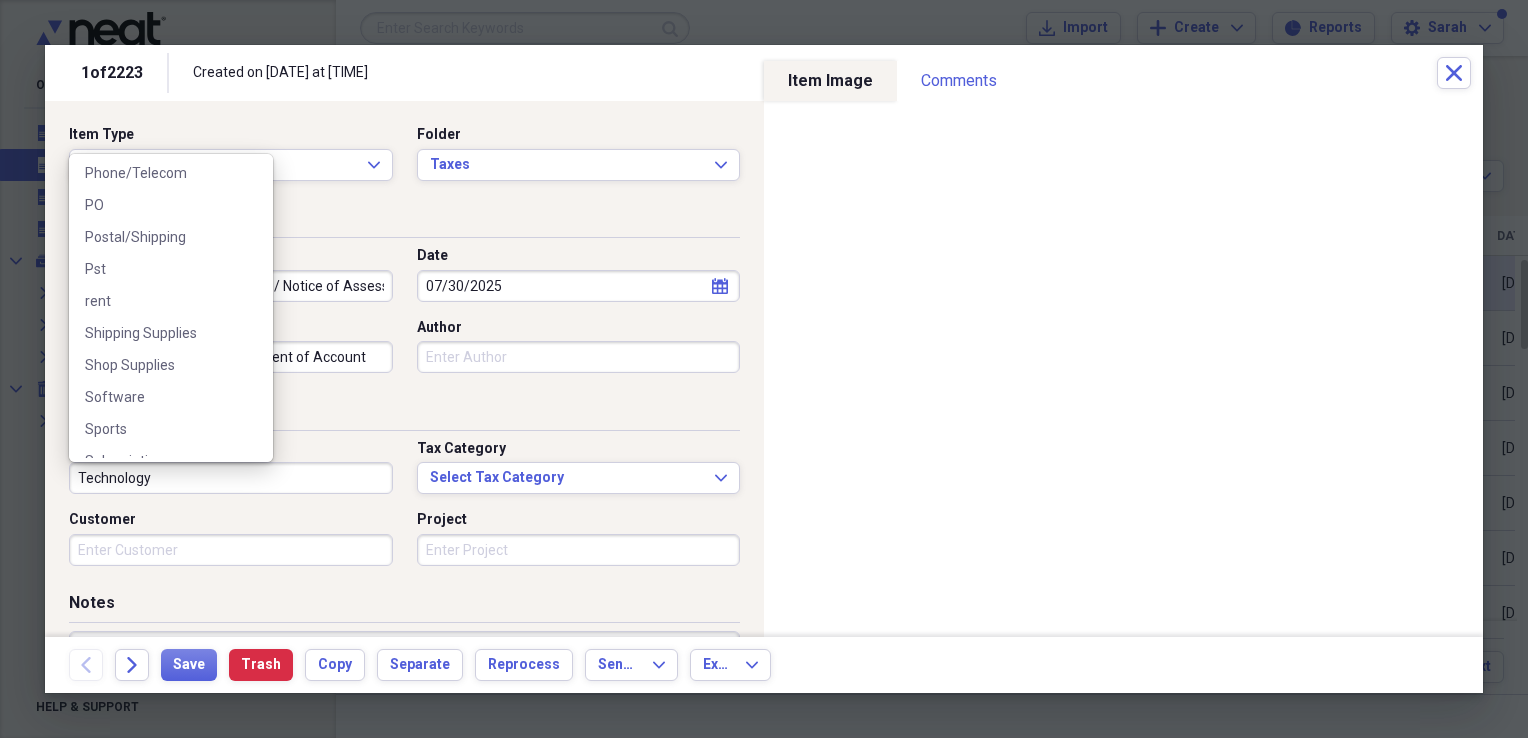 scroll, scrollTop: 1000, scrollLeft: 0, axis: vertical 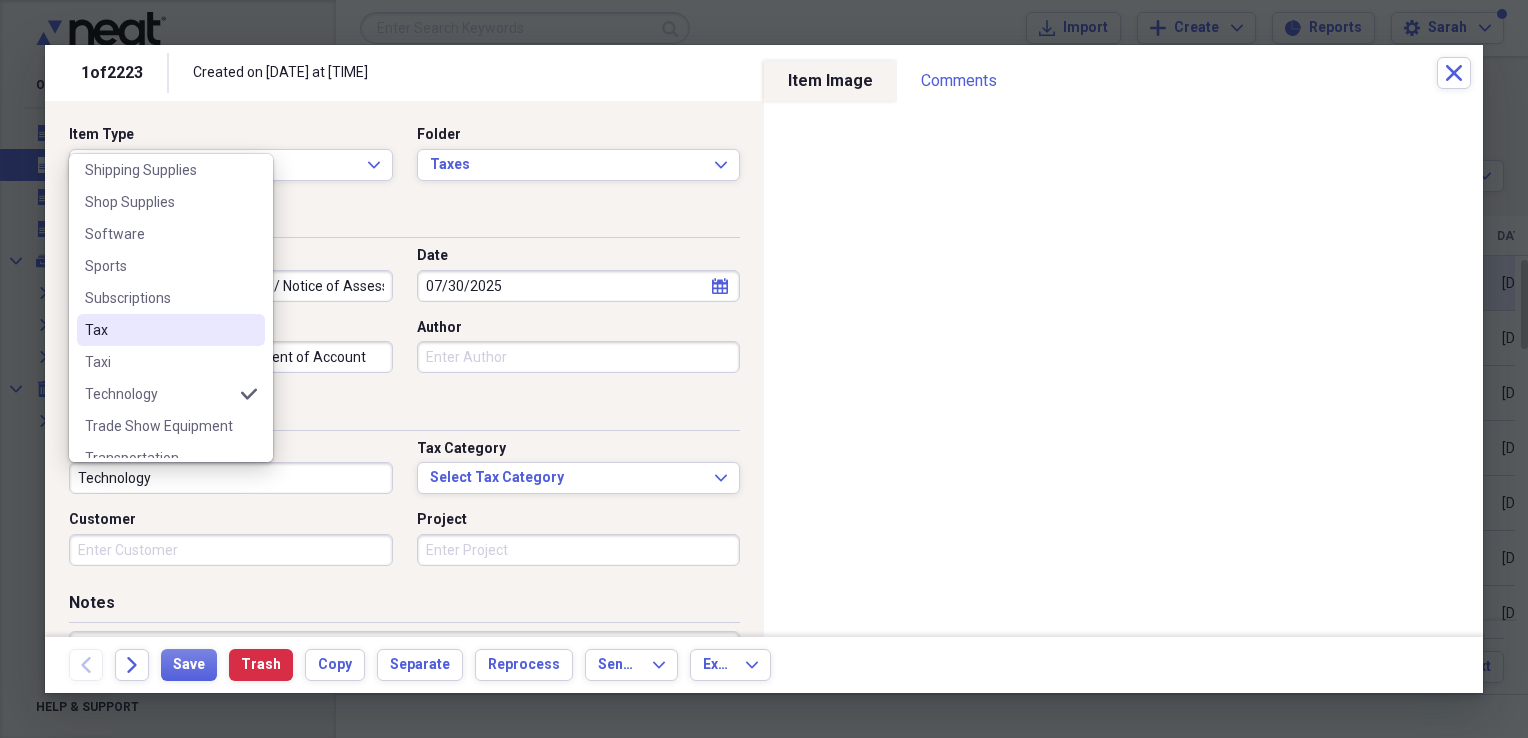 click on "Tax" at bounding box center (159, 330) 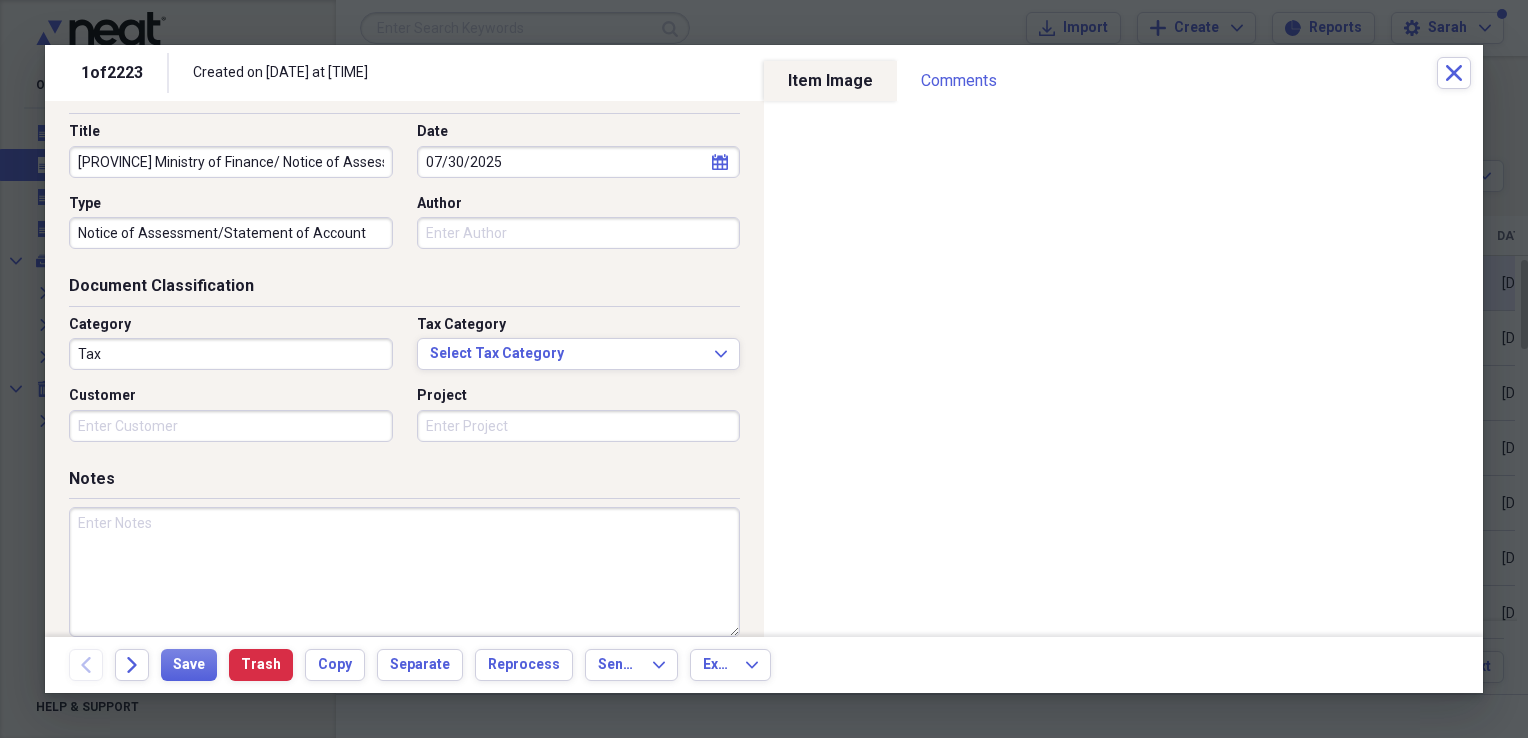 scroll, scrollTop: 197, scrollLeft: 0, axis: vertical 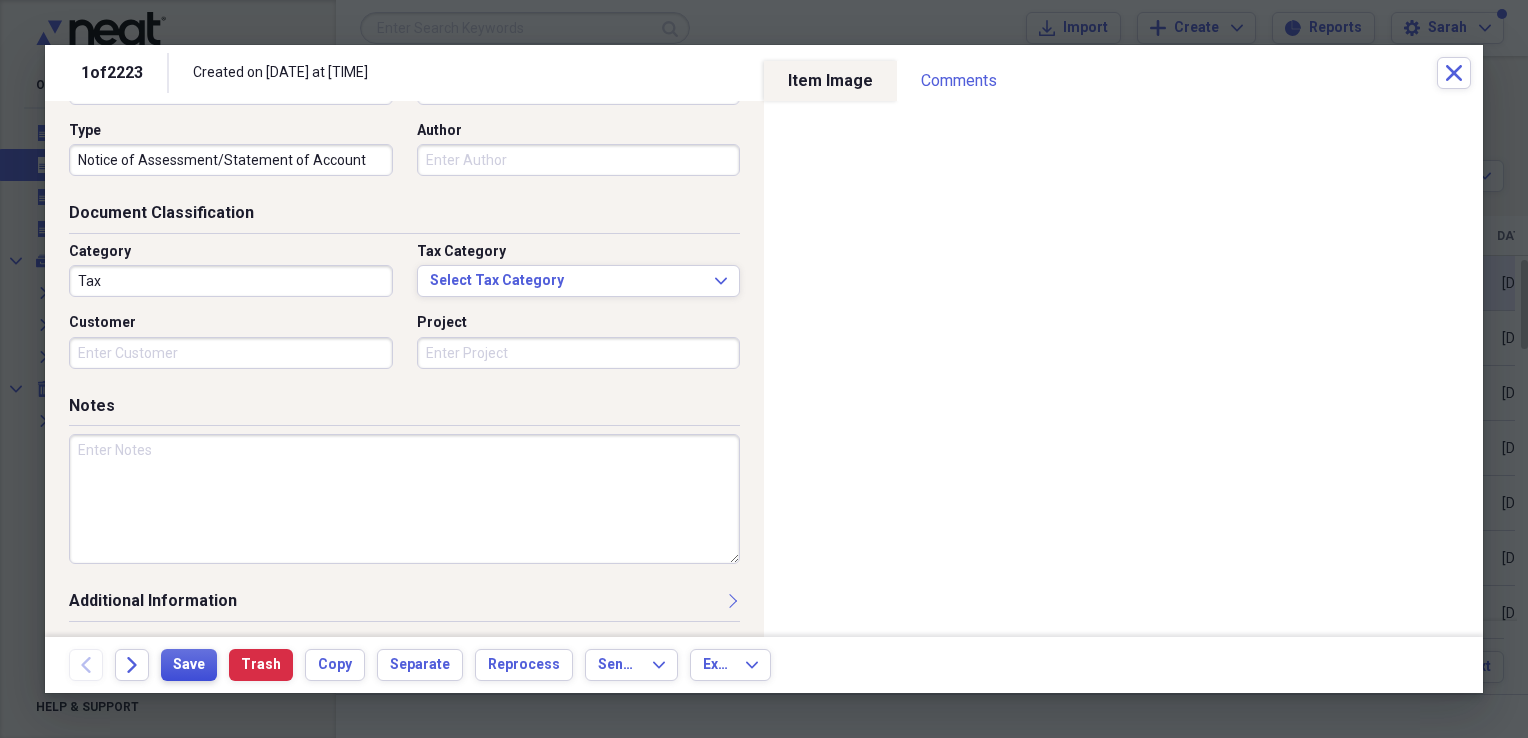 click on "Save" at bounding box center [189, 665] 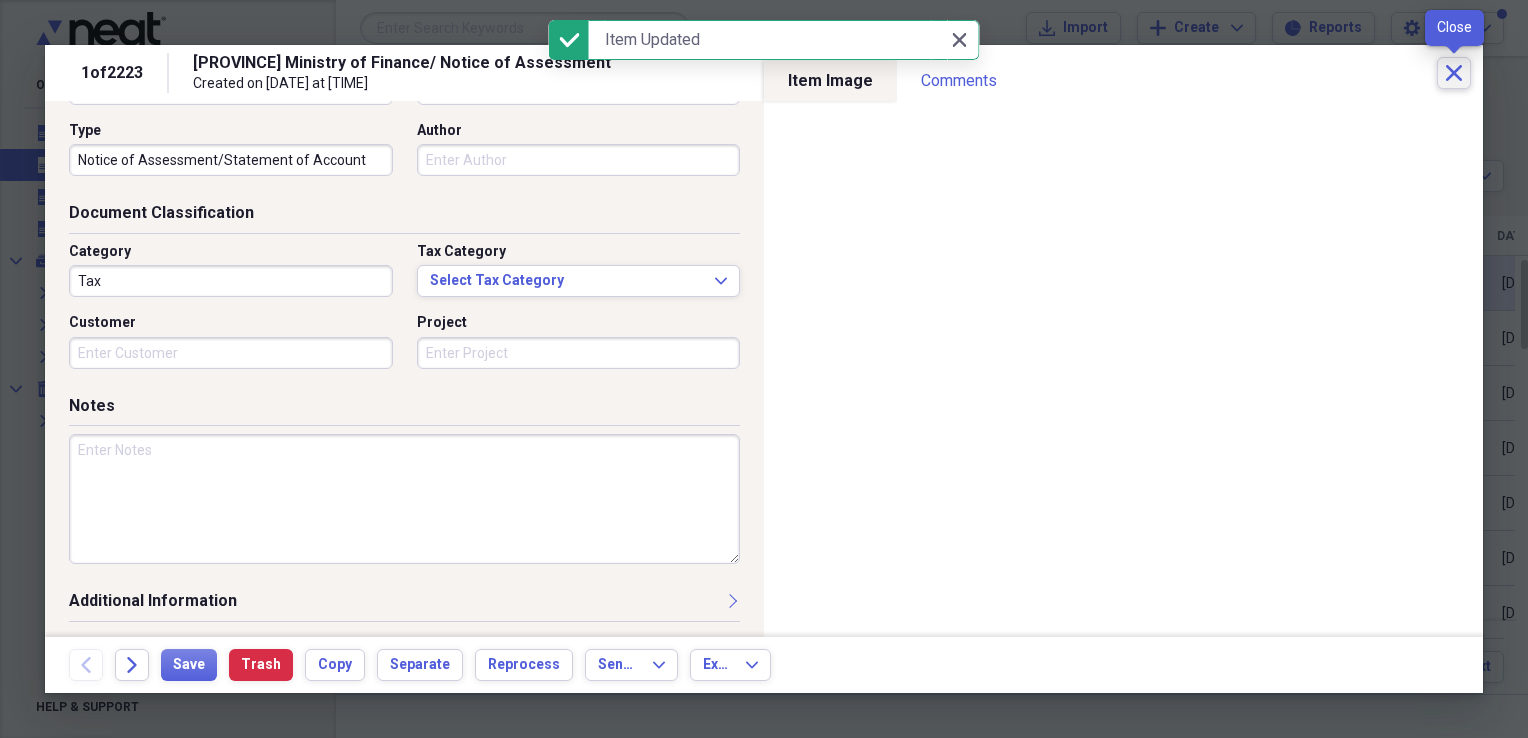 click 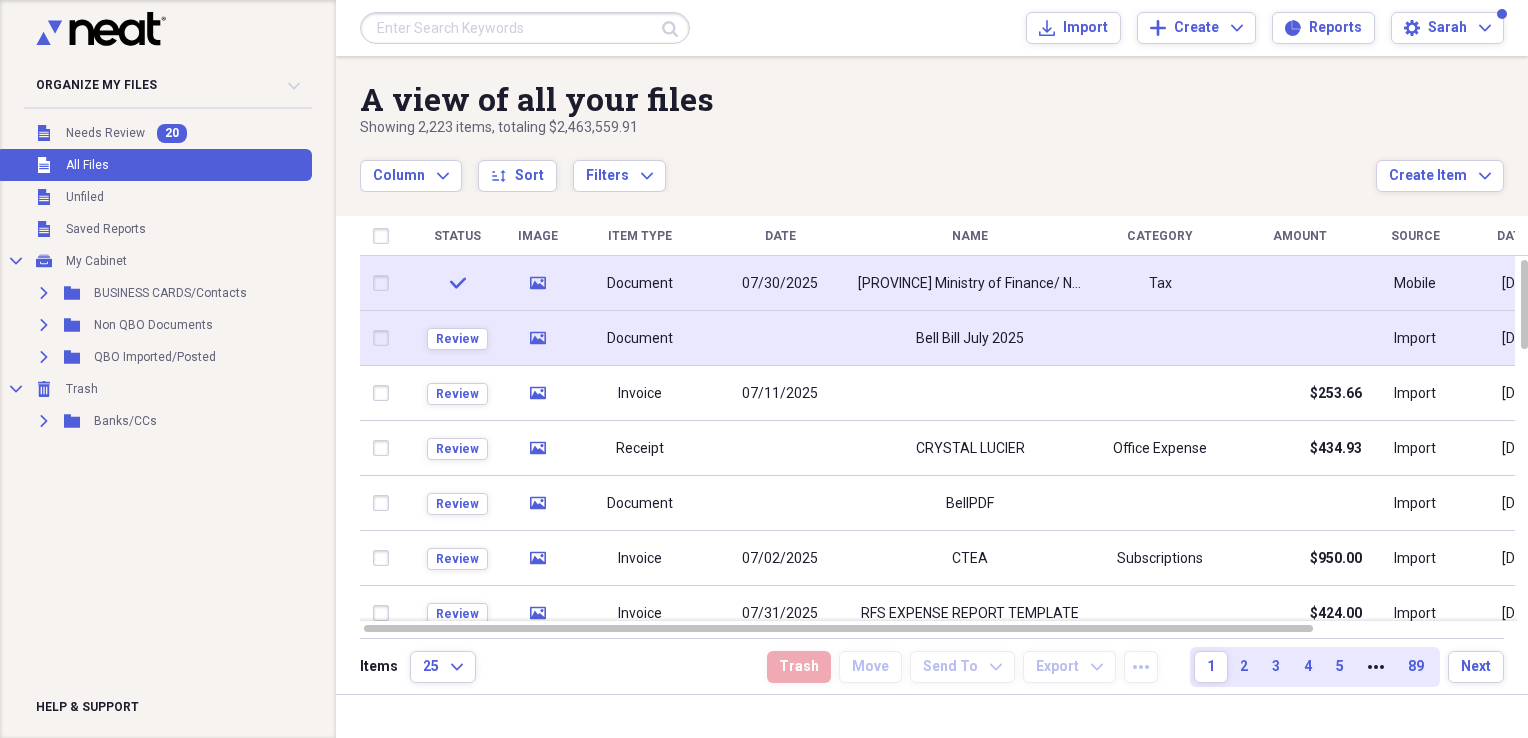 click 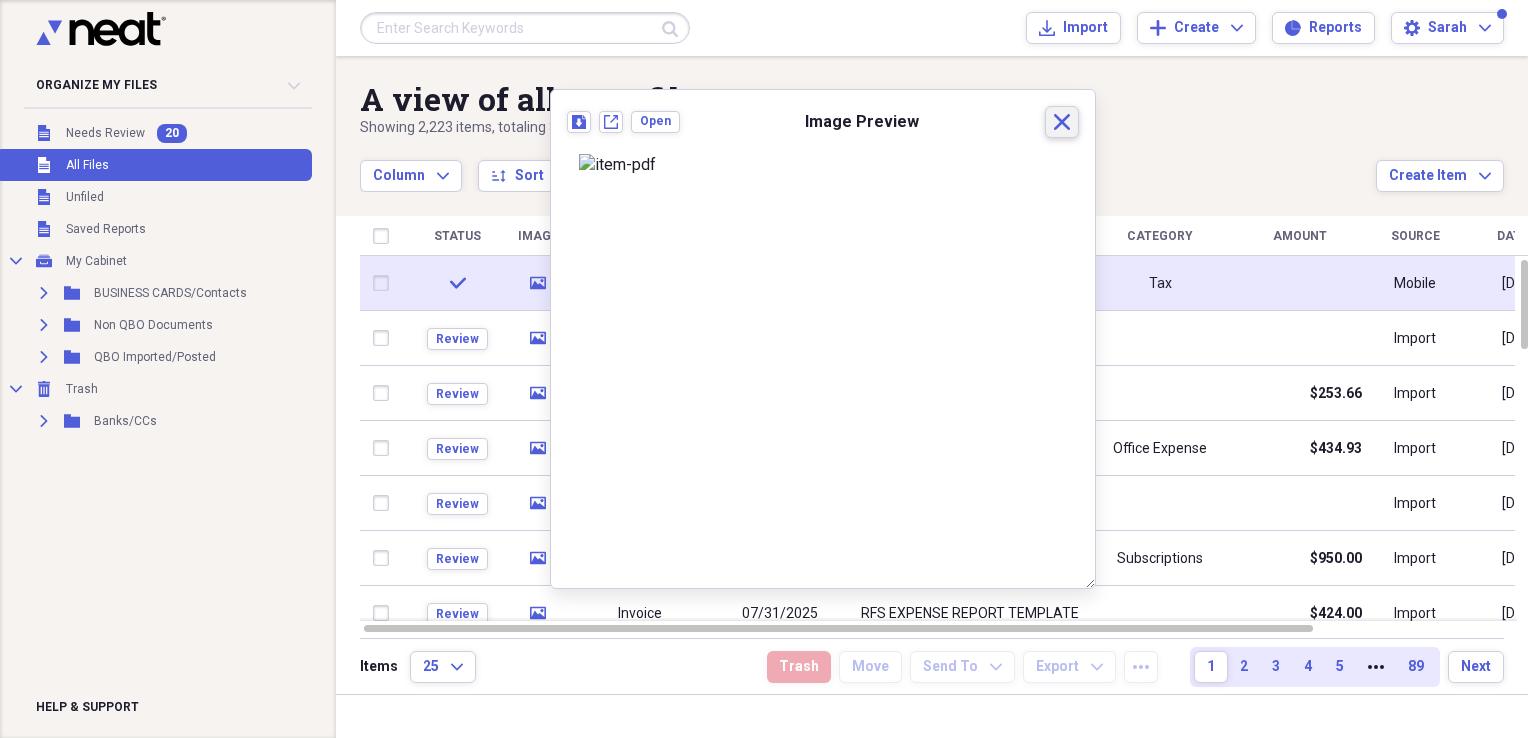 click 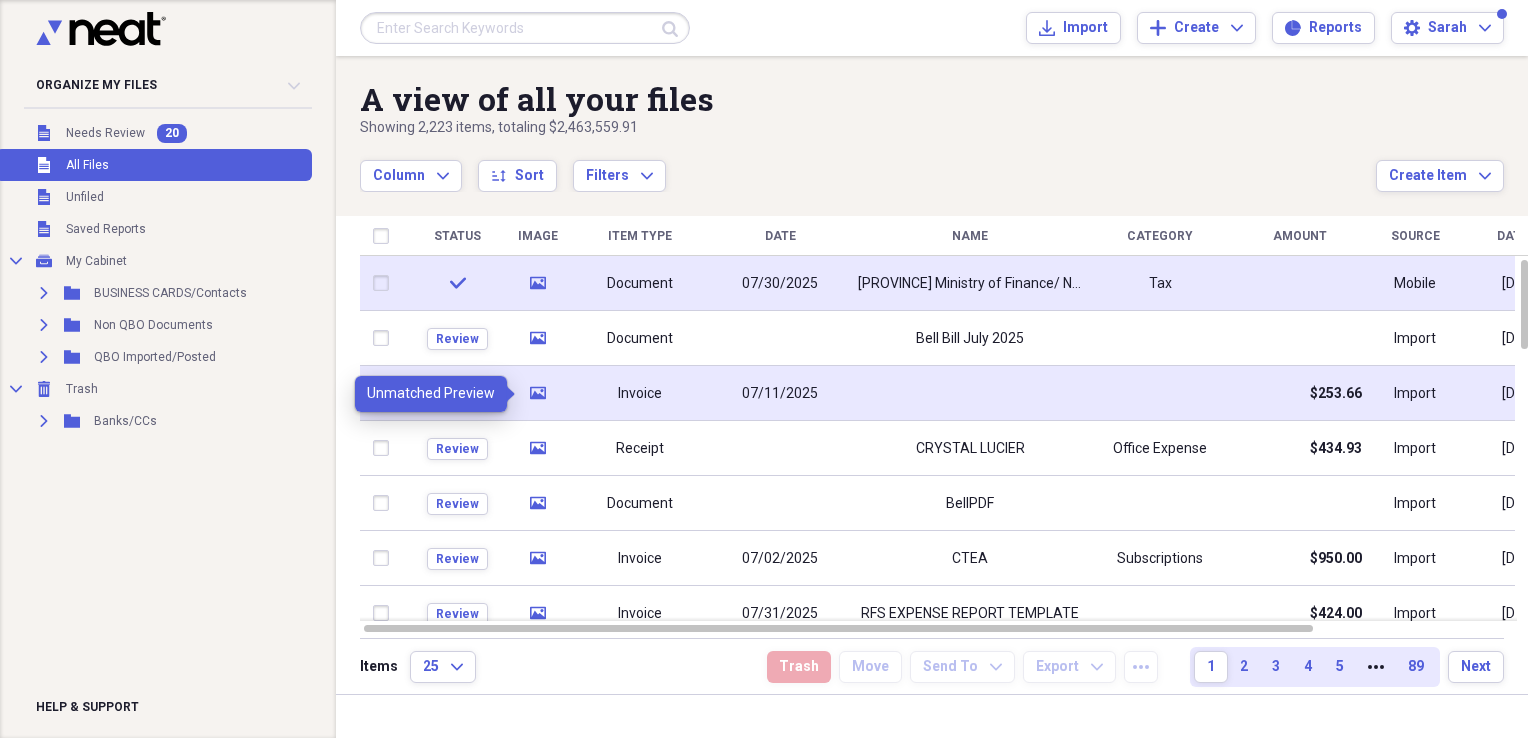 click 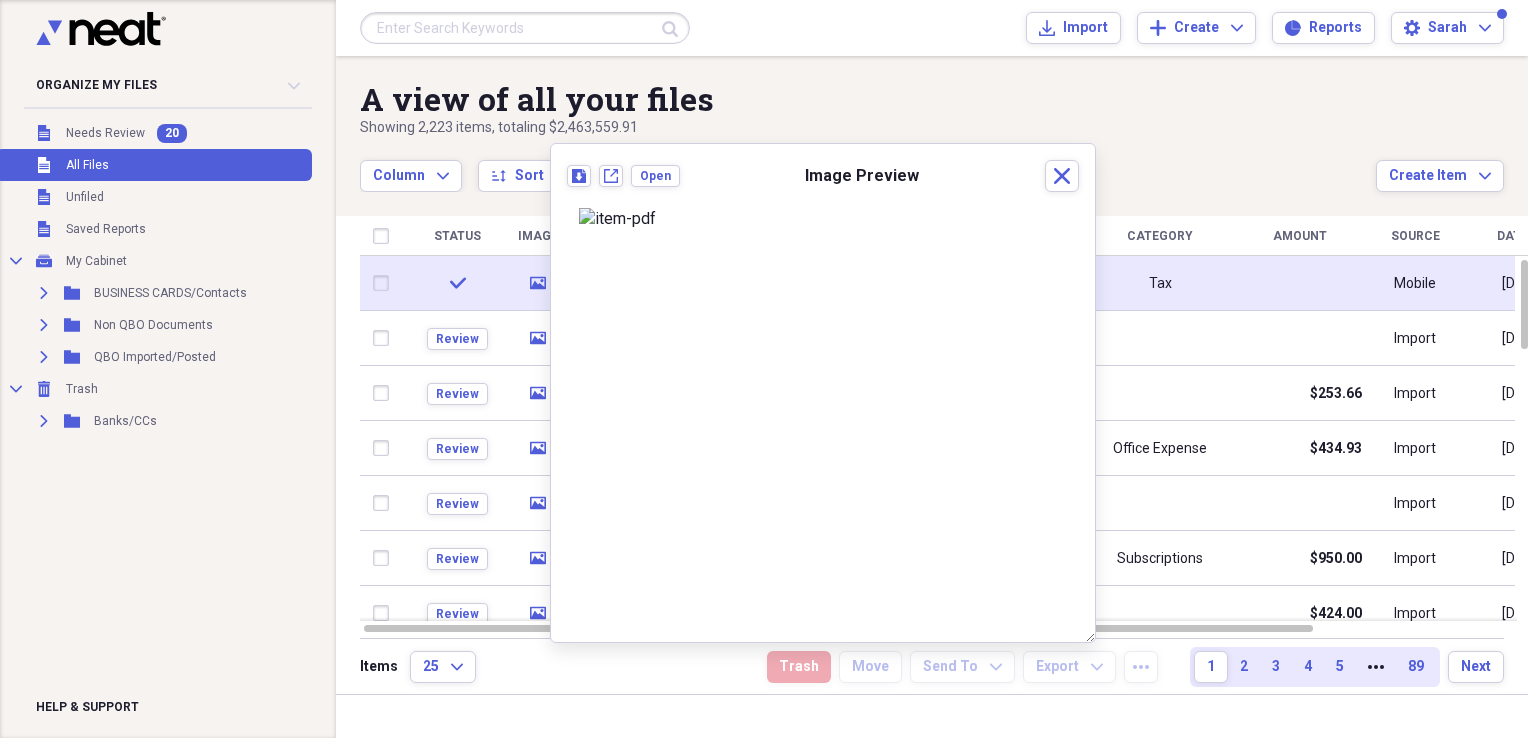 scroll, scrollTop: 0, scrollLeft: 0, axis: both 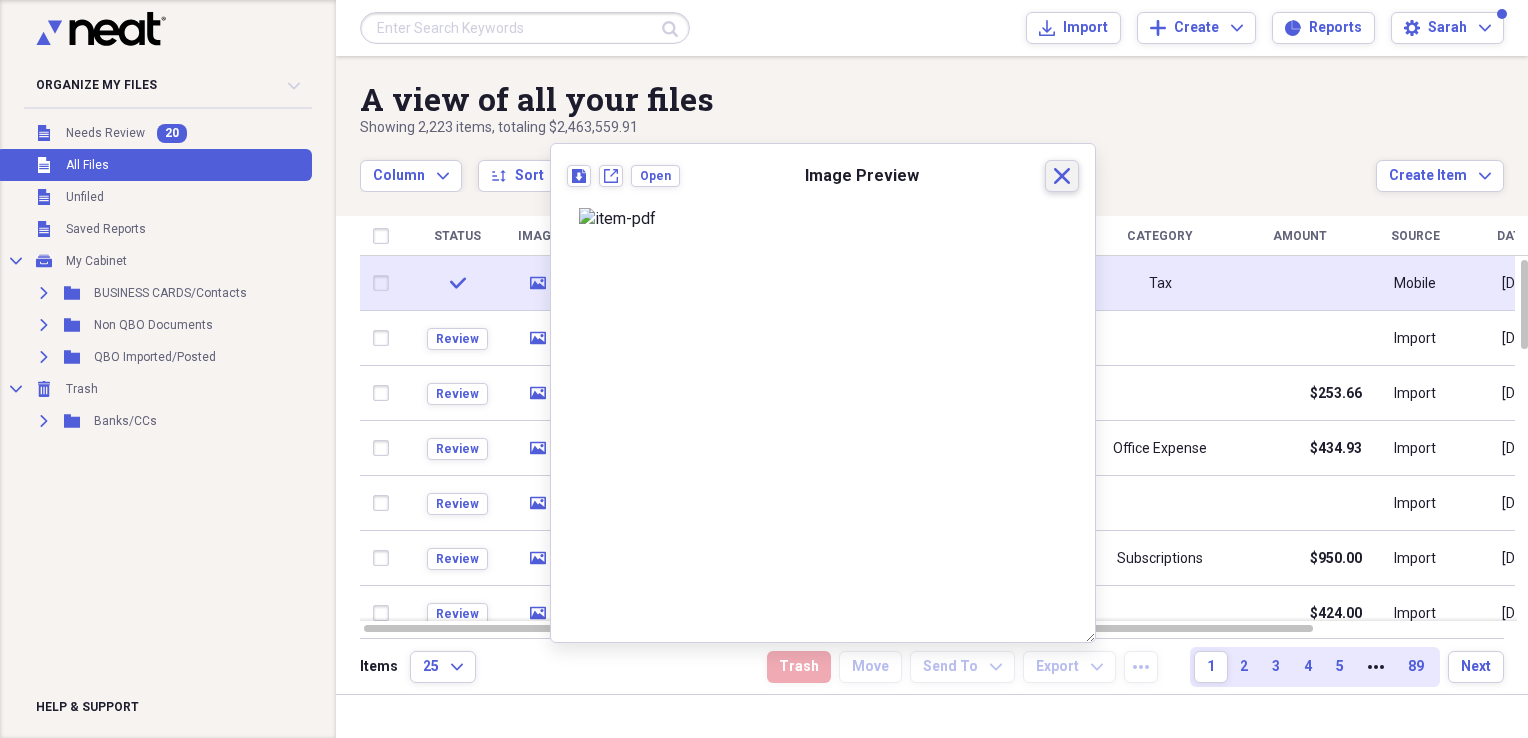 click on "Close" at bounding box center [1062, 176] 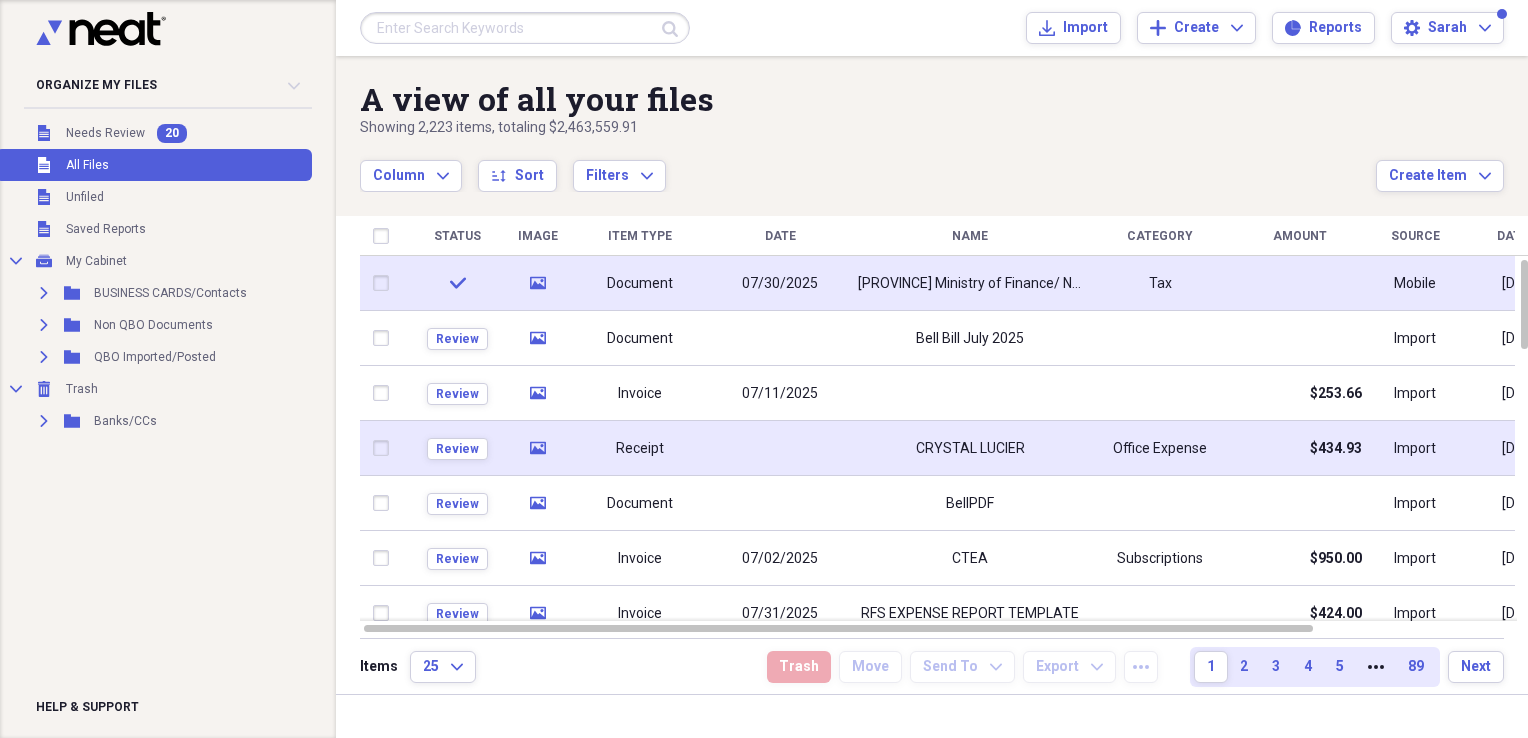 click 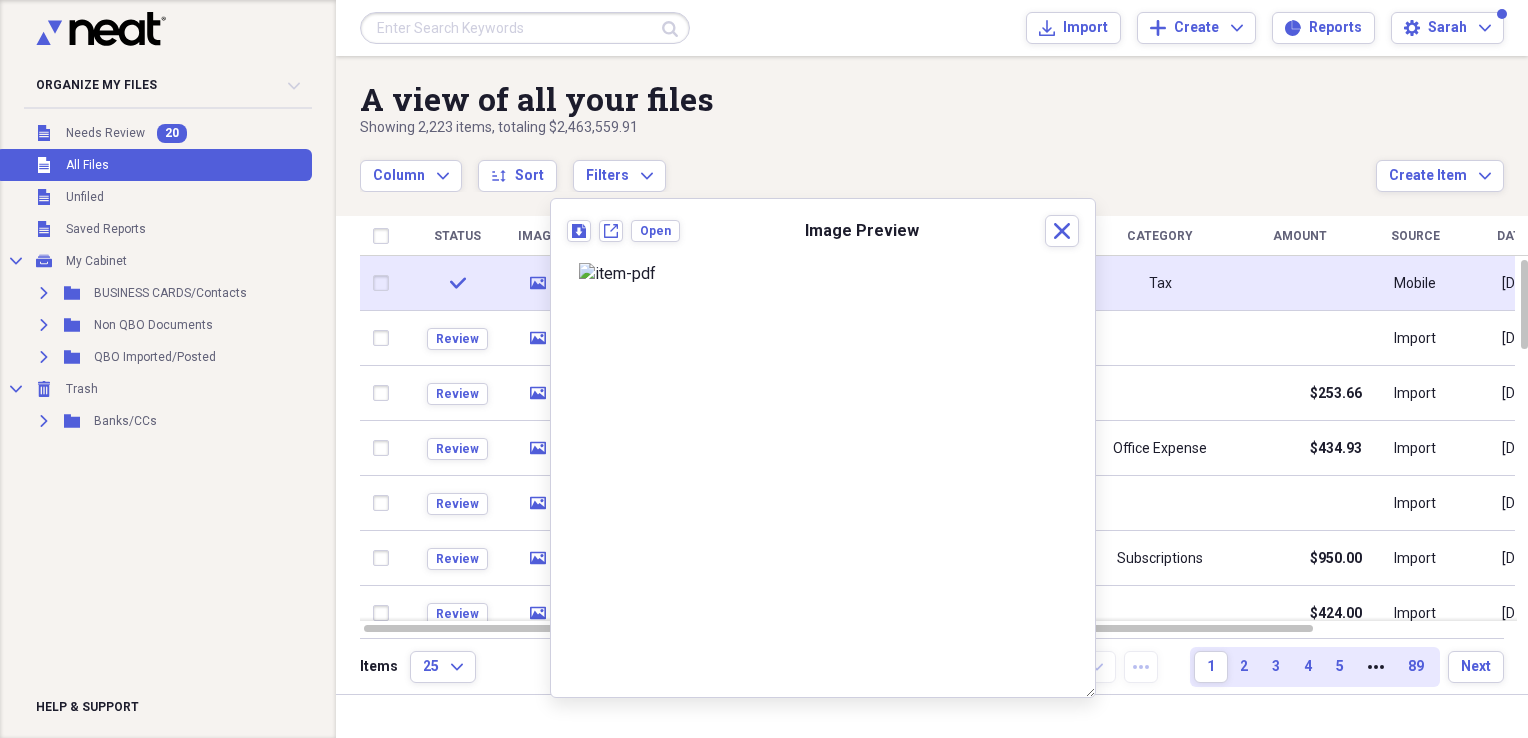 scroll, scrollTop: 0, scrollLeft: 0, axis: both 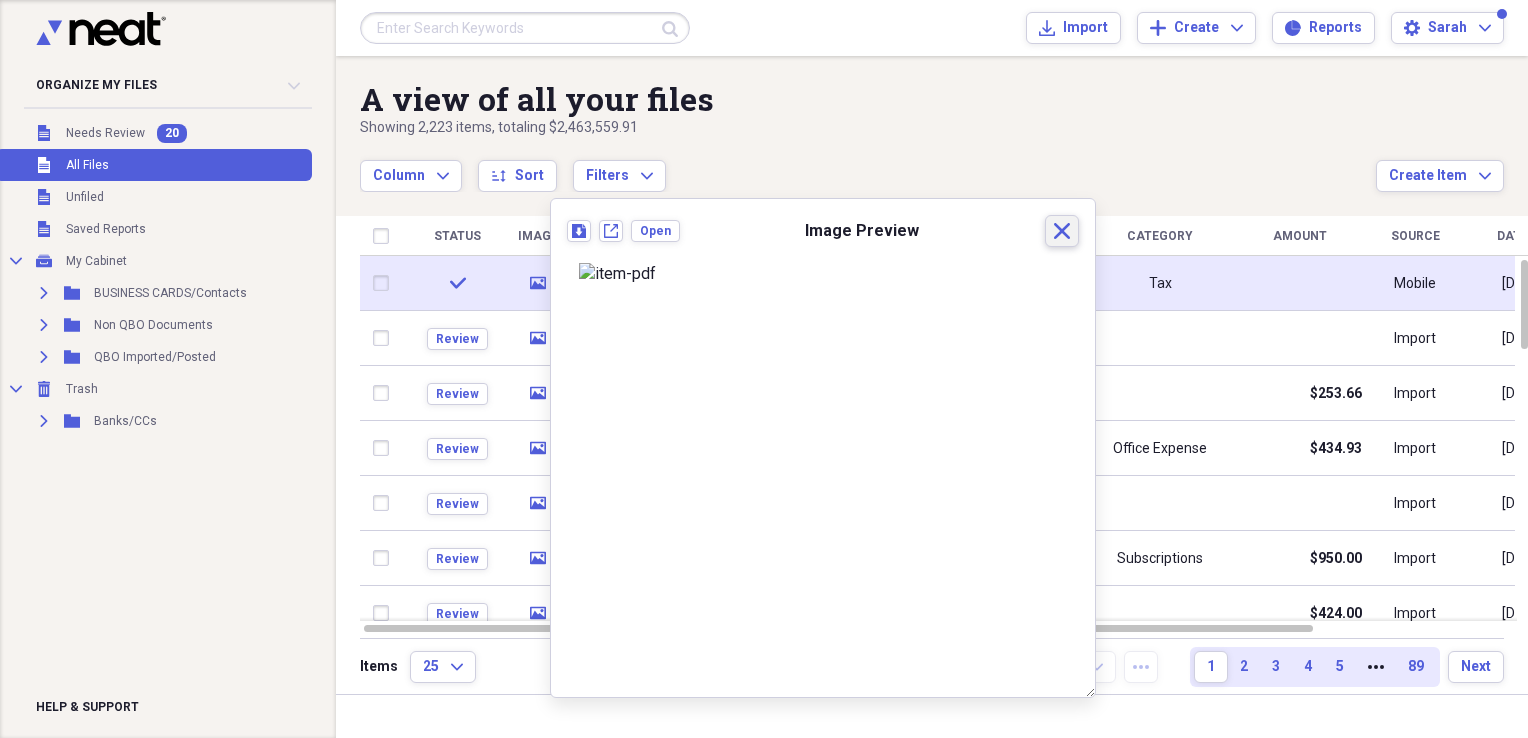 click on "Close" 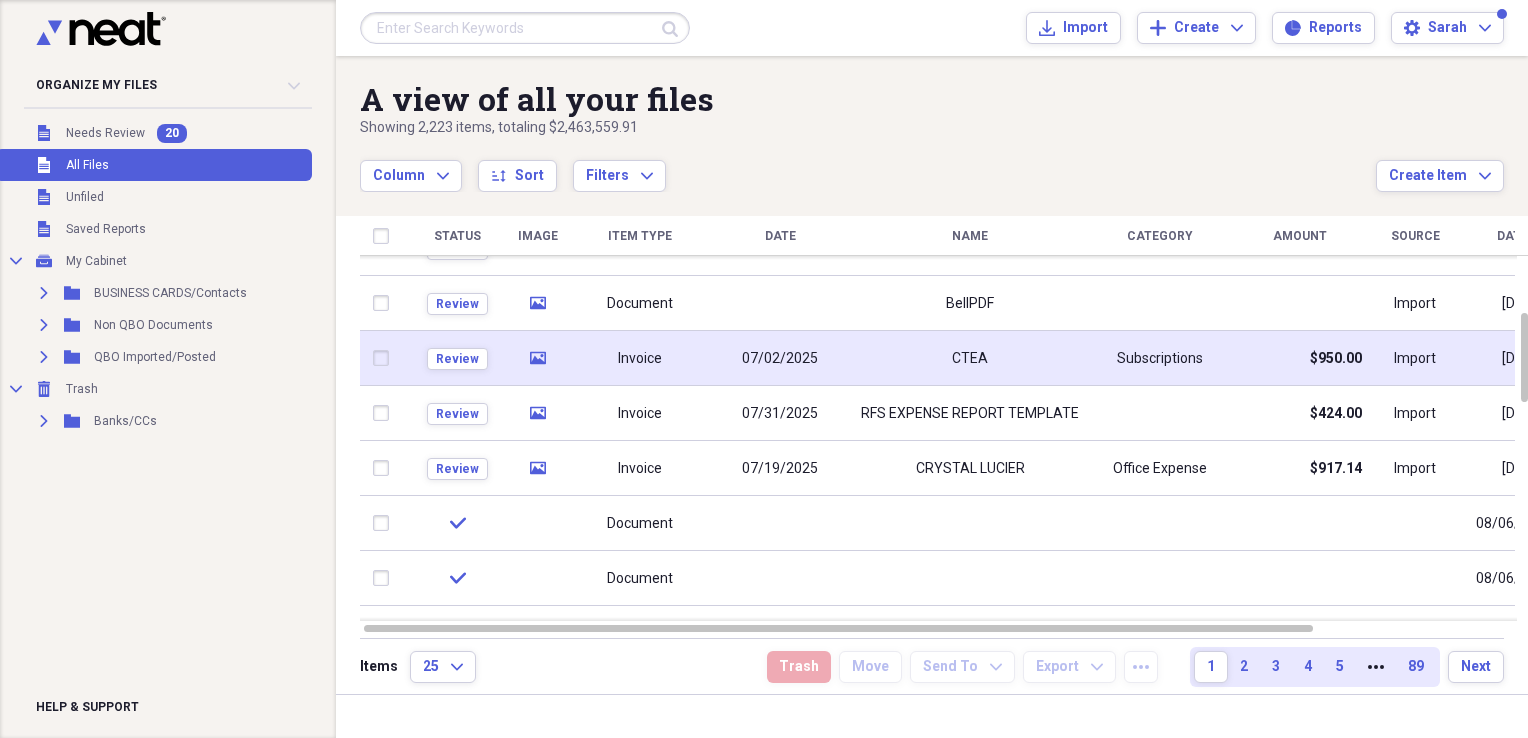 click on "media" 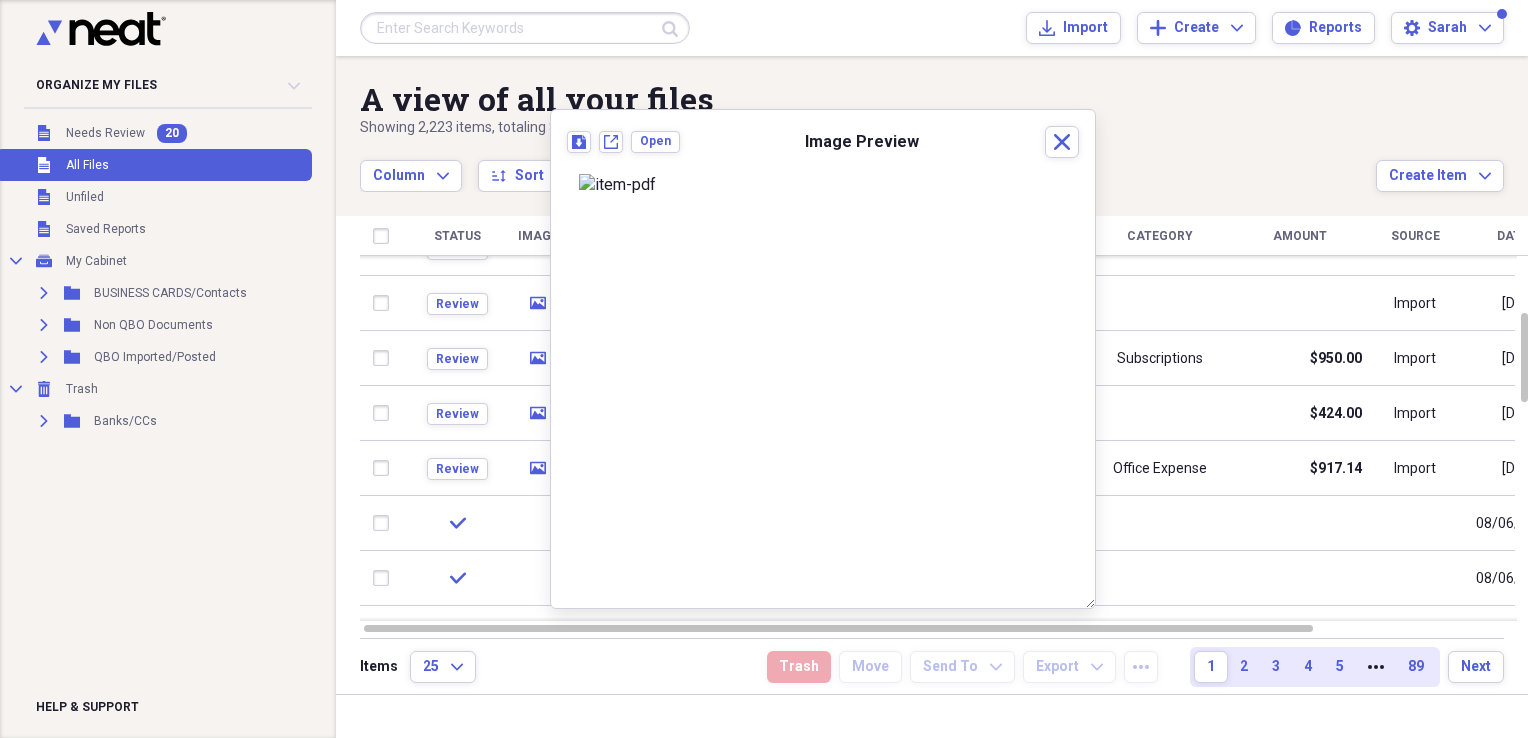 scroll, scrollTop: 0, scrollLeft: 0, axis: both 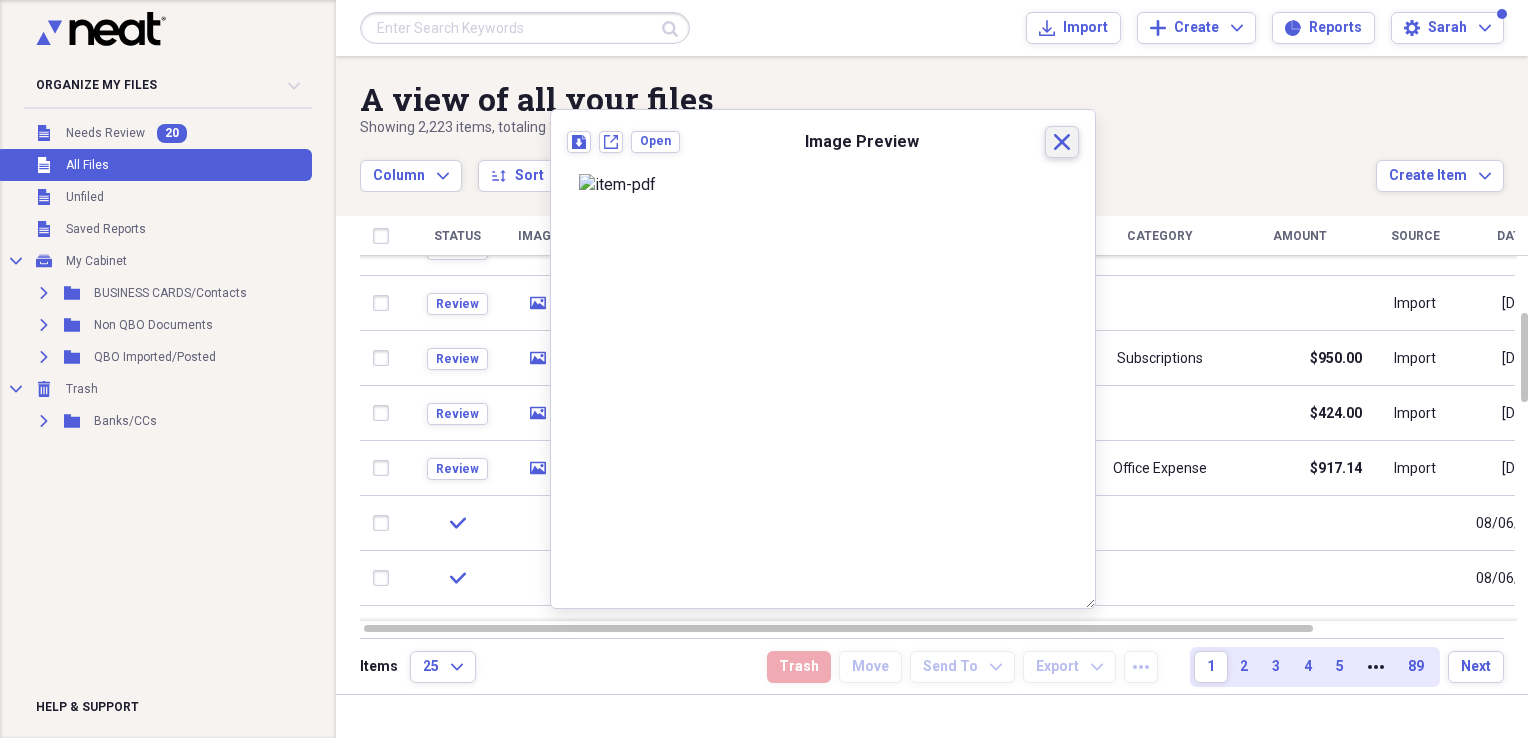 click on "Close" at bounding box center [1062, 142] 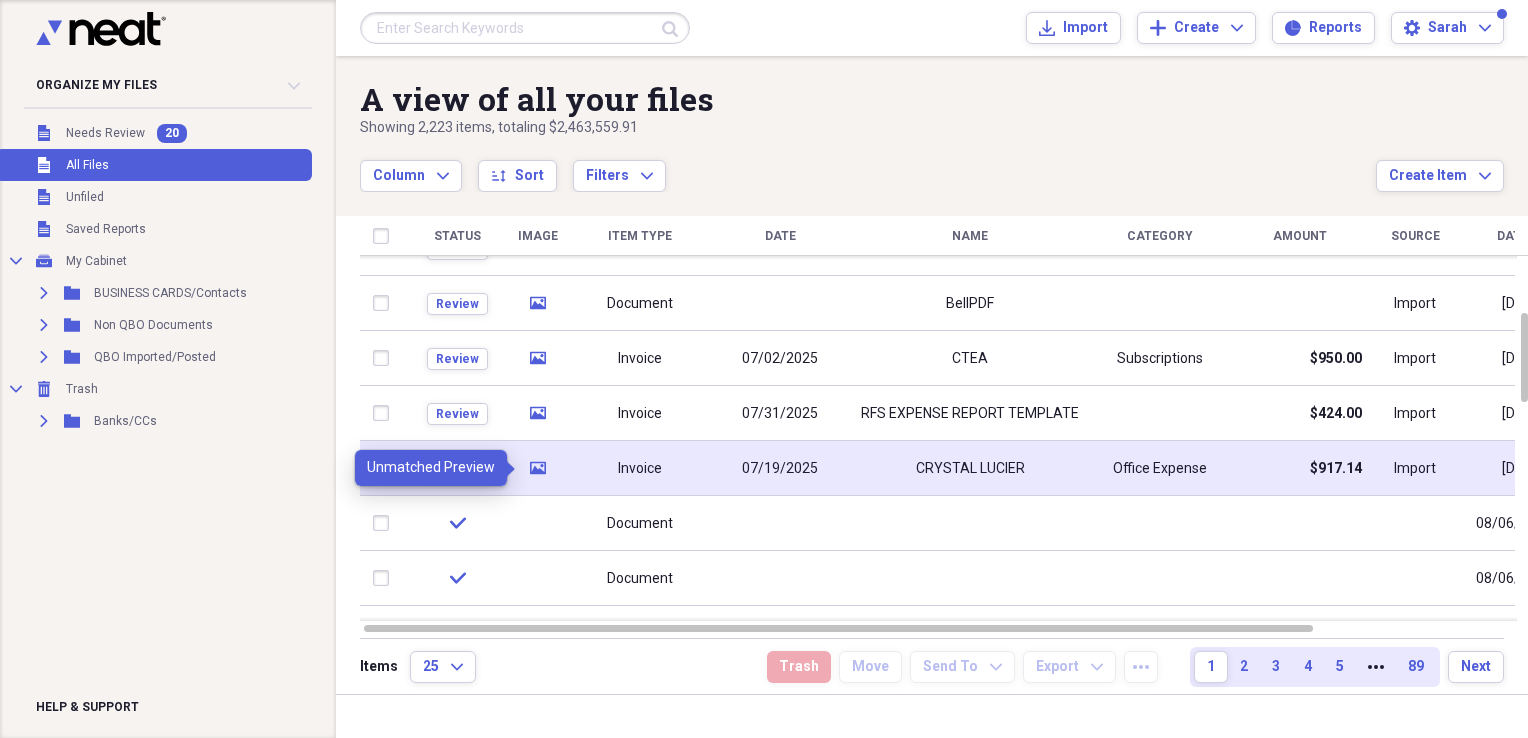 click 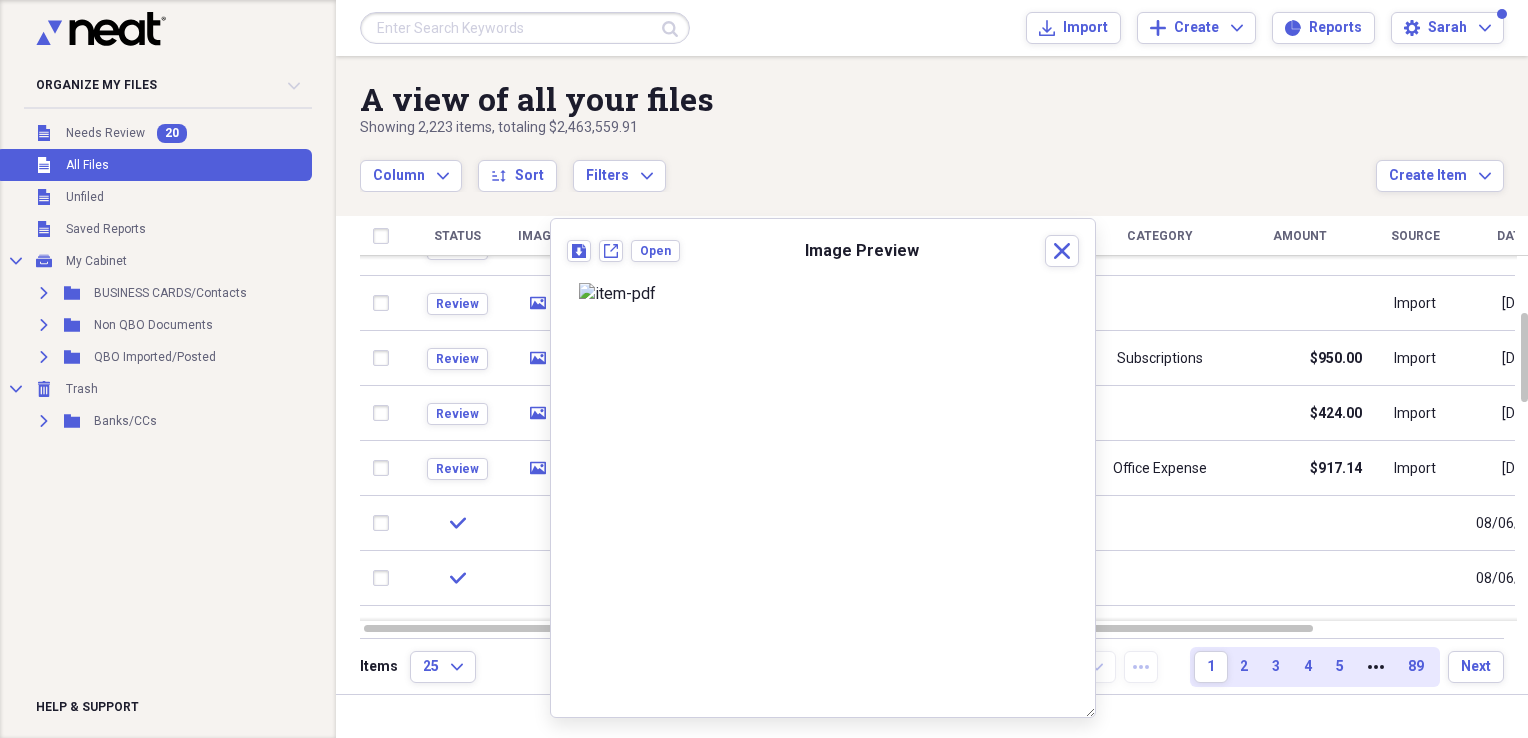 scroll, scrollTop: 0, scrollLeft: 0, axis: both 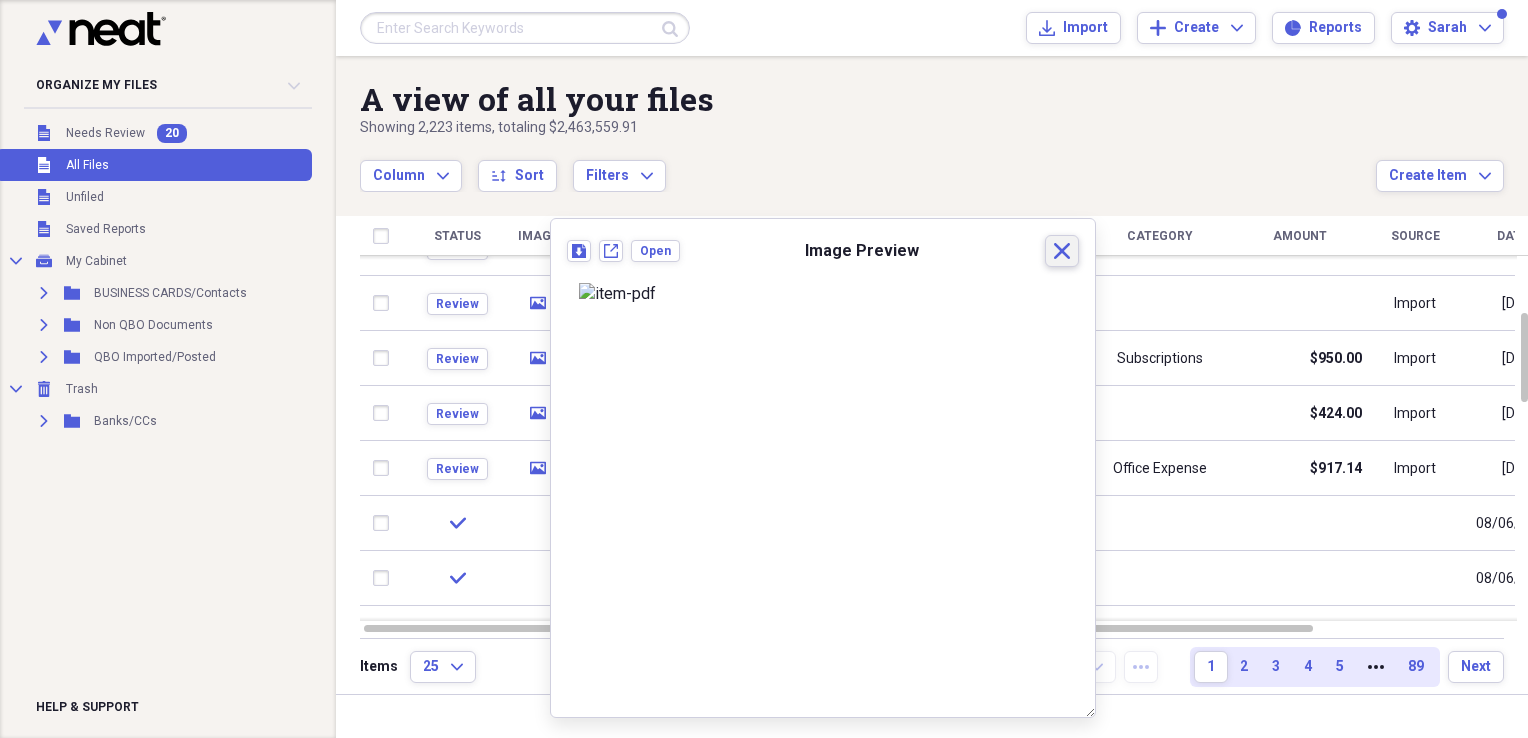 click 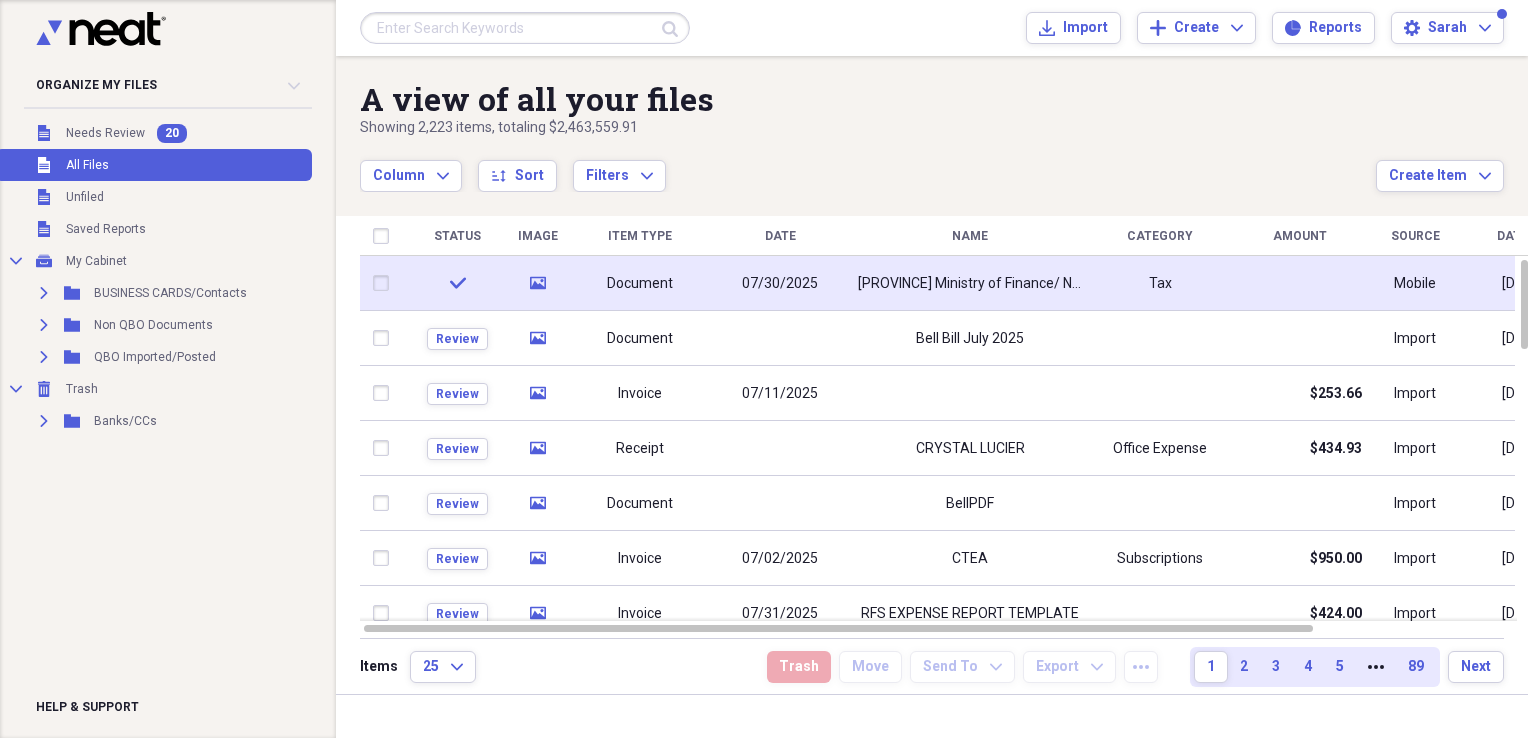 click on "Organize My Files 20 Collapse Unfiled Needs Review 20 Unfiled All Files Unfiled Unfiled Unfiled Saved Reports Collapse My Cabinet My Cabinet Add Folder Expand Folder BUSINESS CARDS/Contacts Add Folder Expand Folder Non QBO Documents Add Folder Expand Folder QBO Imported/Posted Add Folder Collapse Trash Trash Expand Folder Banks/CCs Help & Support" at bounding box center (168, 369) 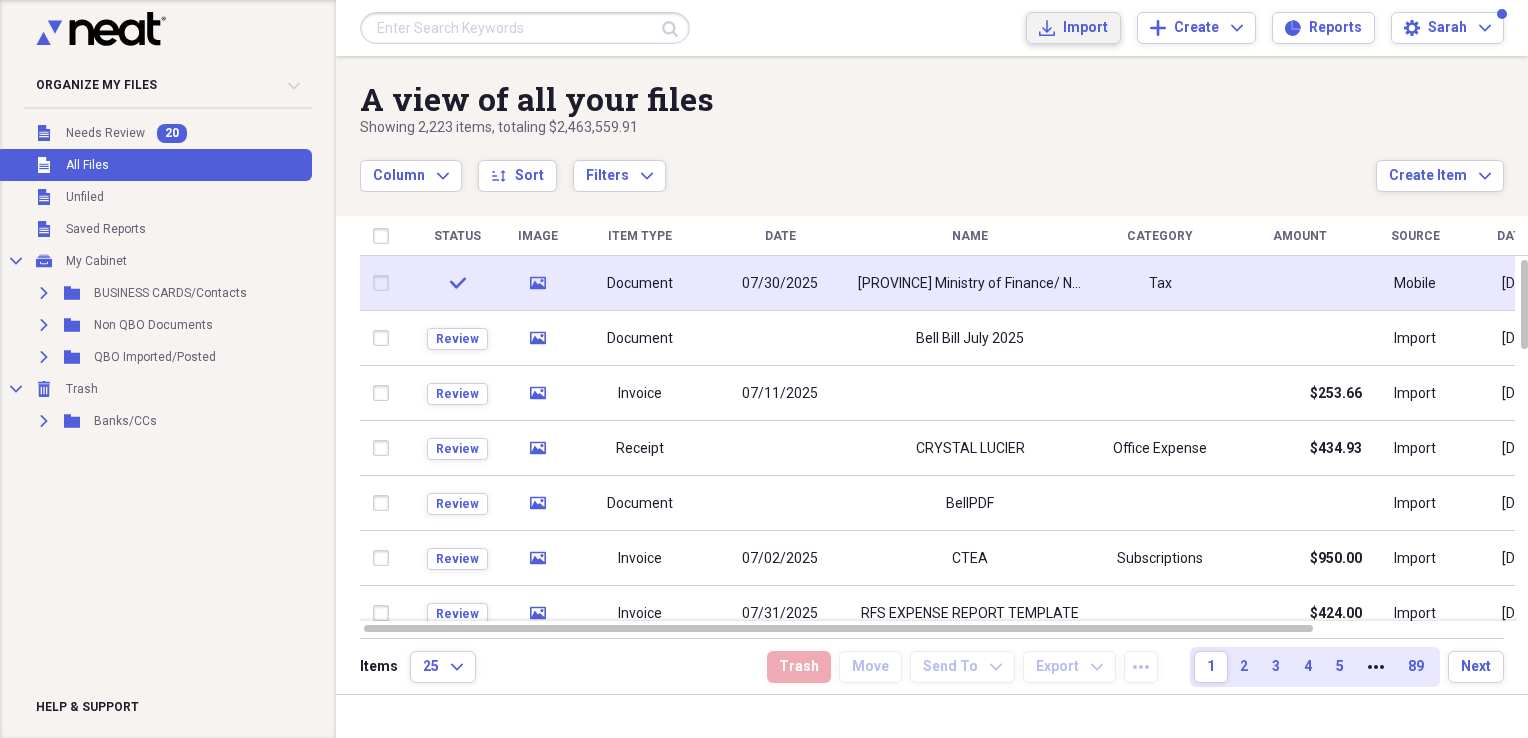 click on "Import" at bounding box center [1085, 28] 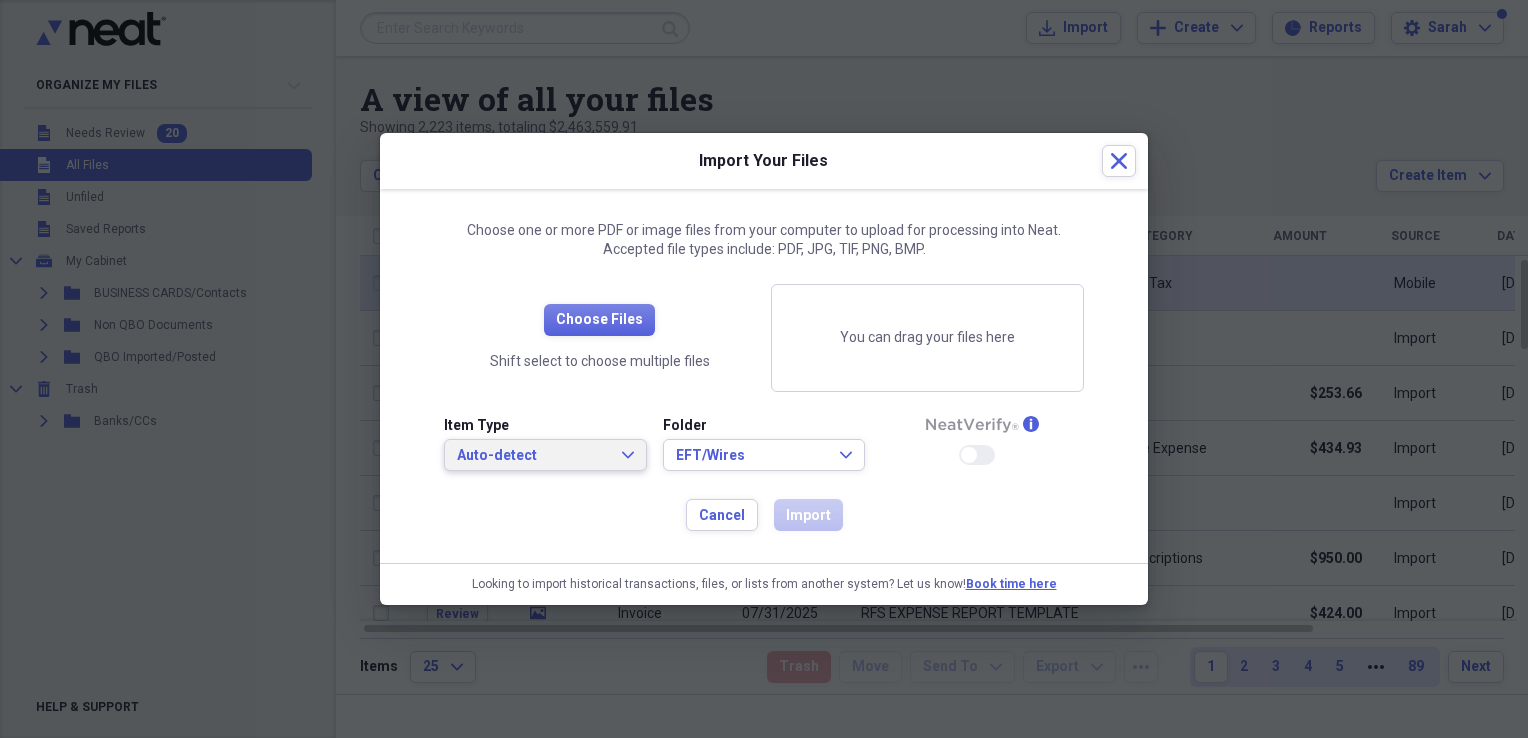 click on "Auto-detect Expand" at bounding box center [545, 455] 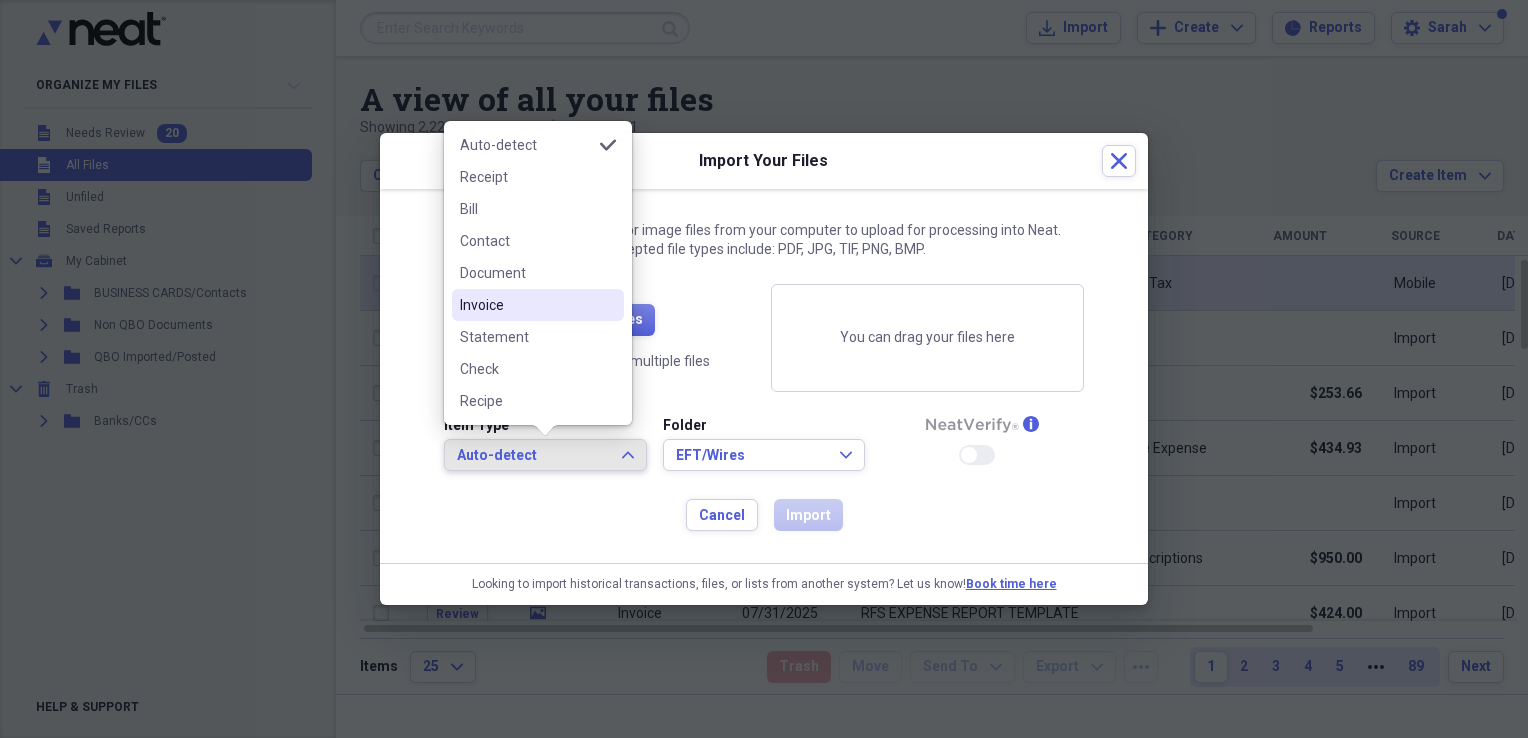 click on "Invoice" at bounding box center (526, 305) 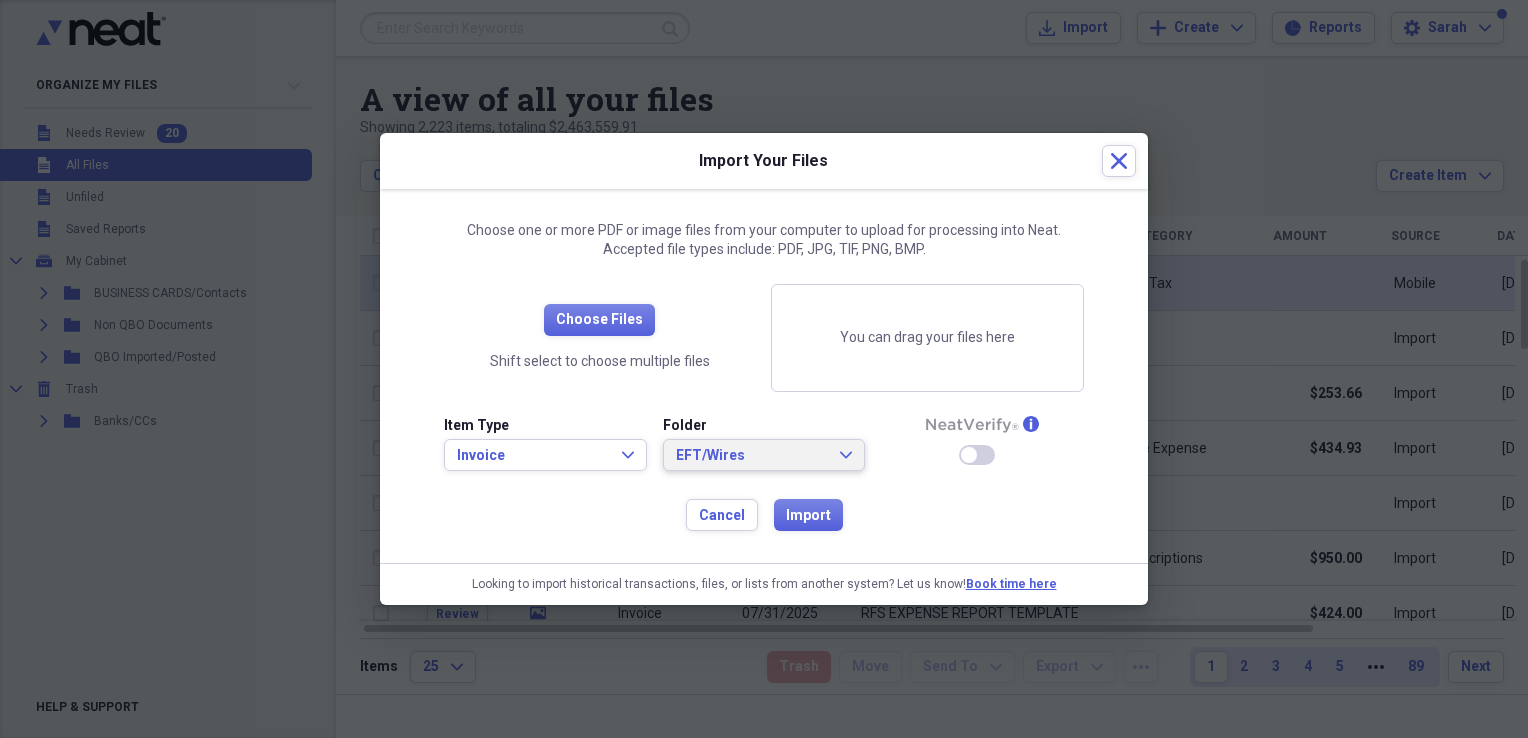 click on "EFT/Wires" at bounding box center [752, 456] 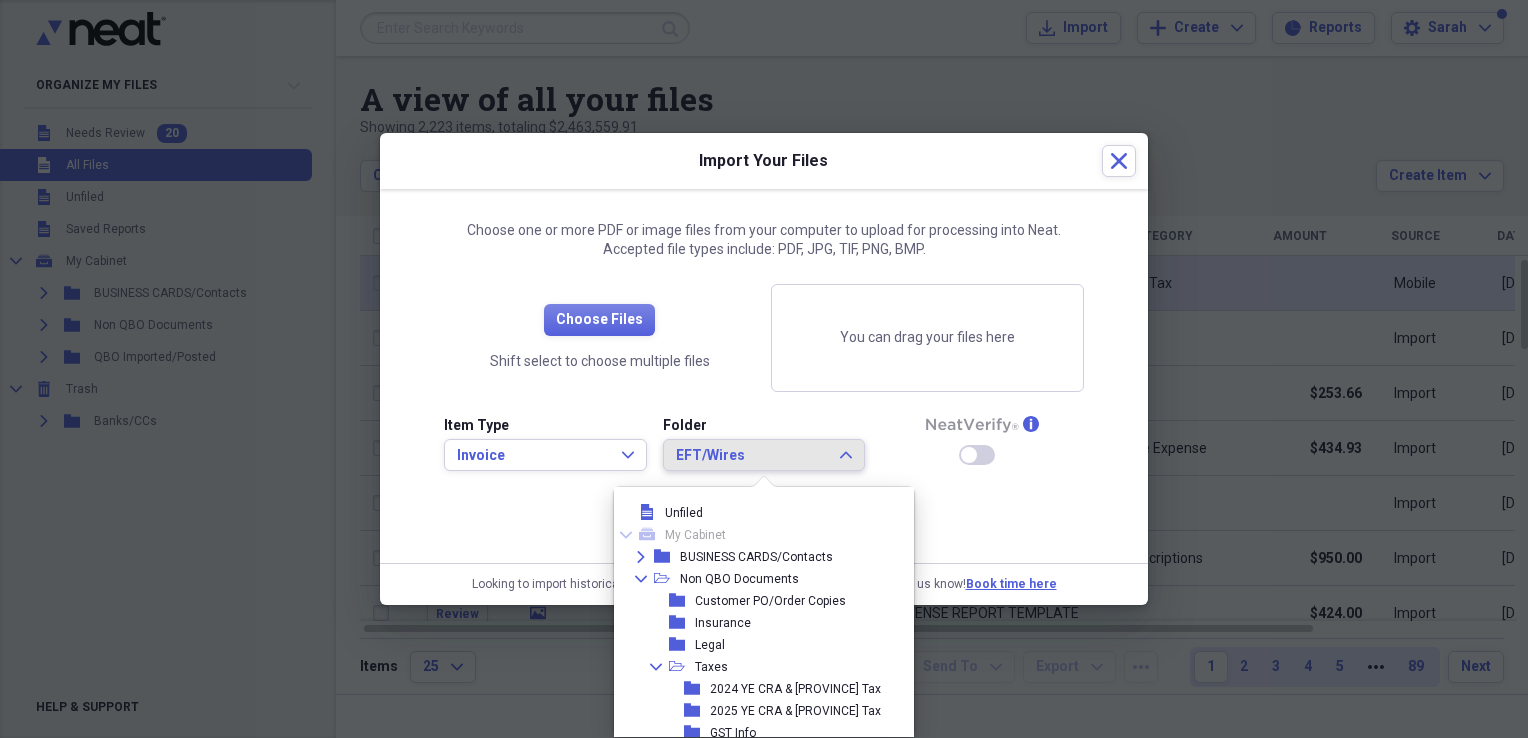 scroll, scrollTop: 204, scrollLeft: 0, axis: vertical 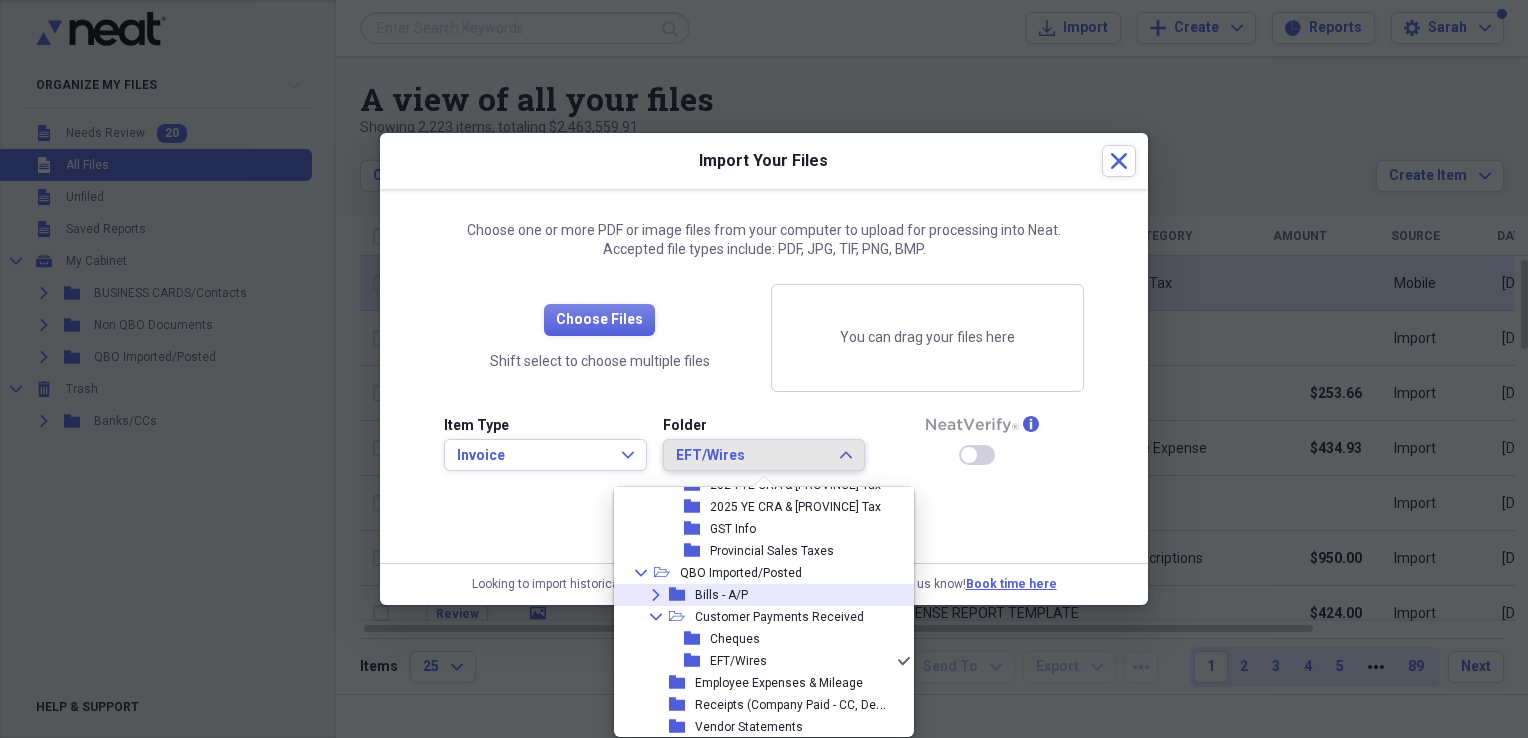 click on "Expand" at bounding box center (656, 595) 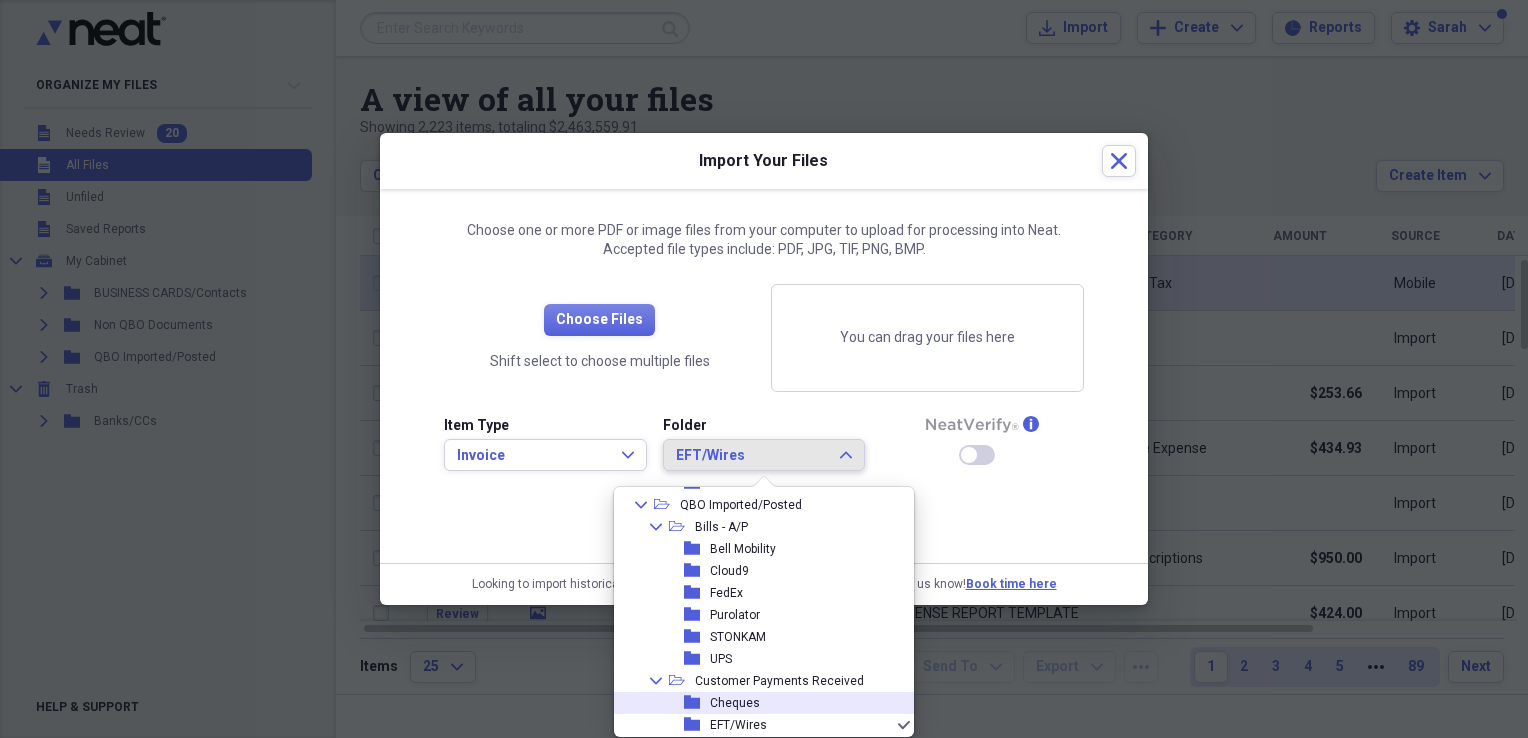 scroll, scrollTop: 236, scrollLeft: 0, axis: vertical 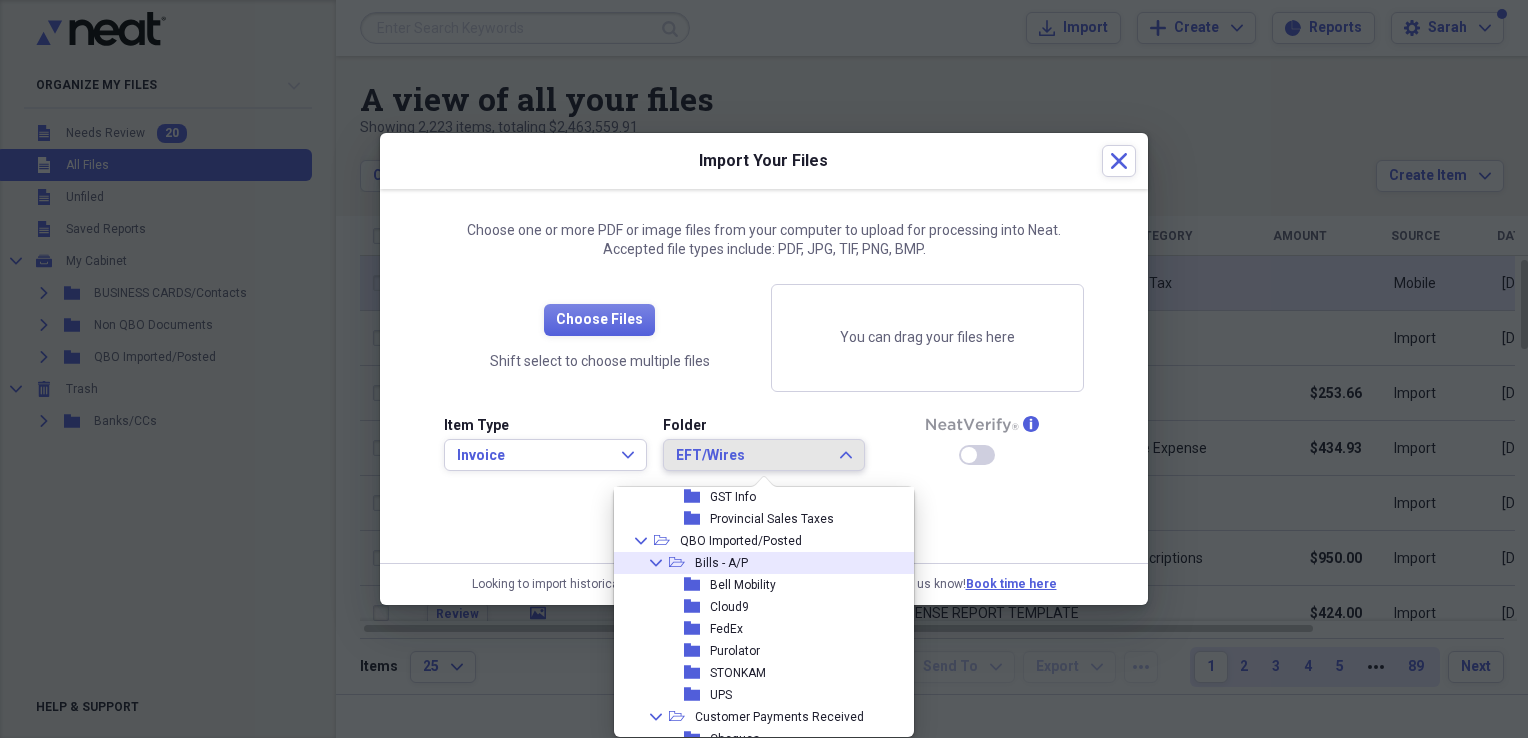 click on "open-folder" 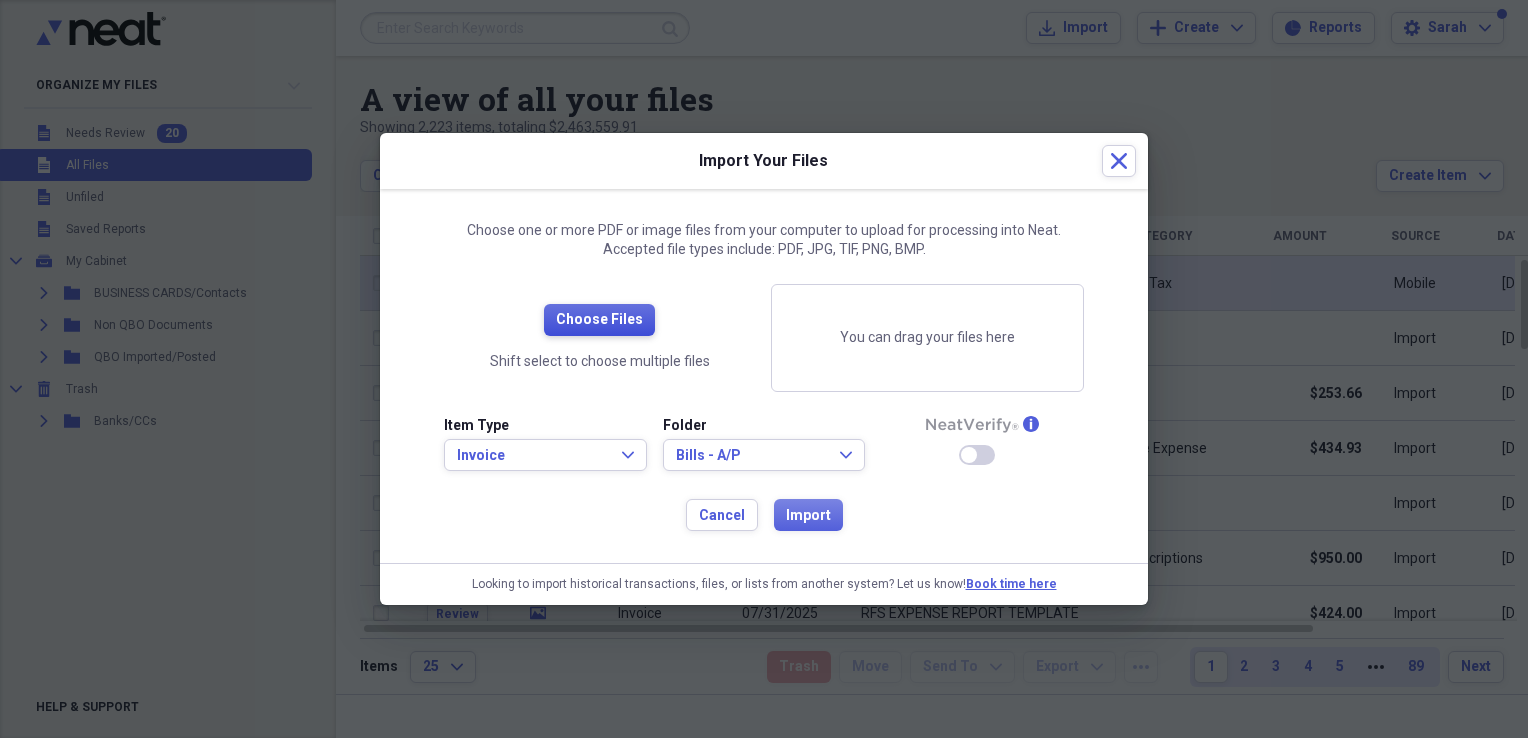 click on "Choose Files" at bounding box center [599, 320] 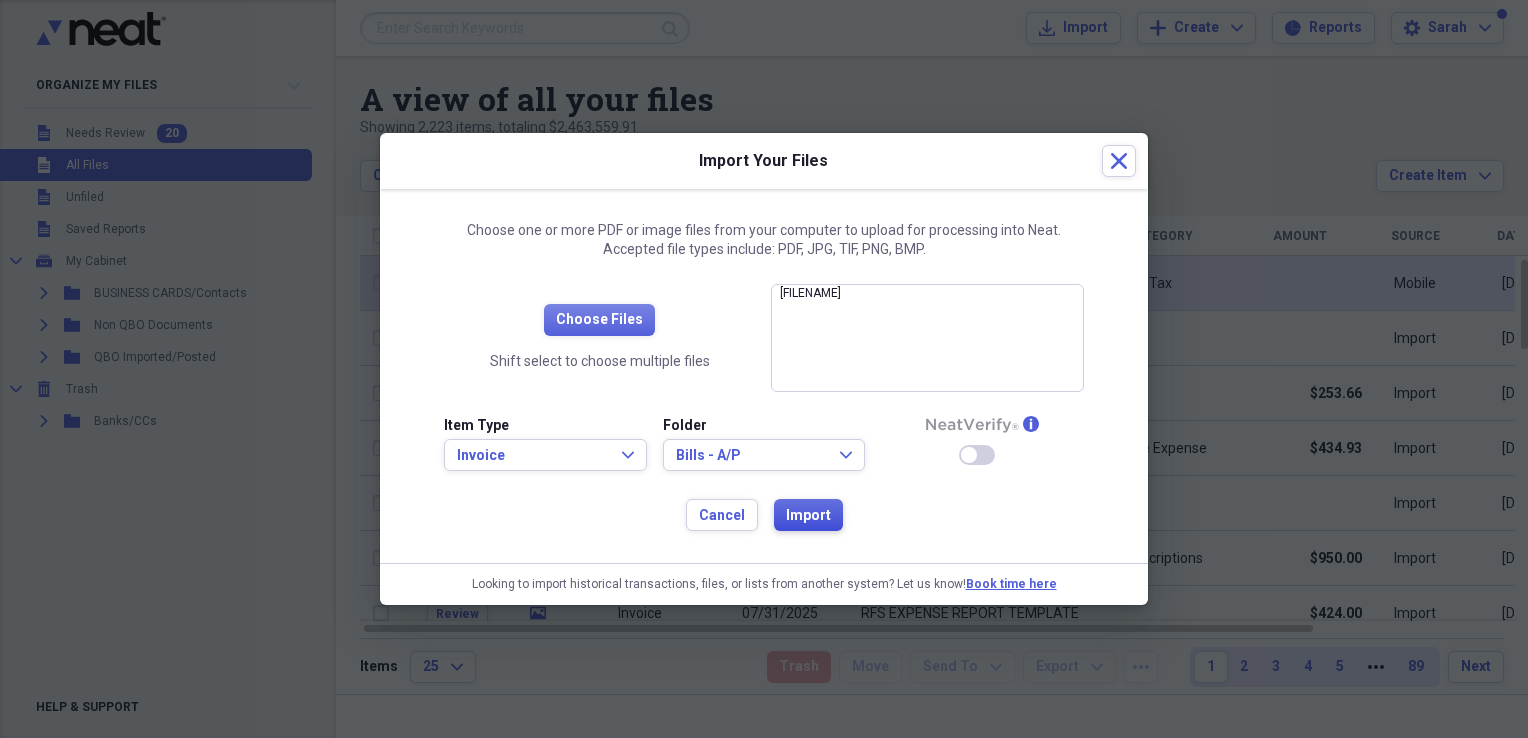 click on "Import" at bounding box center (808, 516) 